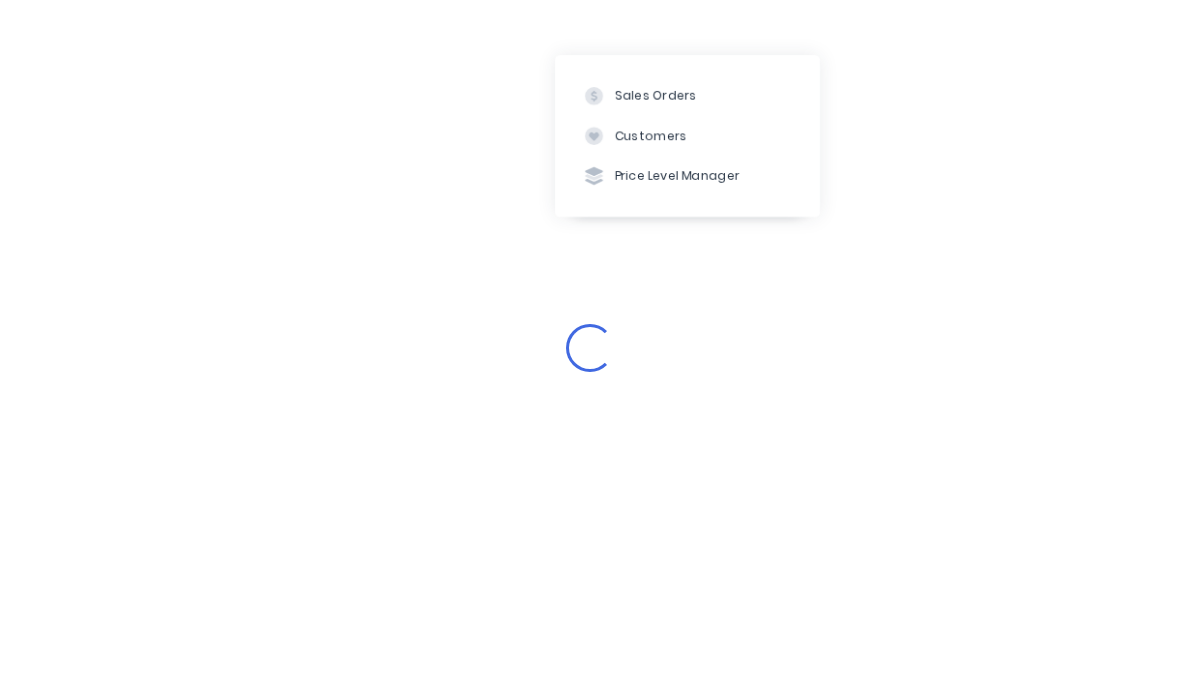 scroll, scrollTop: 0, scrollLeft: 0, axis: both 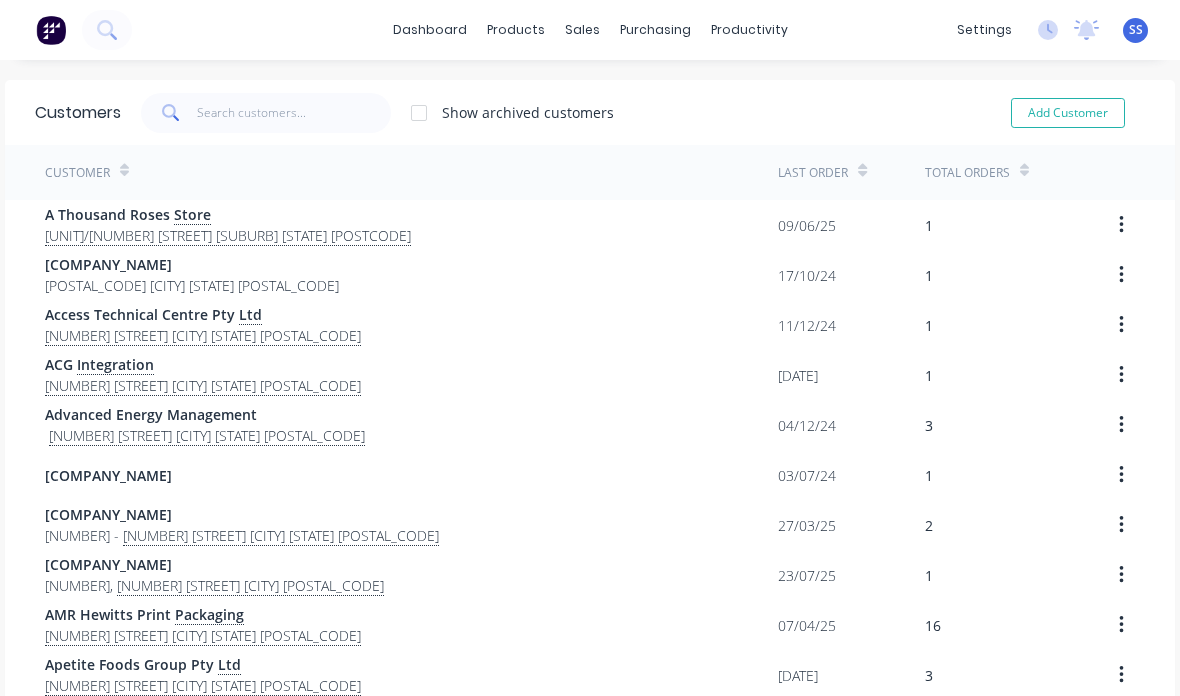 click on "Add Customer" at bounding box center [1068, 113] 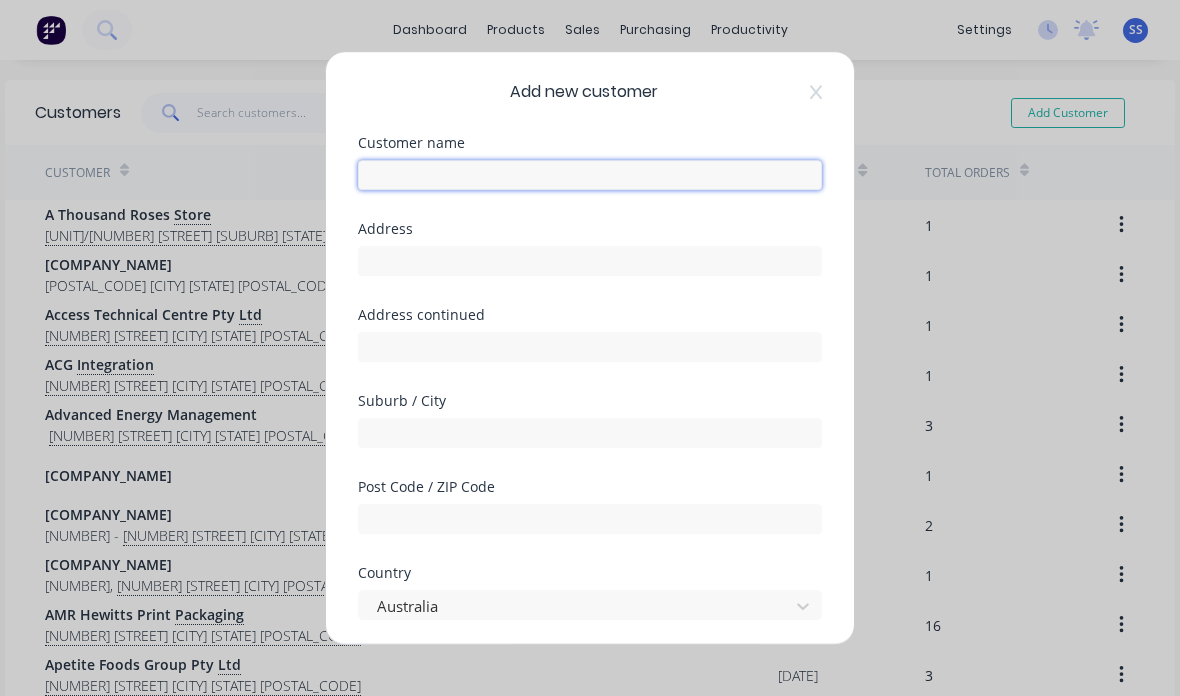 click at bounding box center [590, 175] 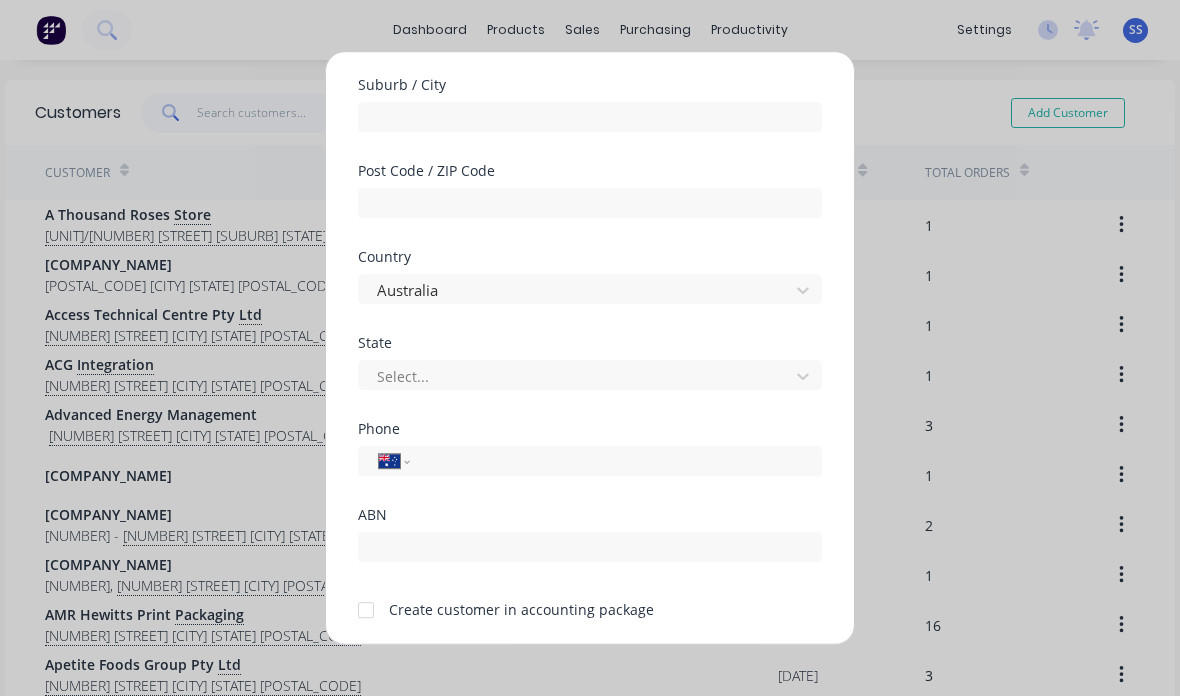 scroll, scrollTop: 316, scrollLeft: 0, axis: vertical 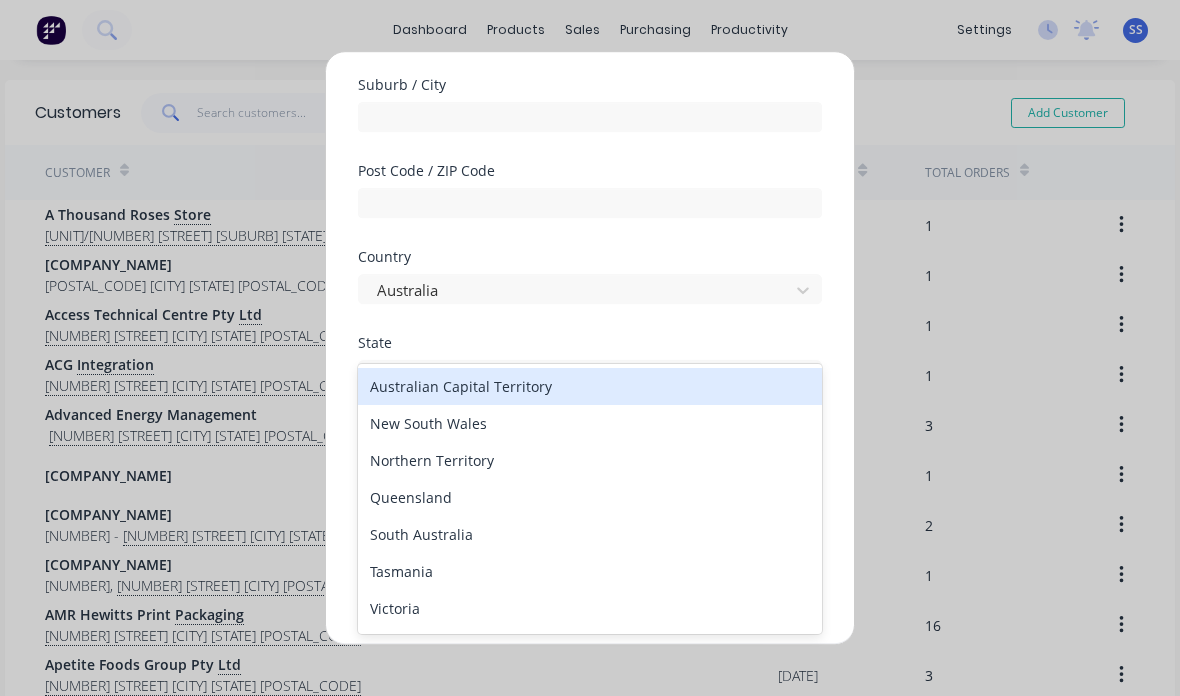 type on "v" 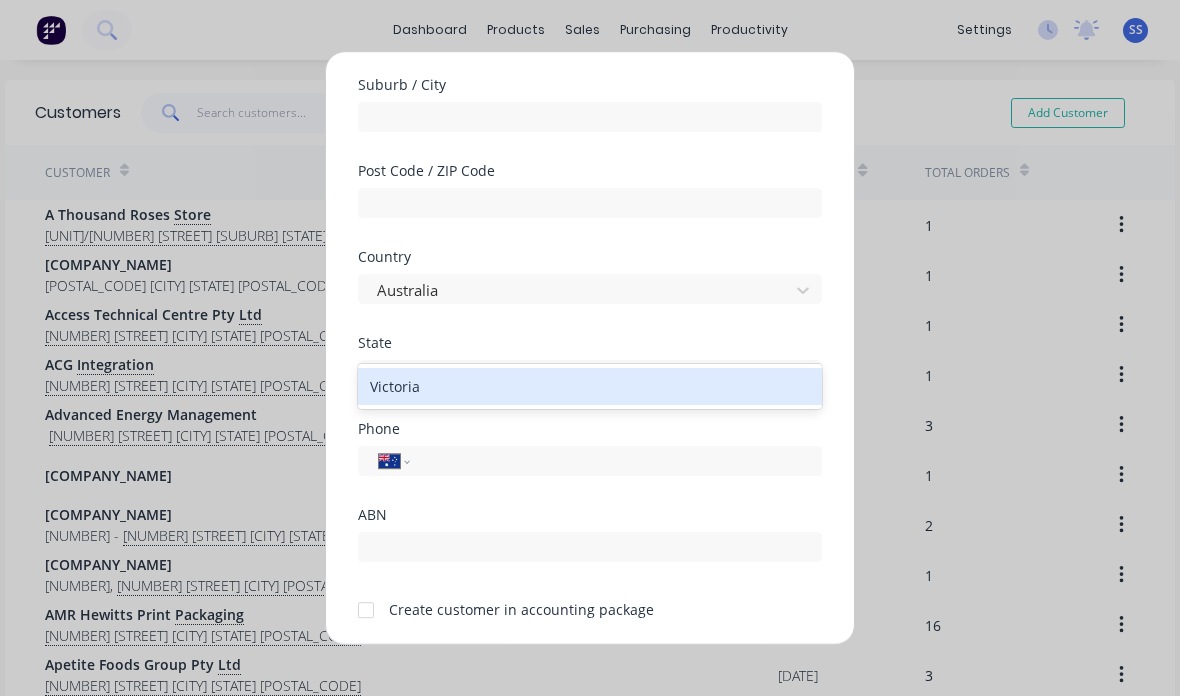 click on "Victoria" at bounding box center (590, 386) 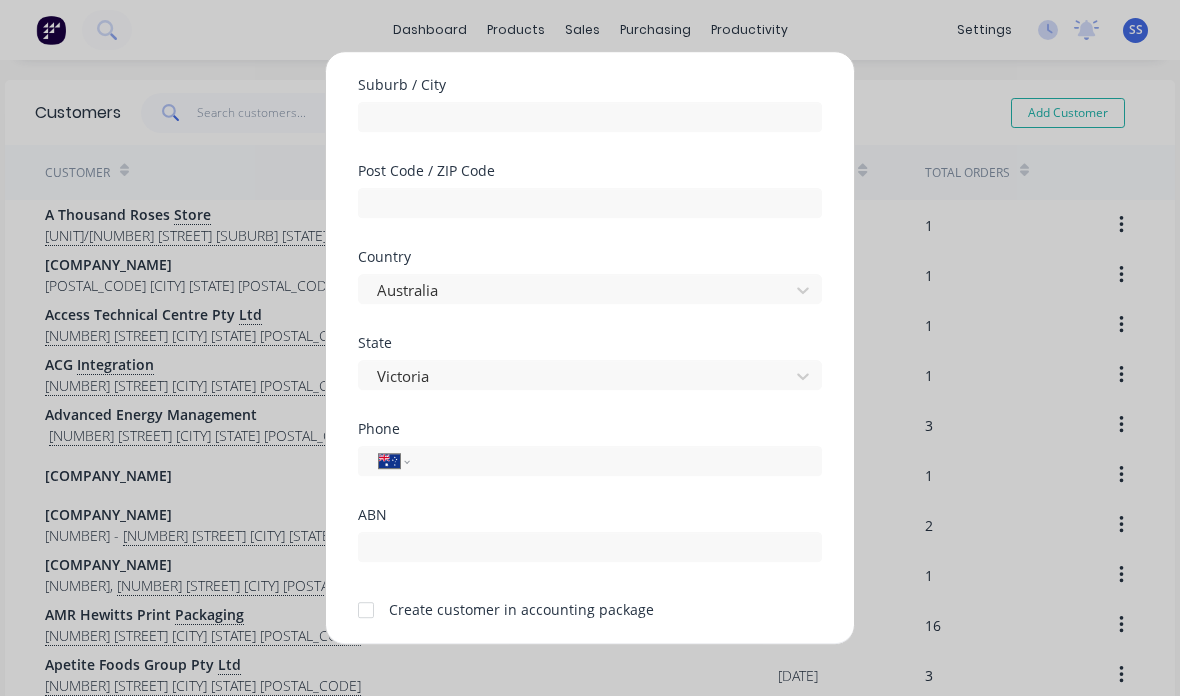 click at bounding box center [366, 610] 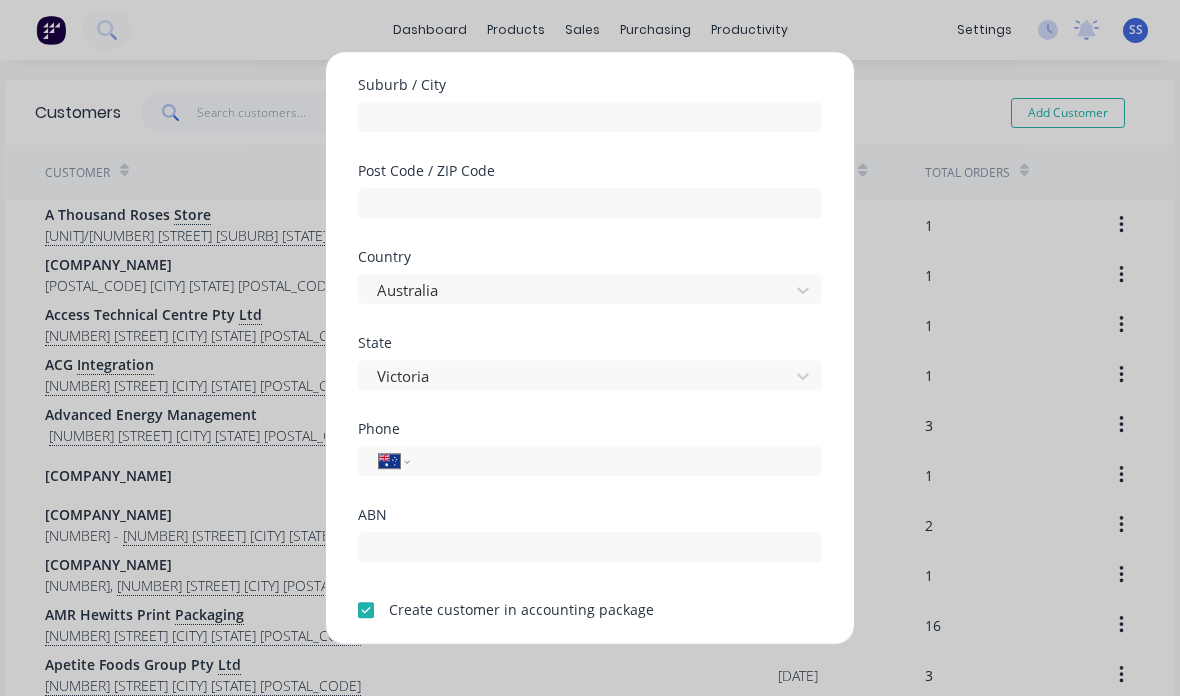 click on "Save" at bounding box center (527, 668) 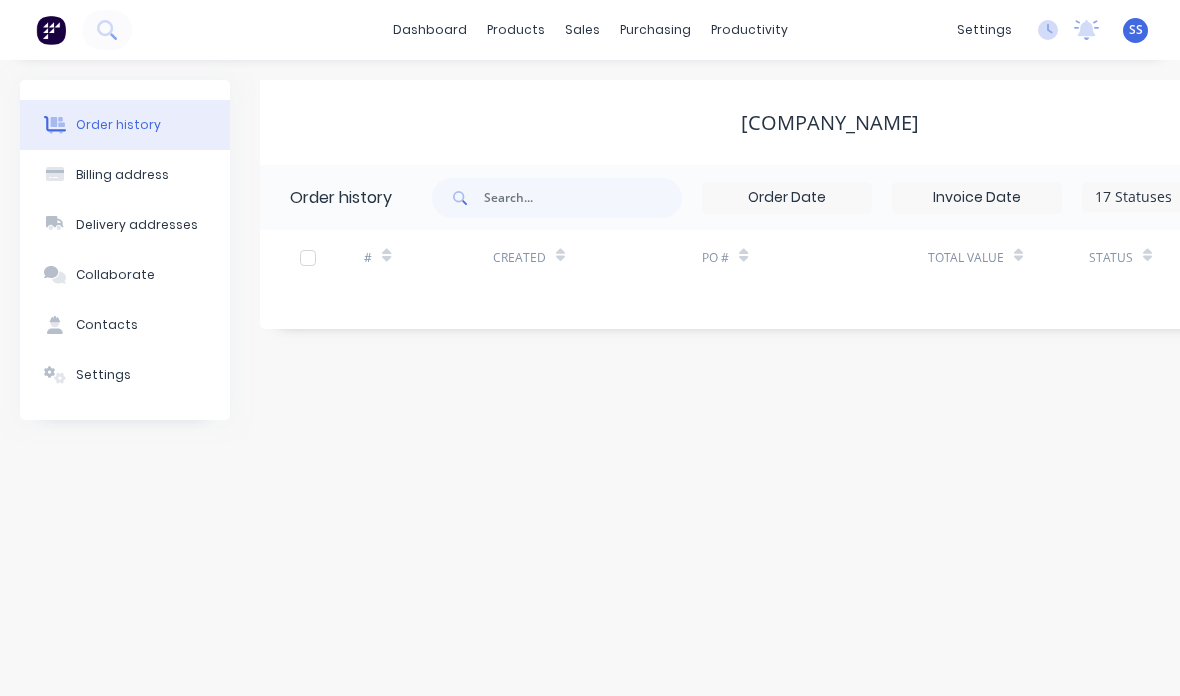 click on "Contacts" at bounding box center (107, 325) 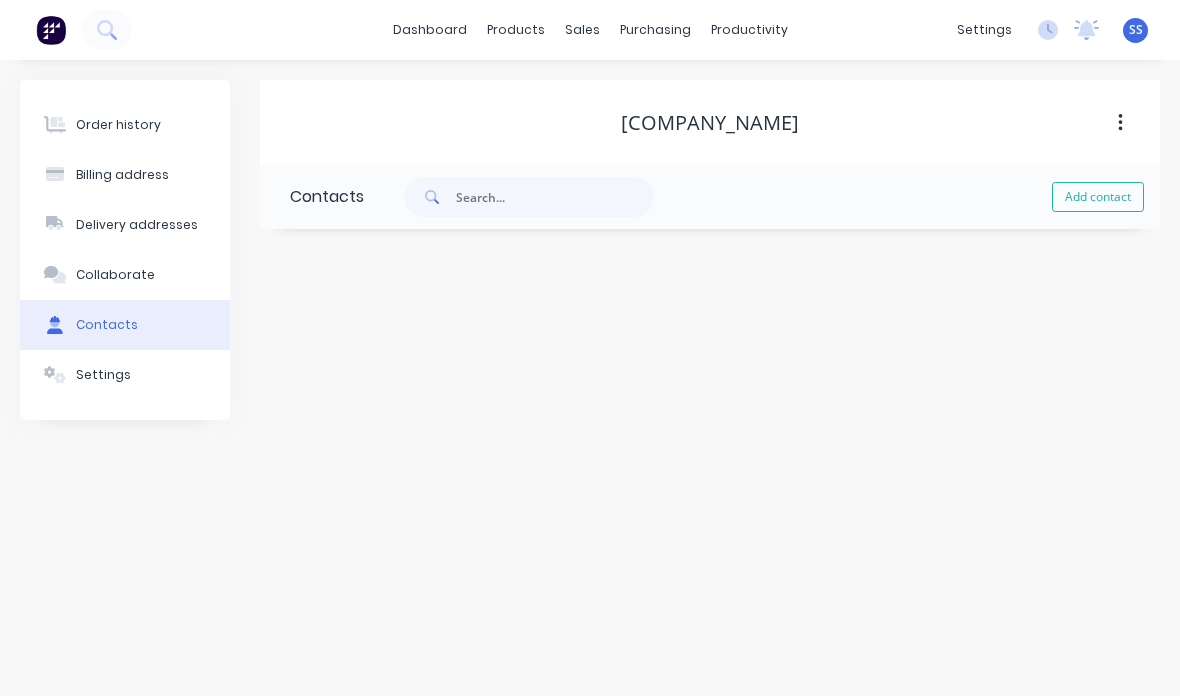 click on "Add contact" at bounding box center (1098, 197) 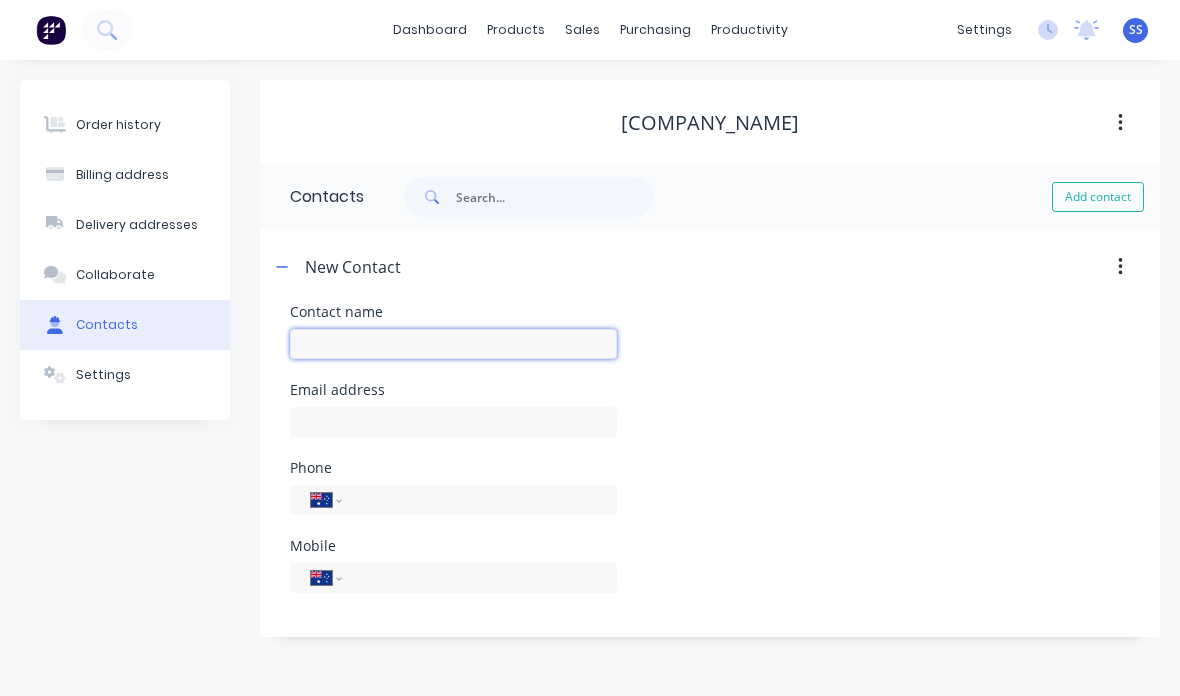 click at bounding box center [453, 344] 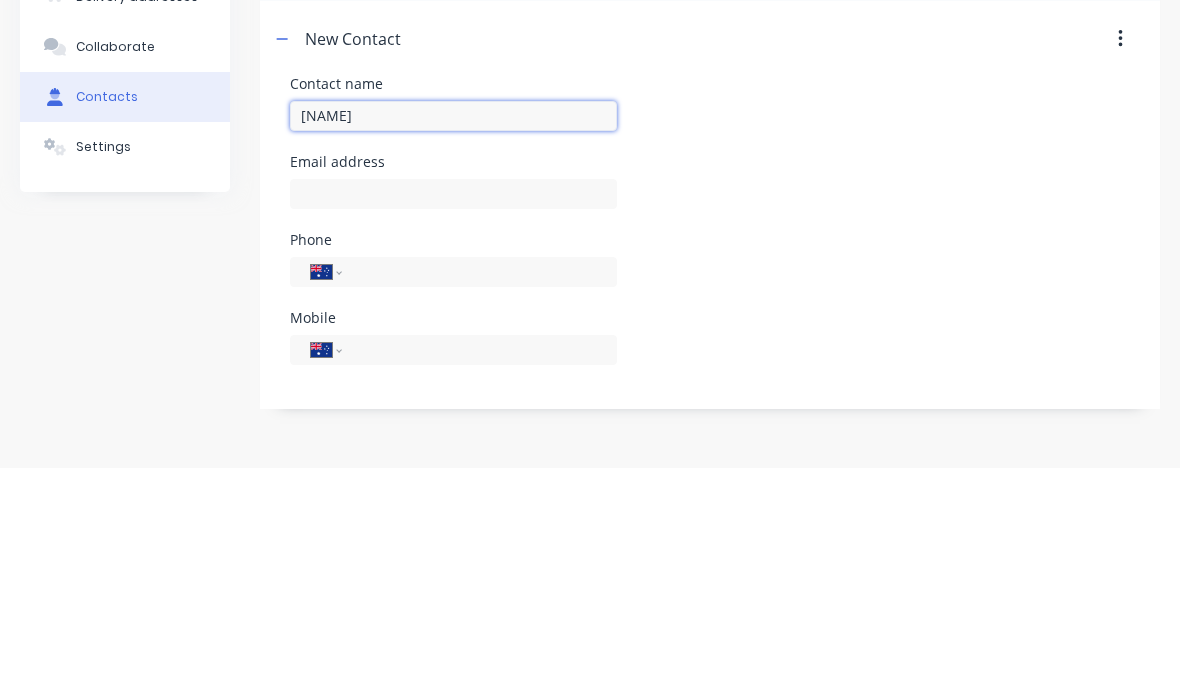 type on "[NAME]" 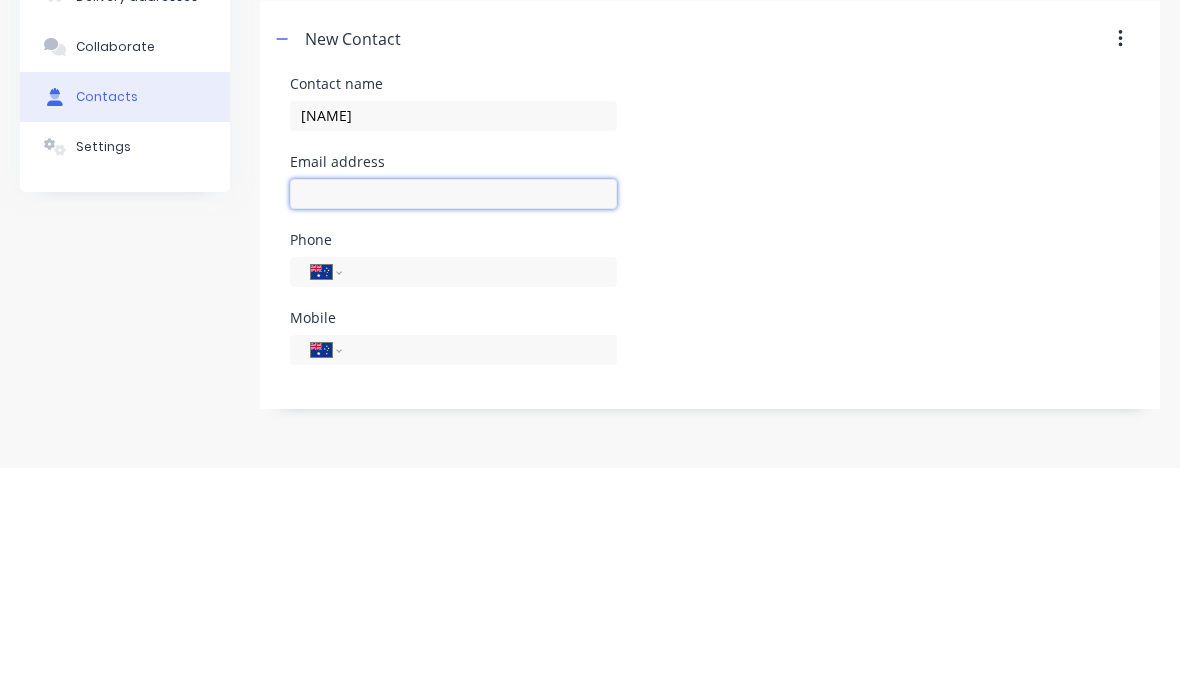 click at bounding box center (453, 422) 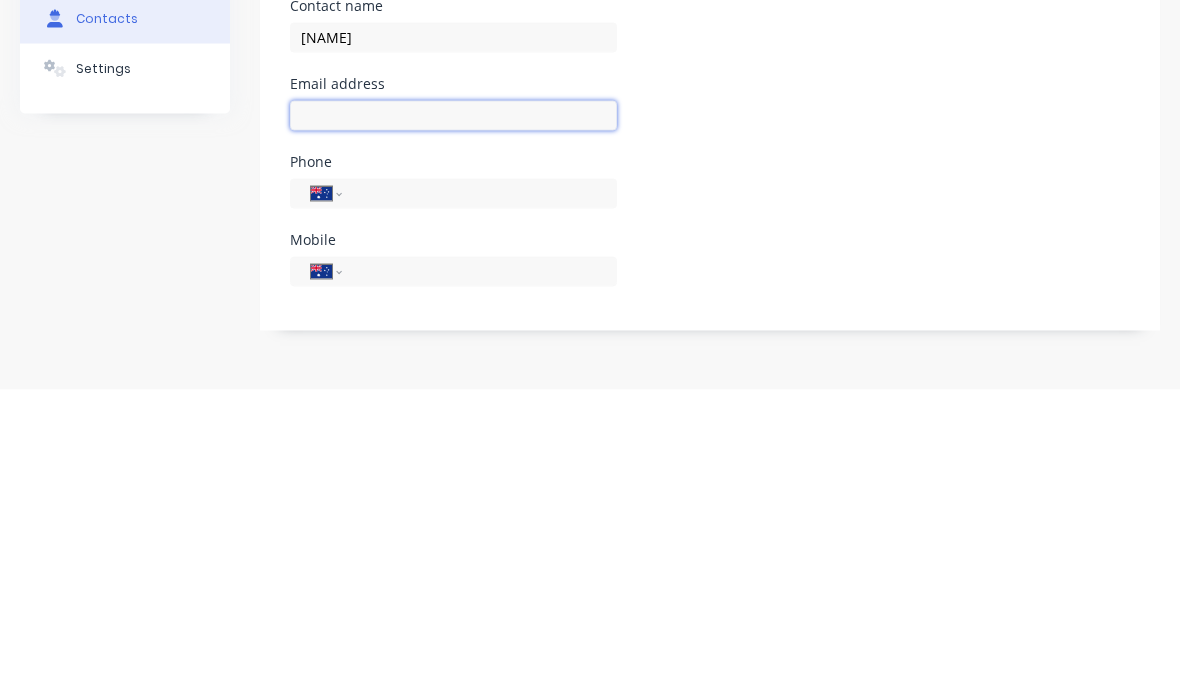 scroll, scrollTop: 80, scrollLeft: 0, axis: vertical 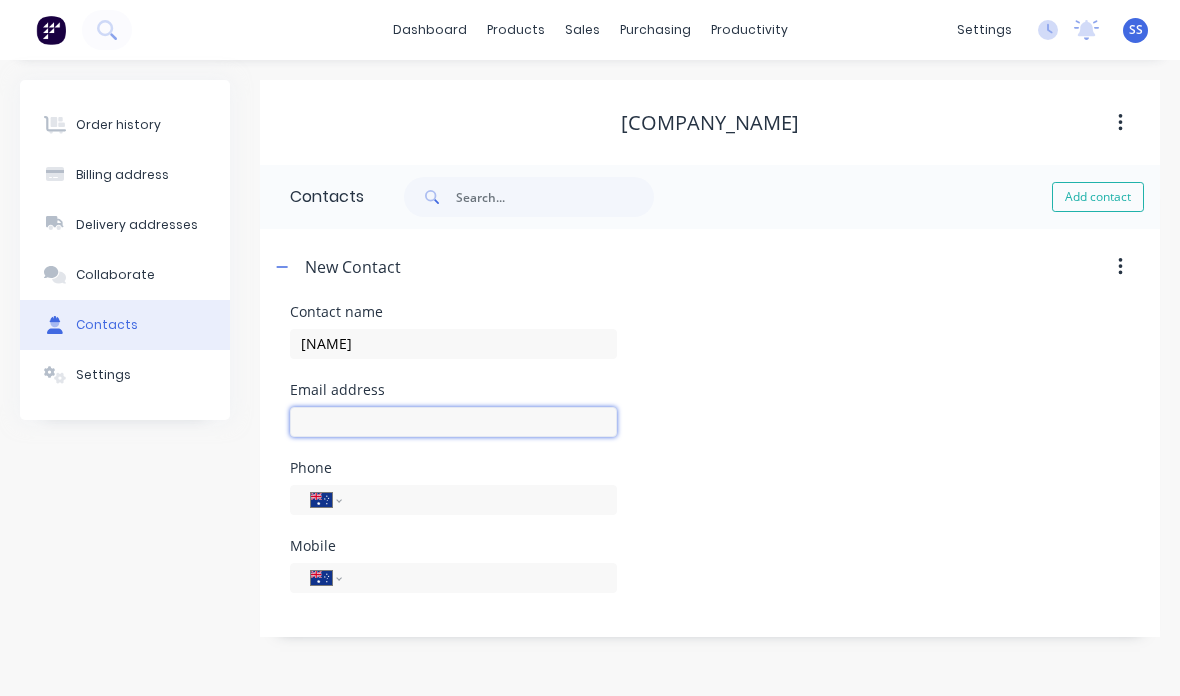 select on "AU" 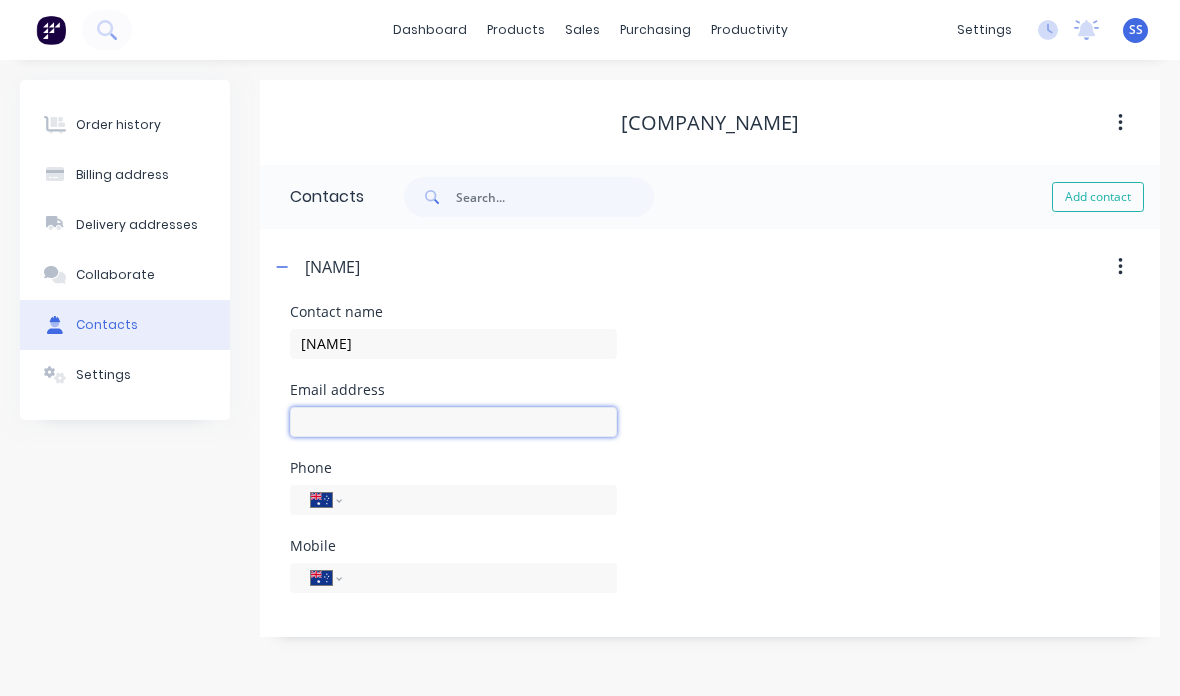 click at bounding box center (453, 422) 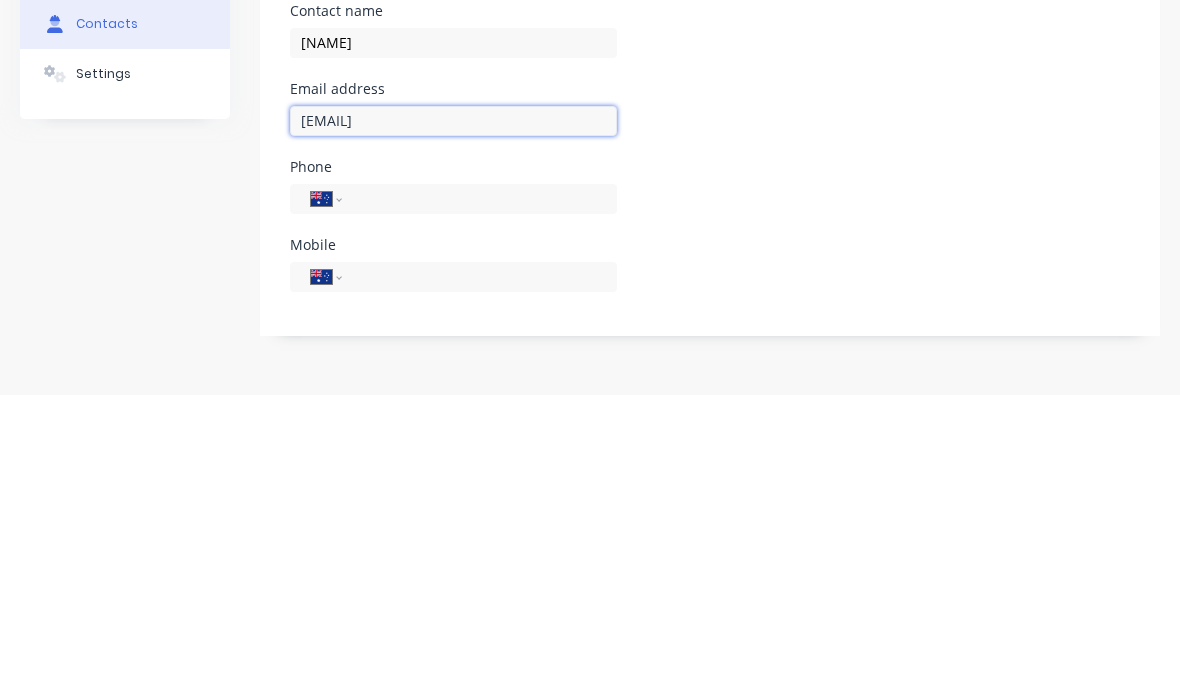 type on "[EMAIL]" 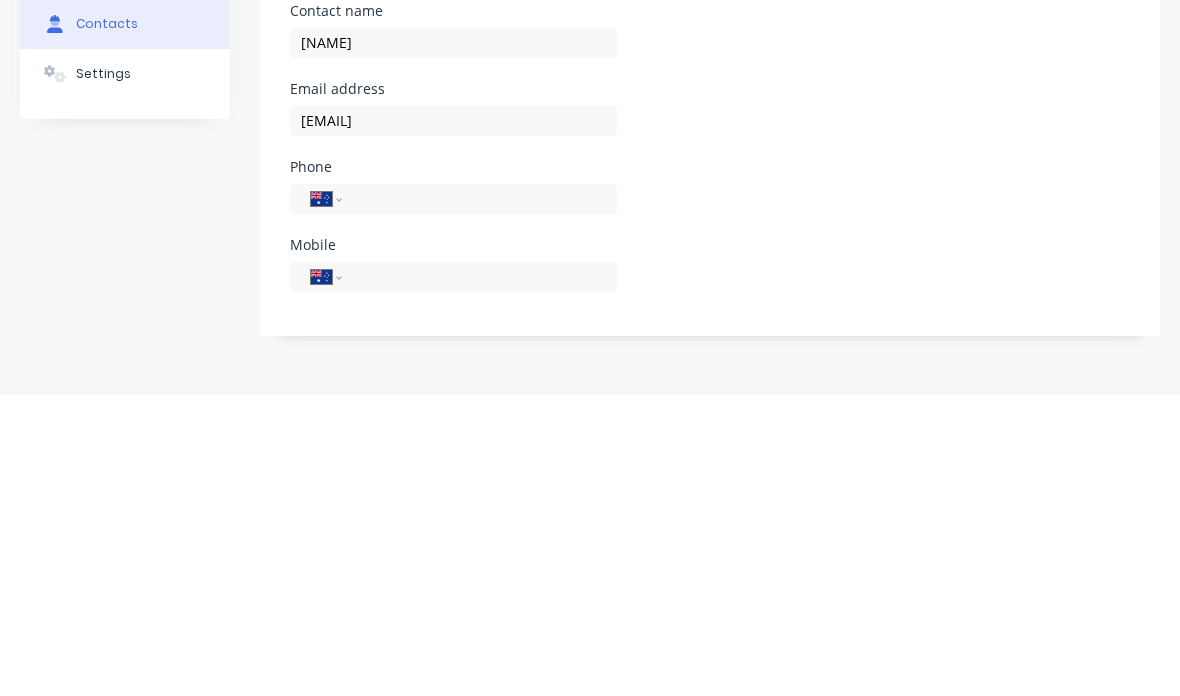 click at bounding box center (476, 499) 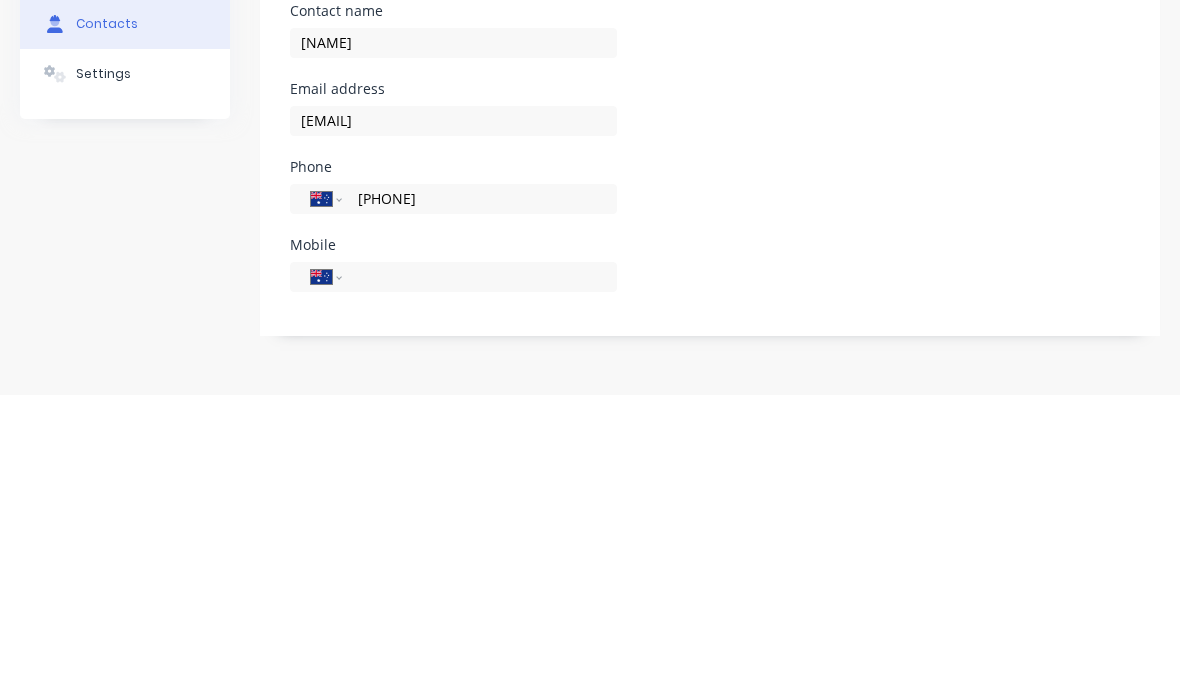 type on "[PHONE]" 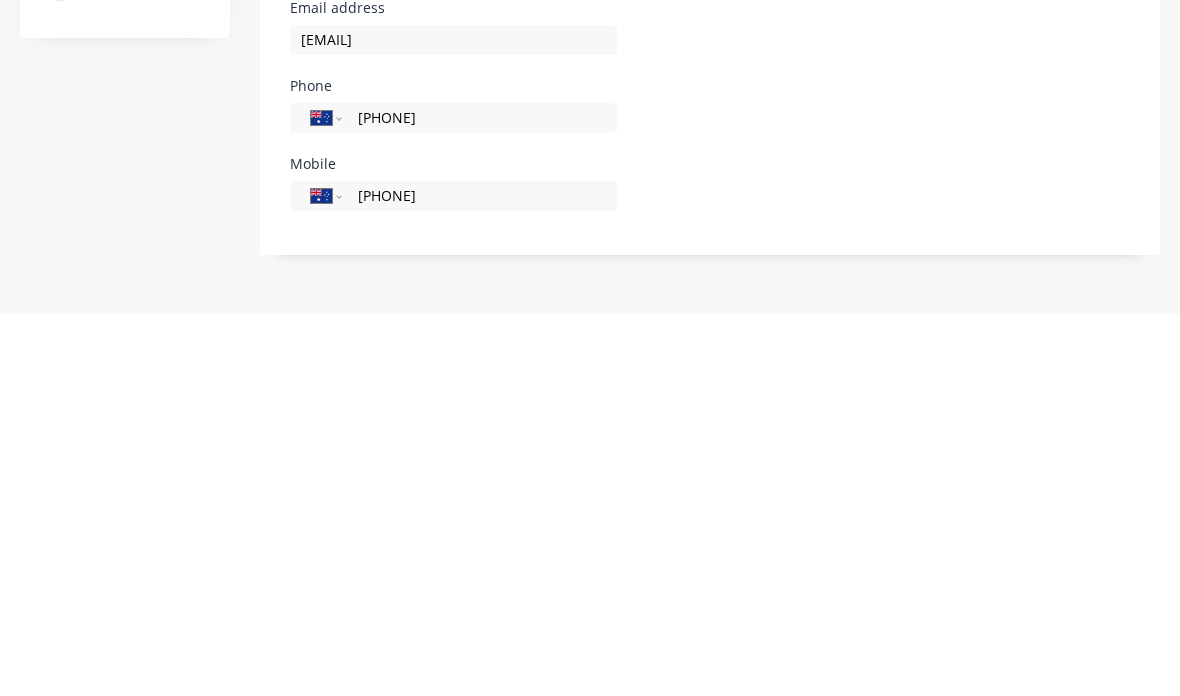 type on "[PHONE]" 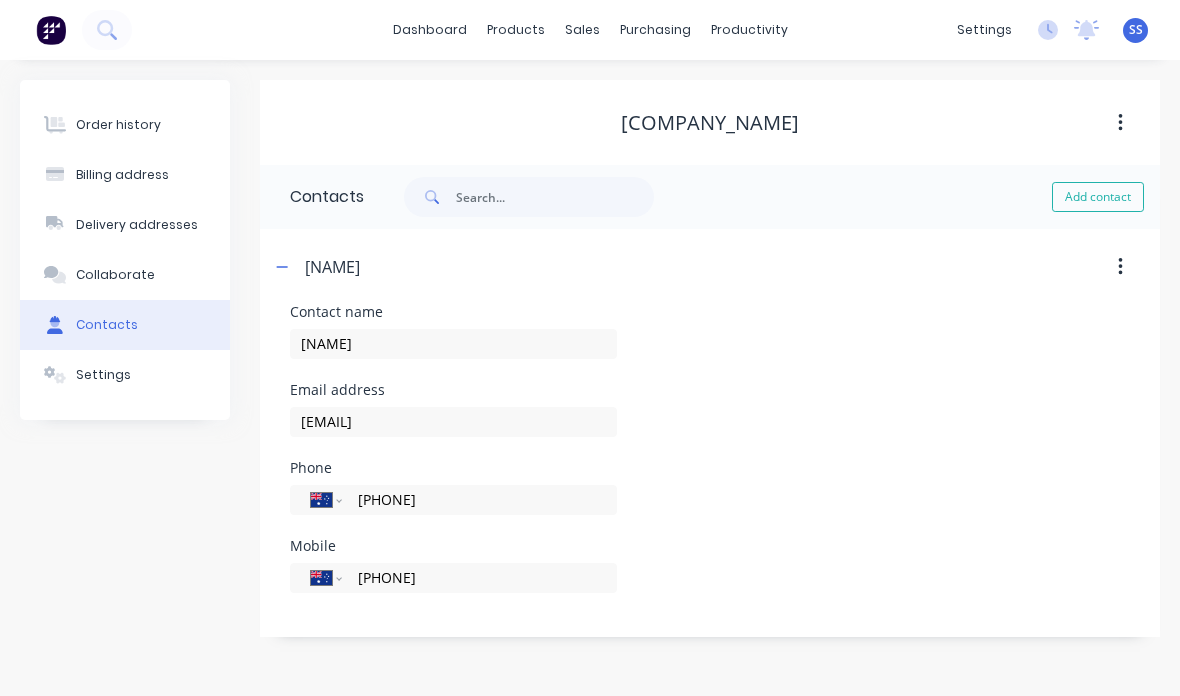 click on "Settings" at bounding box center [125, 375] 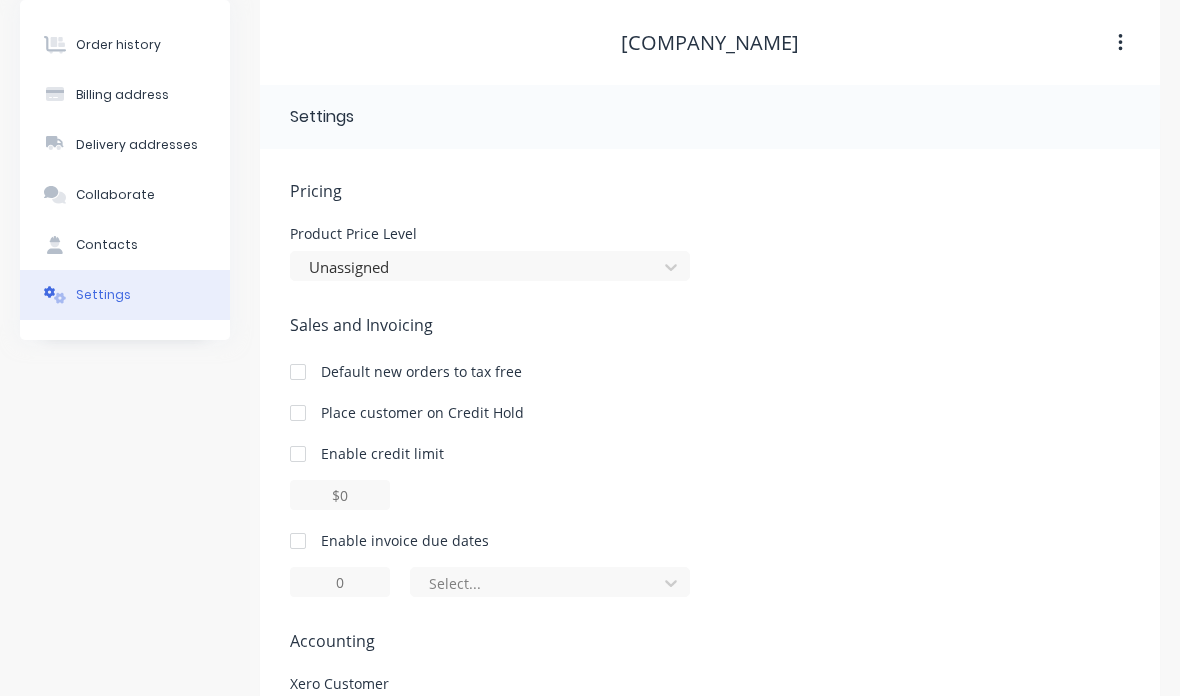 click on "Contacts" at bounding box center (125, 245) 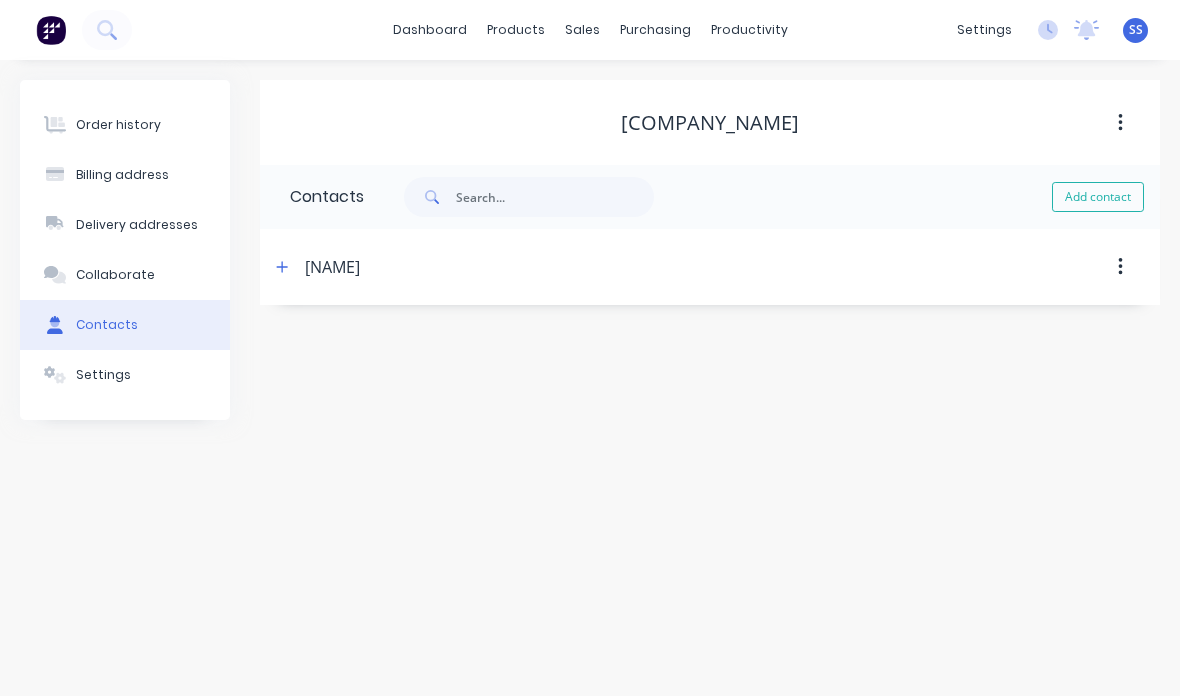 click on "Order history" at bounding box center [125, 125] 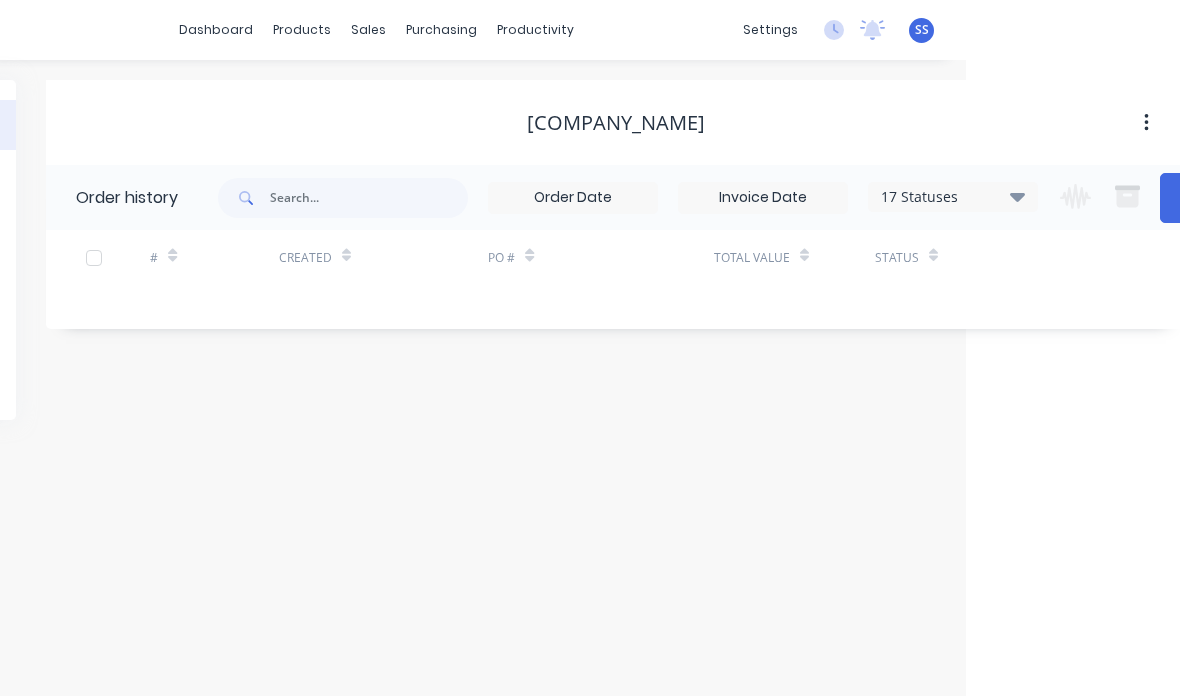 scroll, scrollTop: 80, scrollLeft: 304, axis: both 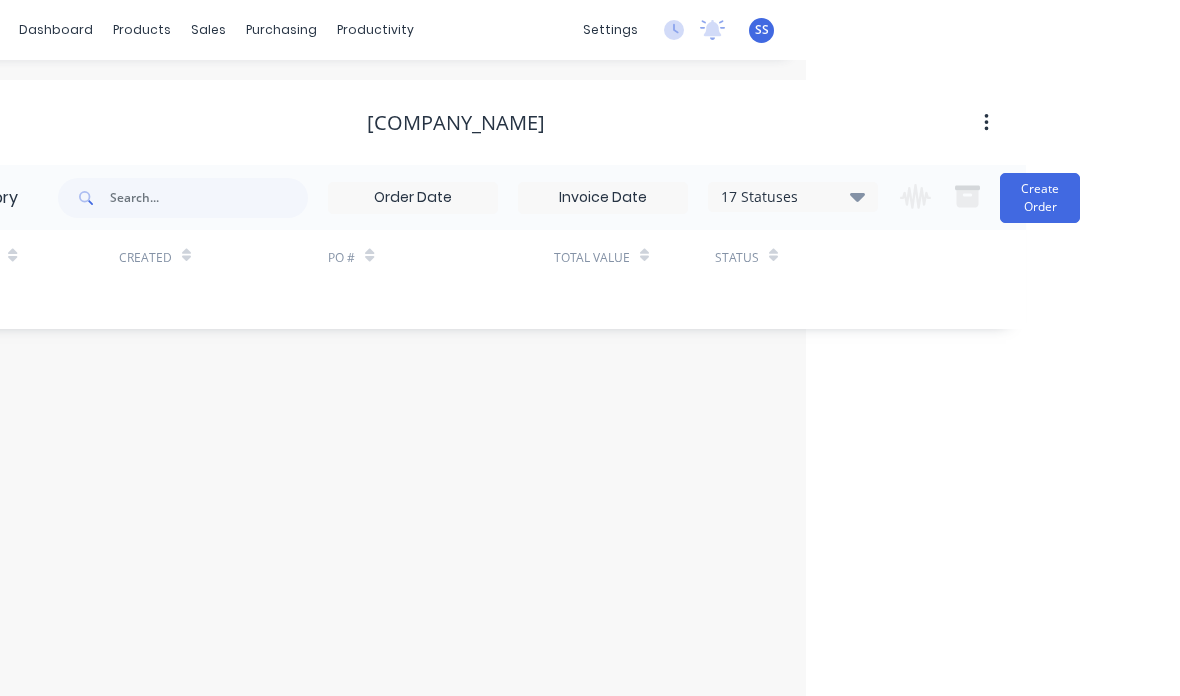 click on "Create Order" at bounding box center (1110, 198) 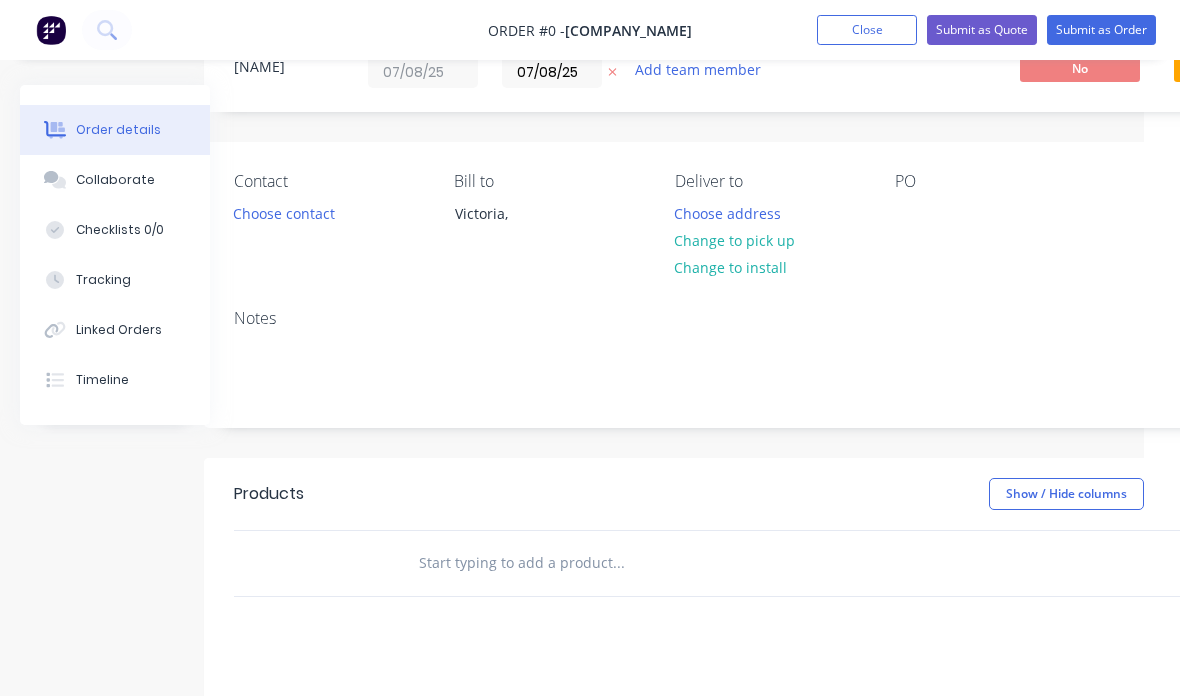 scroll, scrollTop: 80, scrollLeft: 0, axis: vertical 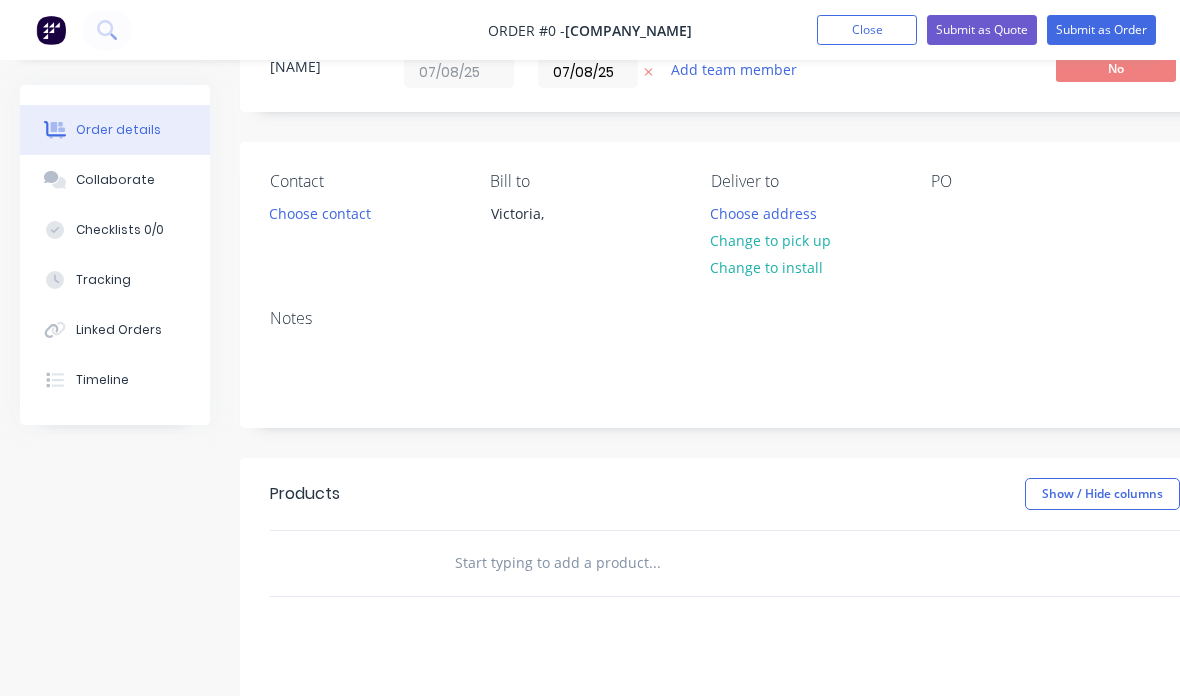 click on "Choose contact" at bounding box center (320, 212) 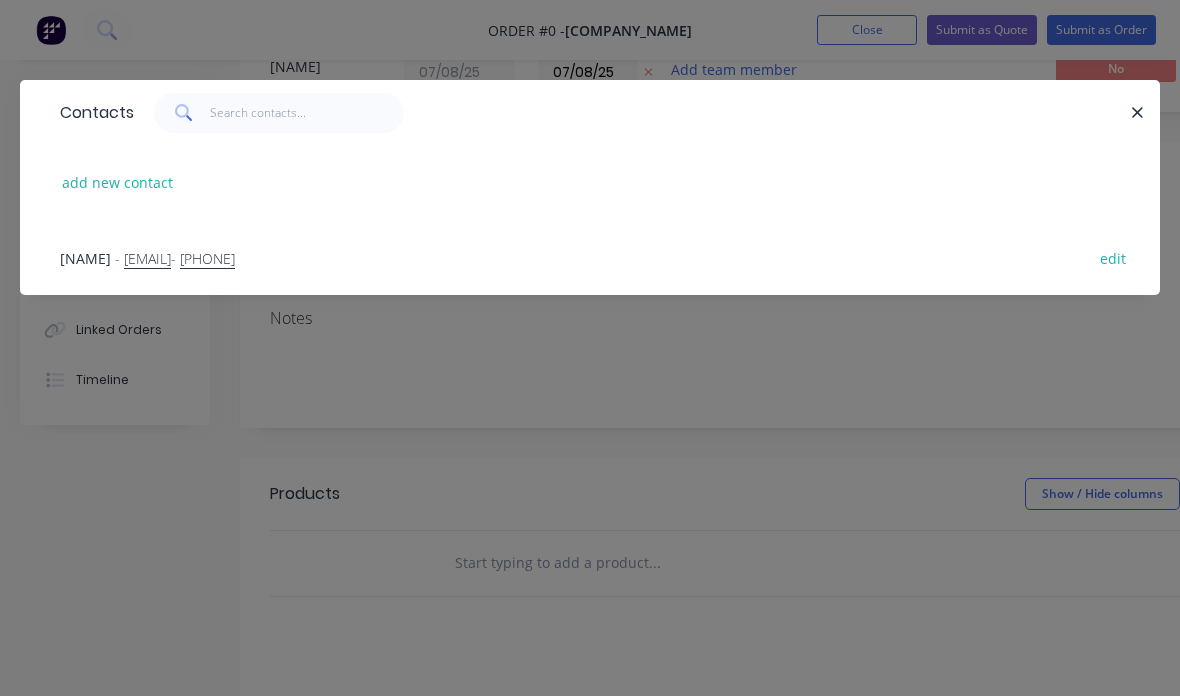 click on "[NAME] - [EMAIL] - [PHONE] edit" at bounding box center [590, 257] 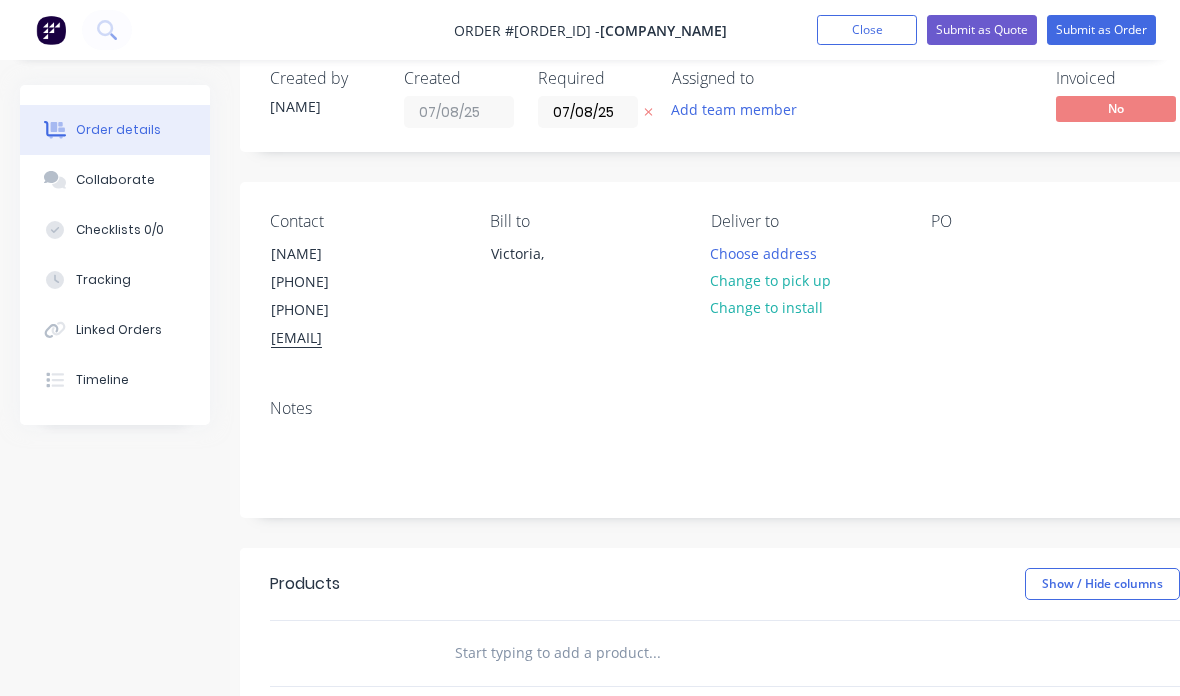 scroll, scrollTop: 39, scrollLeft: 0, axis: vertical 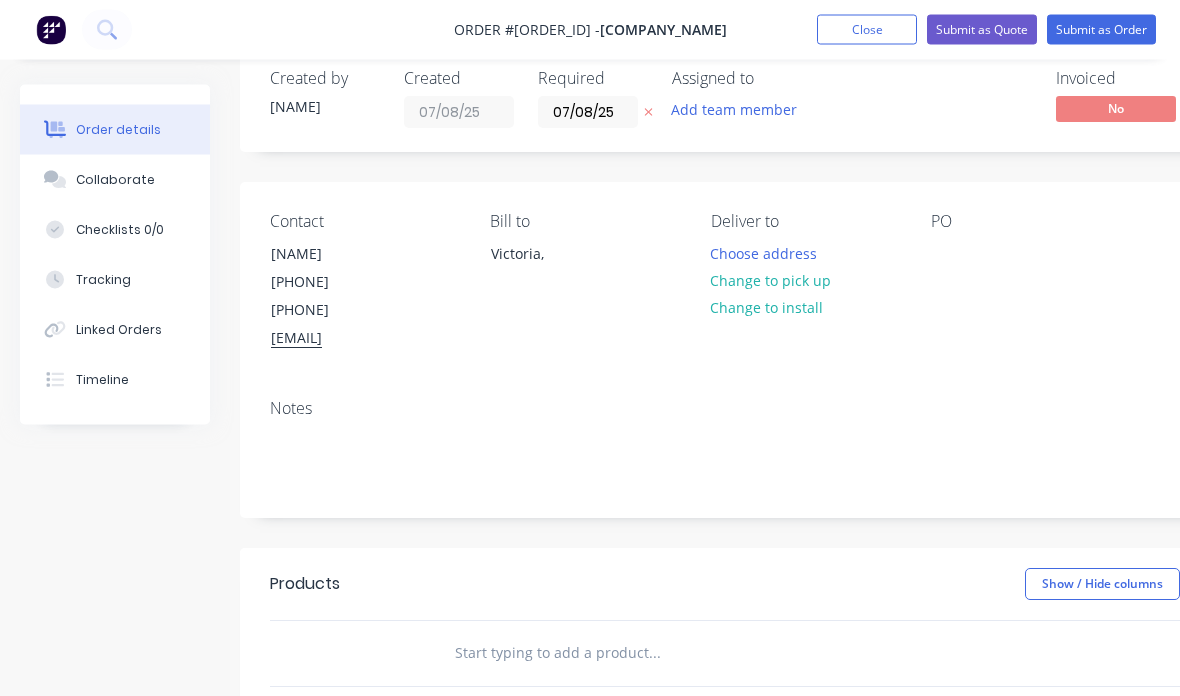 click on "Change to pick up" at bounding box center (771, 281) 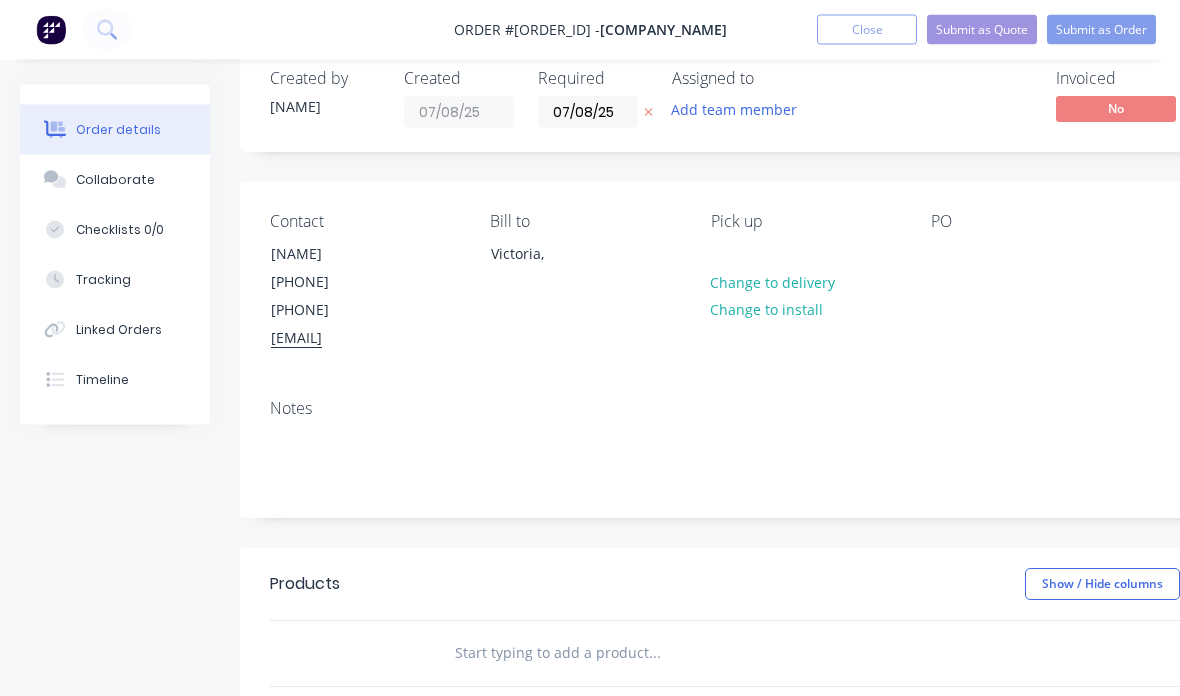 scroll, scrollTop: 40, scrollLeft: 0, axis: vertical 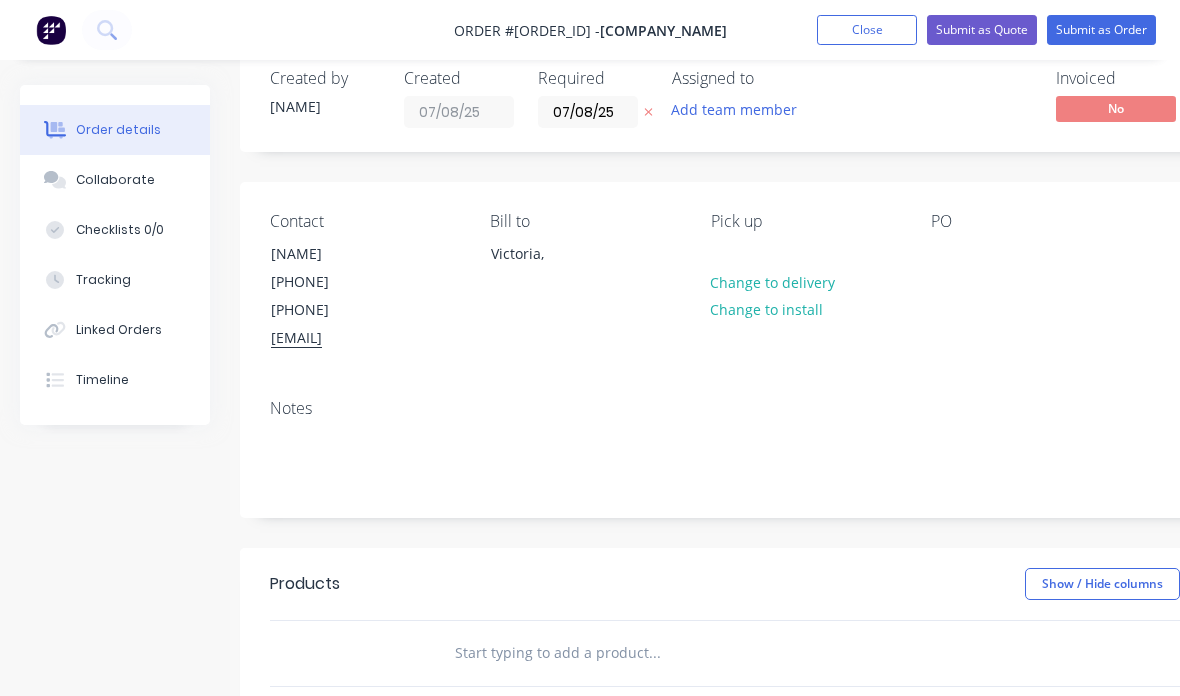 click at bounding box center (648, 112) 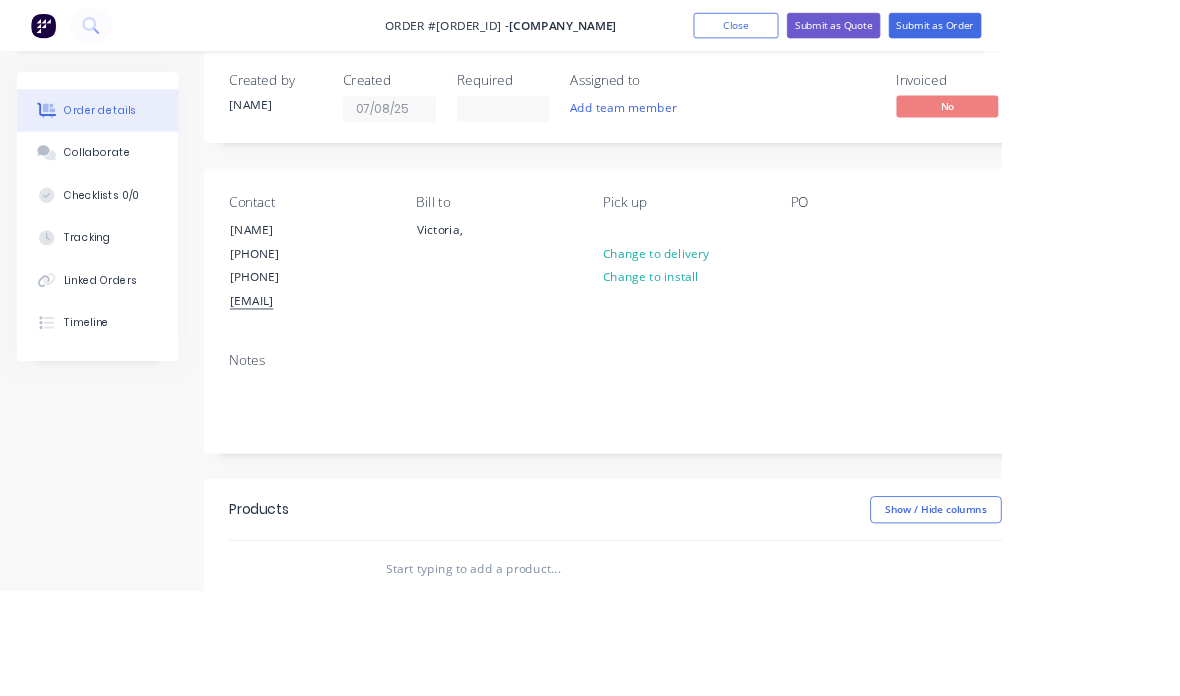 scroll, scrollTop: 24, scrollLeft: 0, axis: vertical 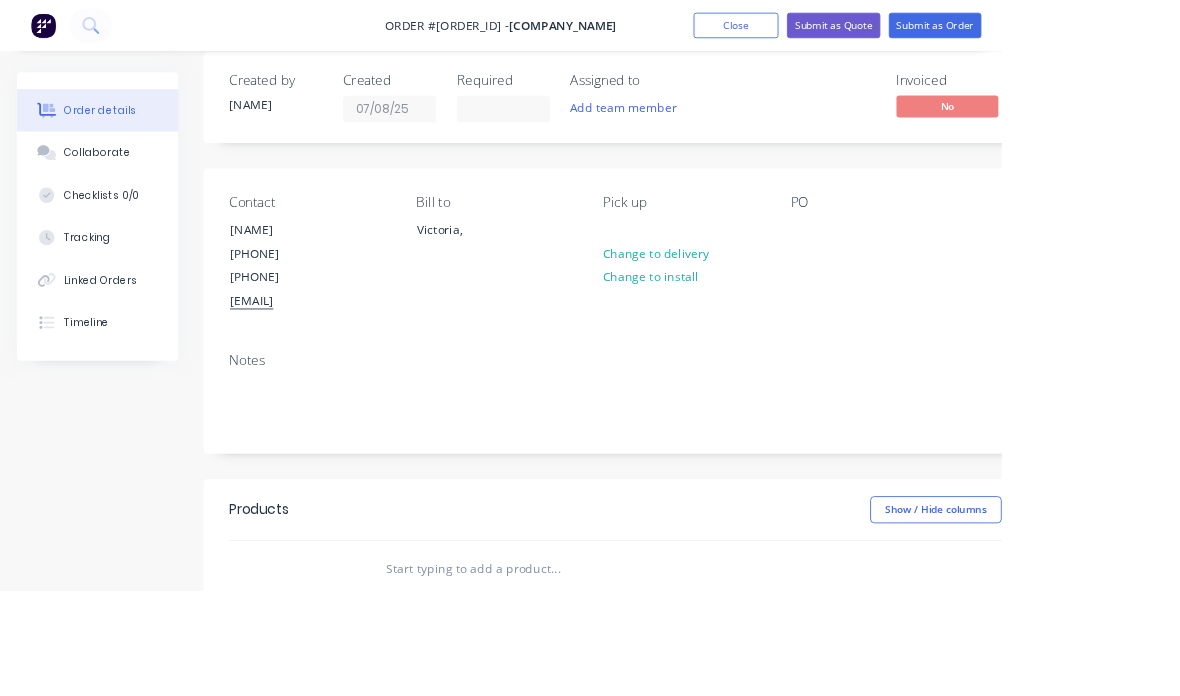 click on "Add product" at bounding box center (1282, 600) 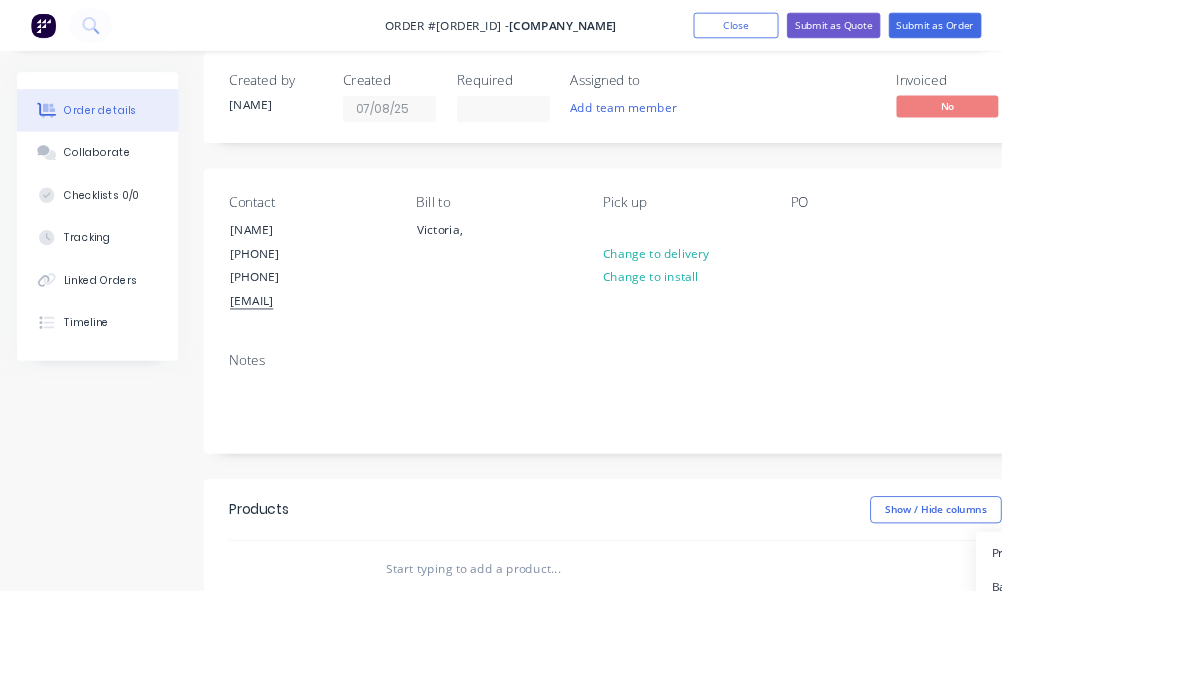 click on "Basic product" at bounding box center (1245, 690) 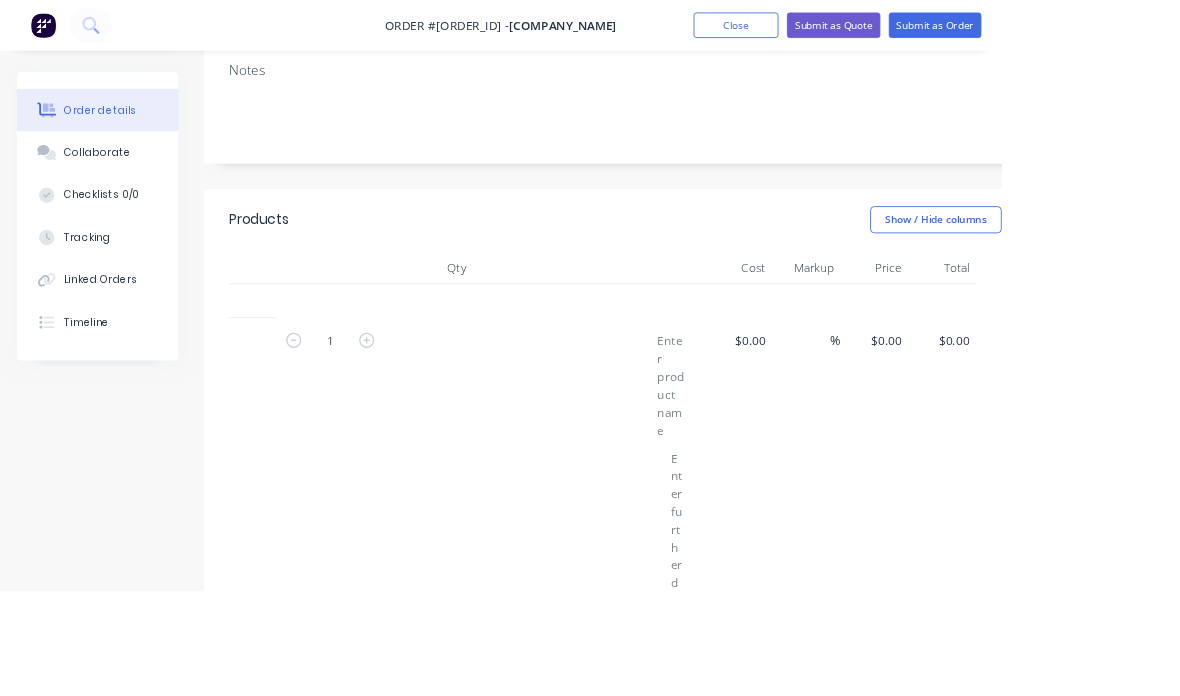 scroll, scrollTop: 365, scrollLeft: 0, axis: vertical 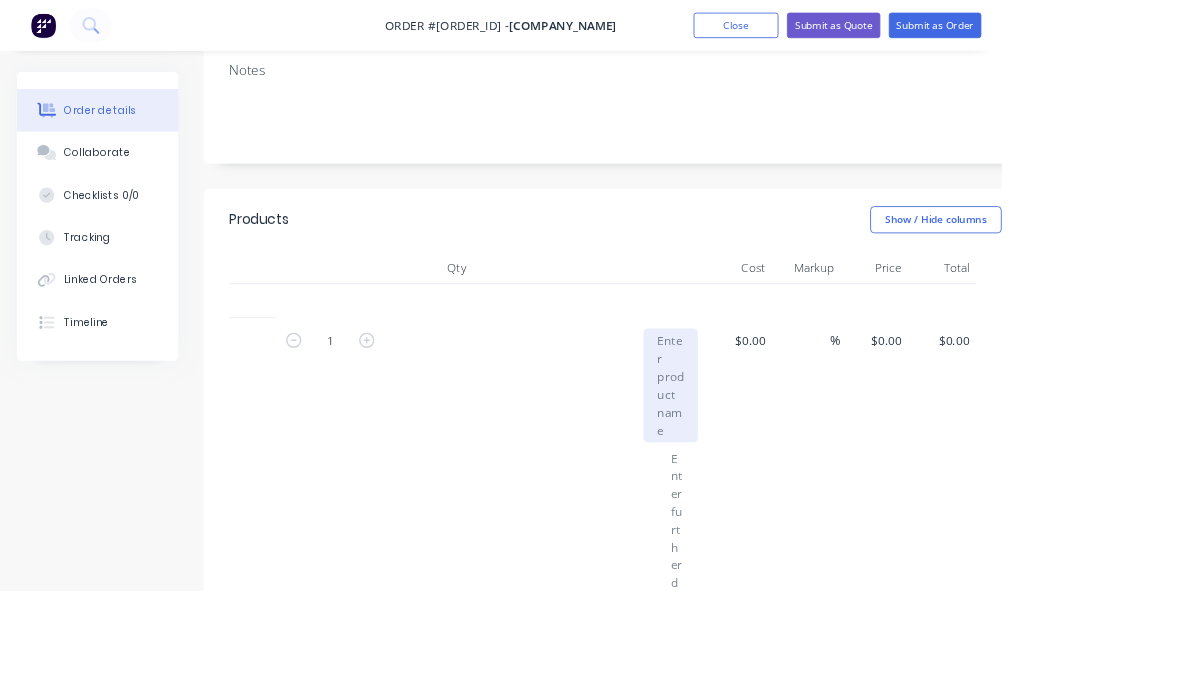 click at bounding box center [790, 454] 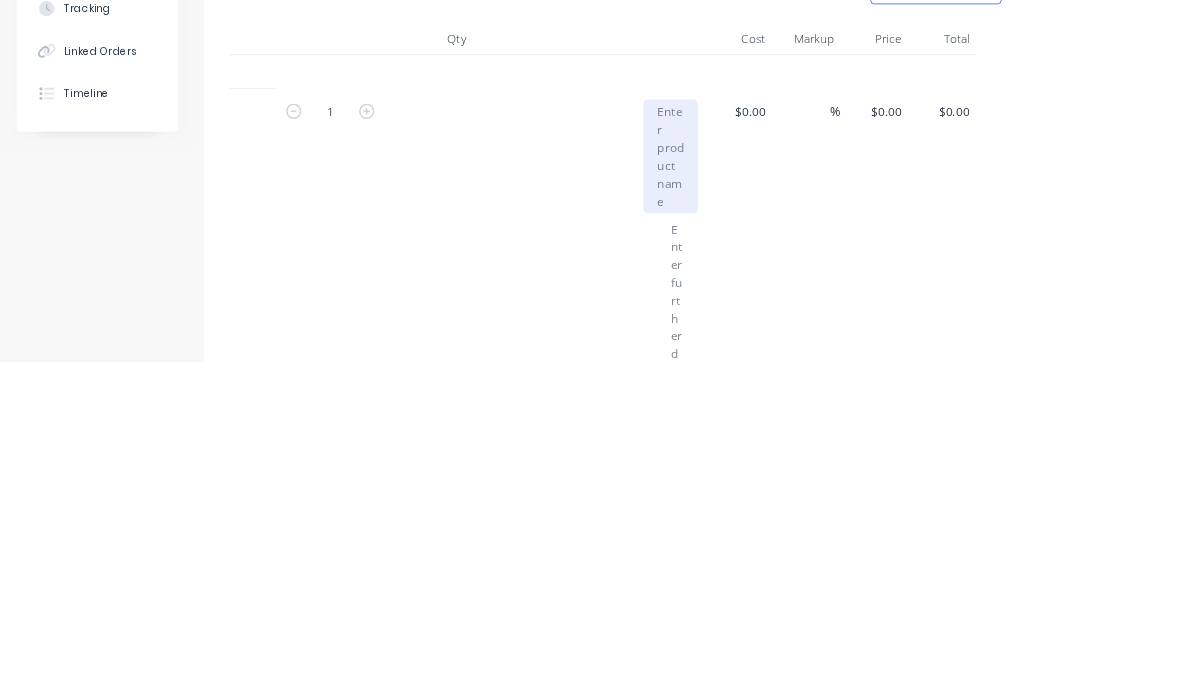 type 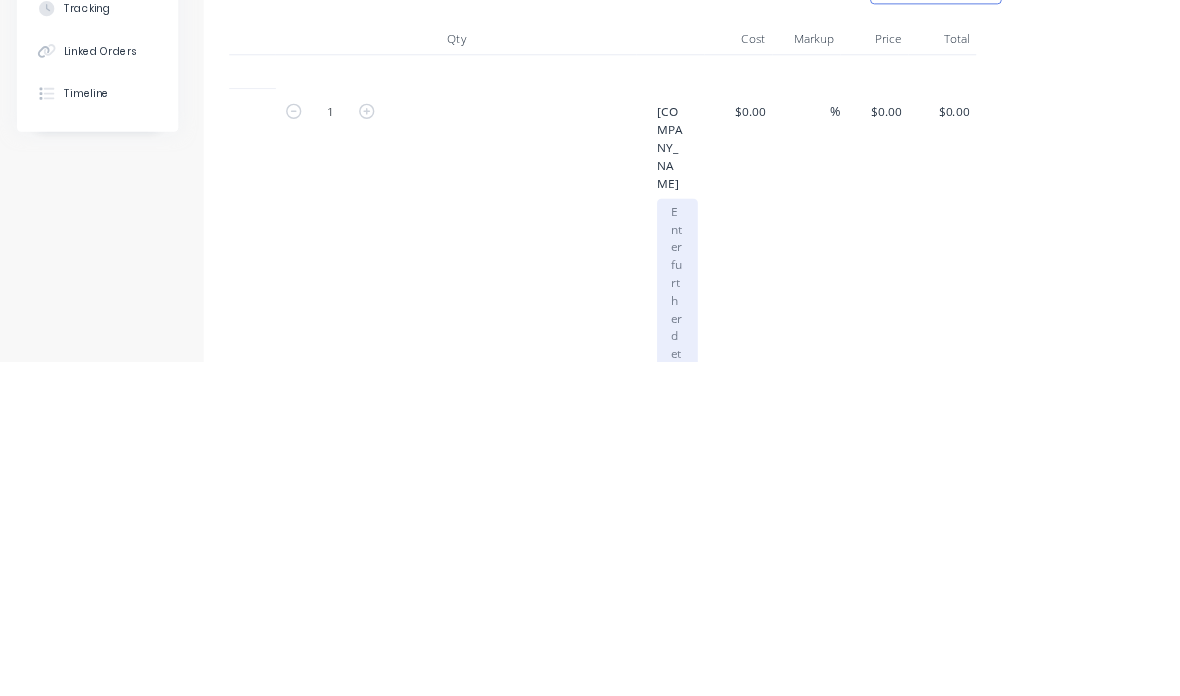 click at bounding box center (798, 655) 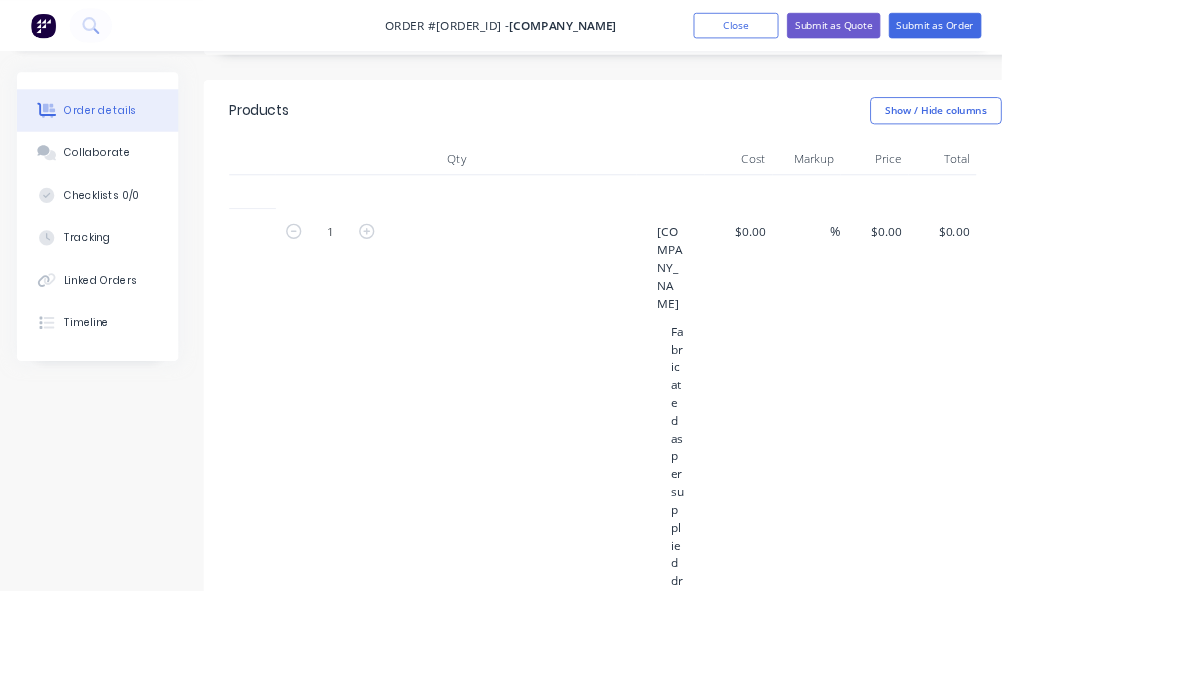 scroll, scrollTop: 492, scrollLeft: 0, axis: vertical 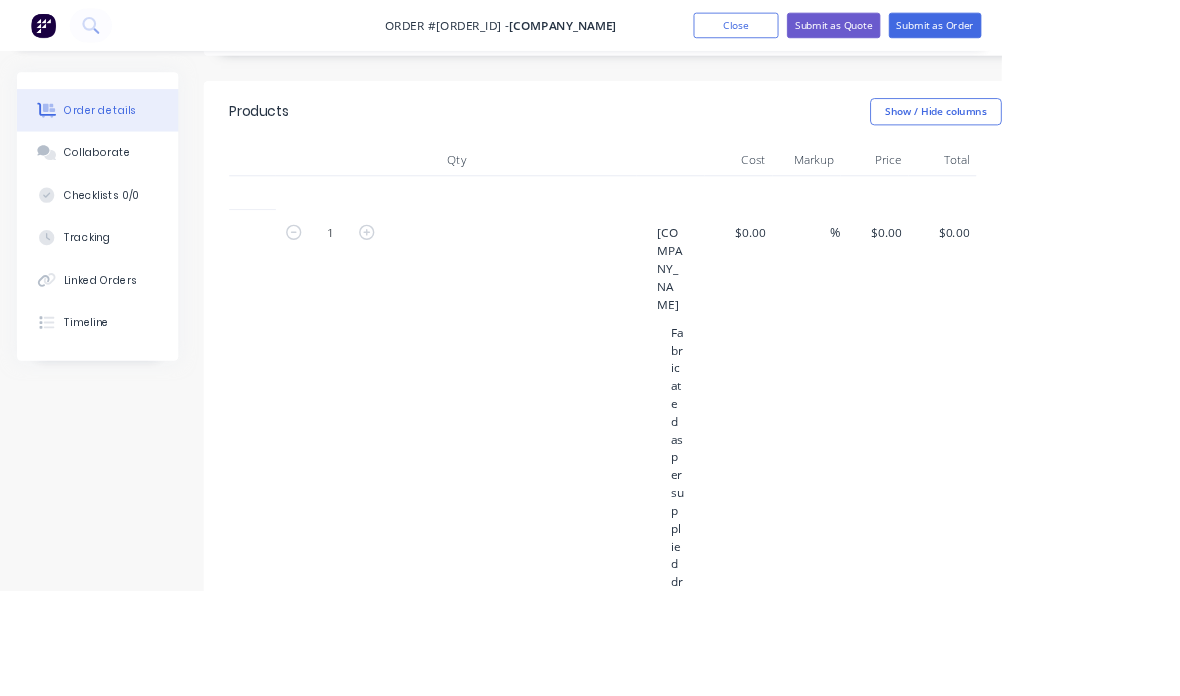 click on "$0.00 $0.00" at bounding box center (1043, 274) 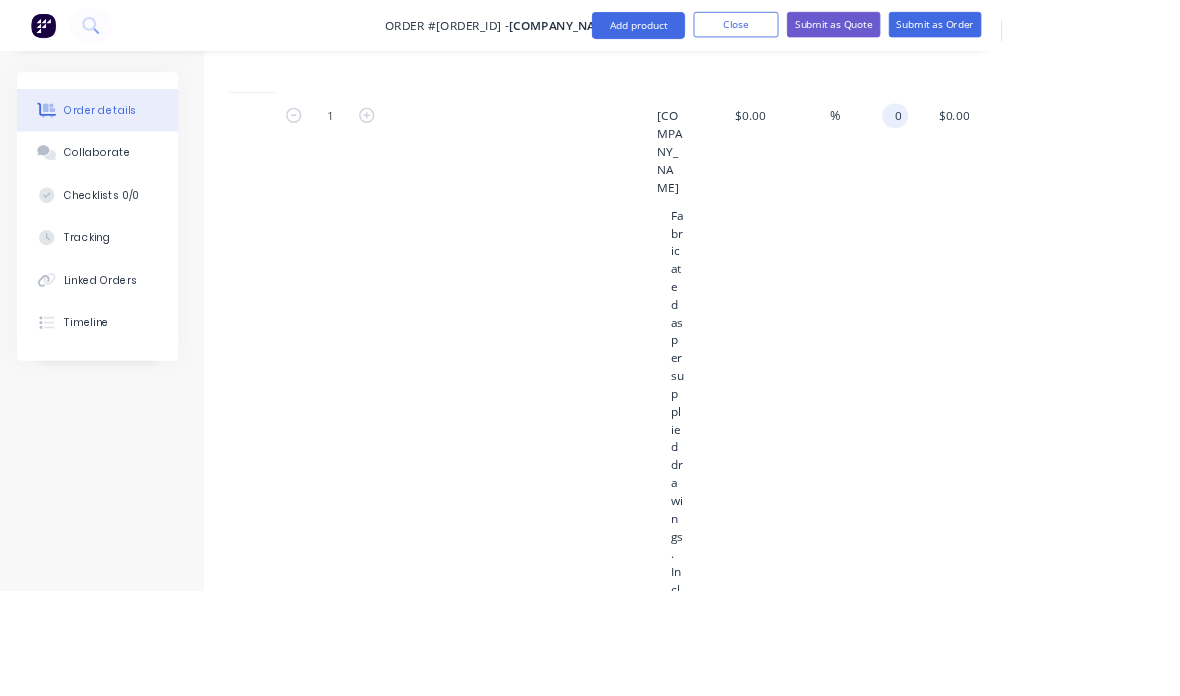 scroll, scrollTop: 630, scrollLeft: 0, axis: vertical 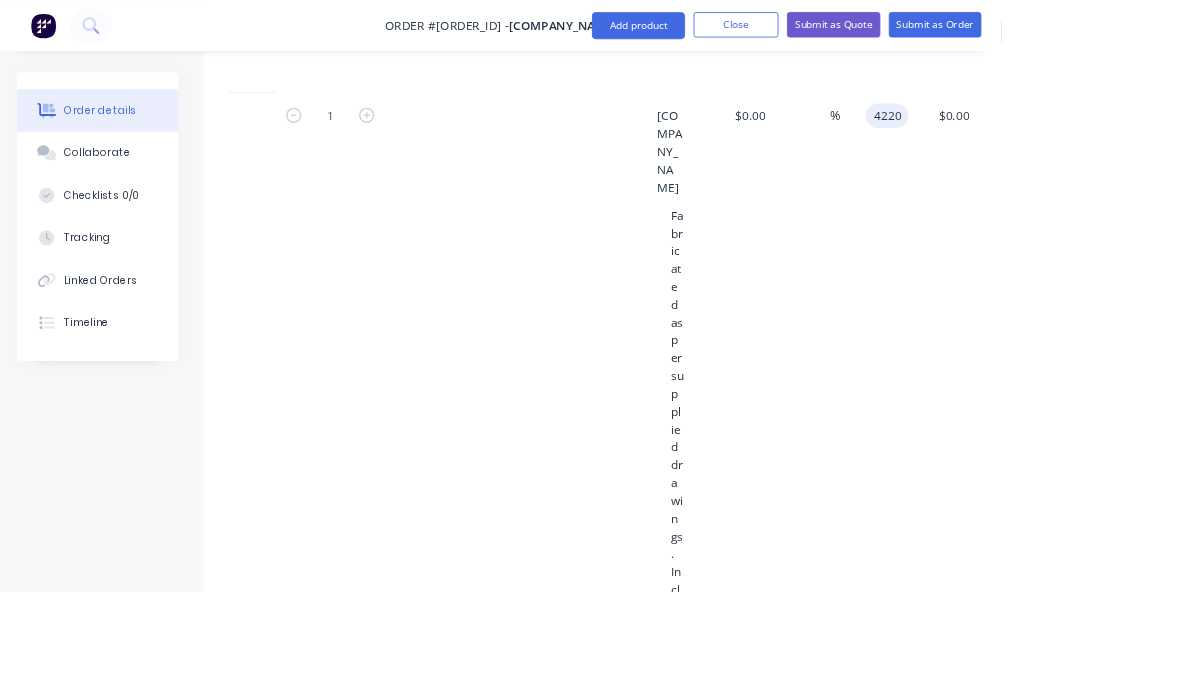 click on "Add product" at bounding box center (752, 30) 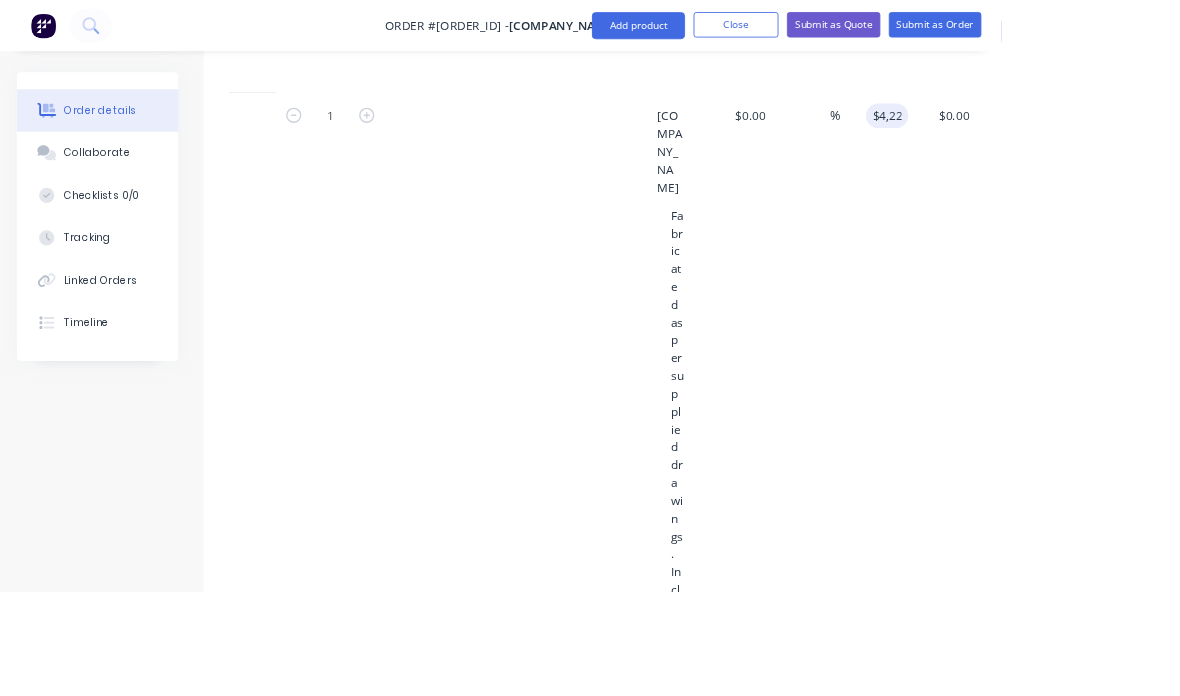 type on "$4,220.00" 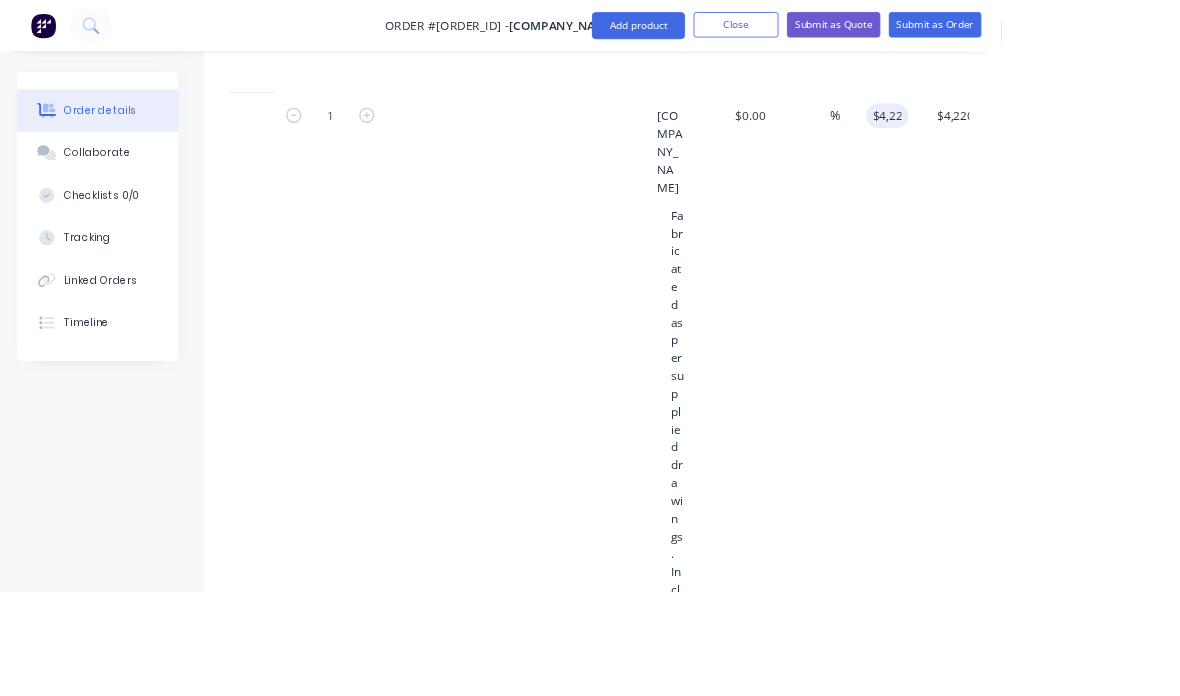 scroll, scrollTop: 630, scrollLeft: 0, axis: vertical 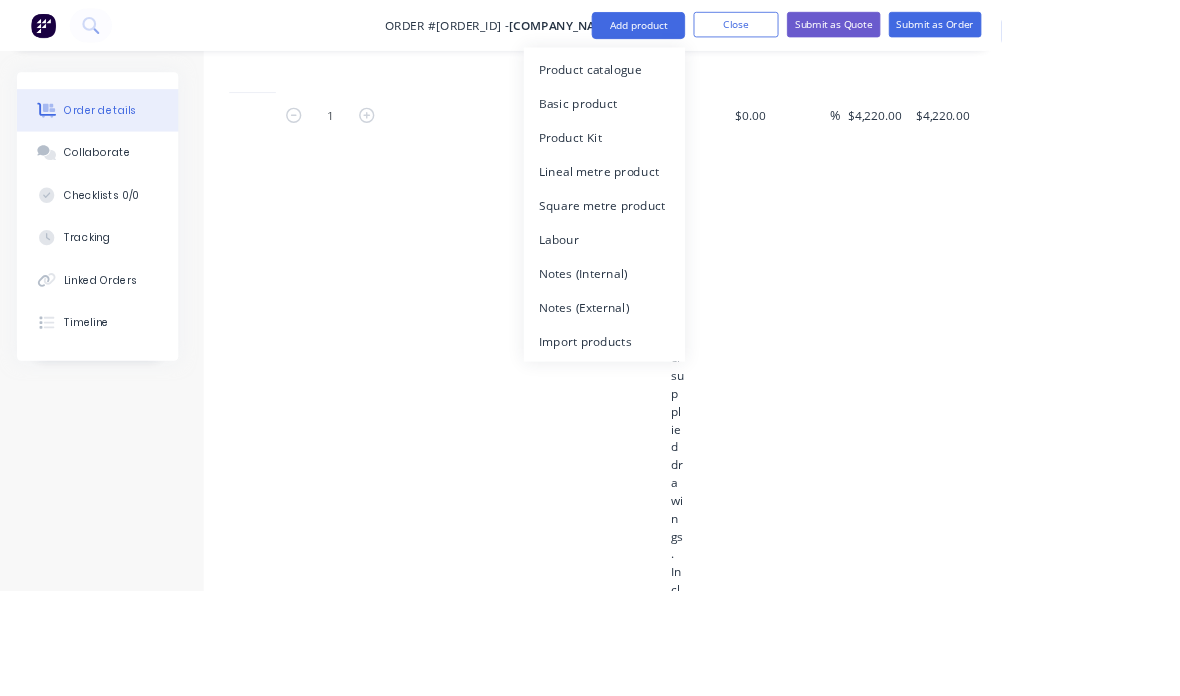 click on "Basic product" at bounding box center [712, 121] 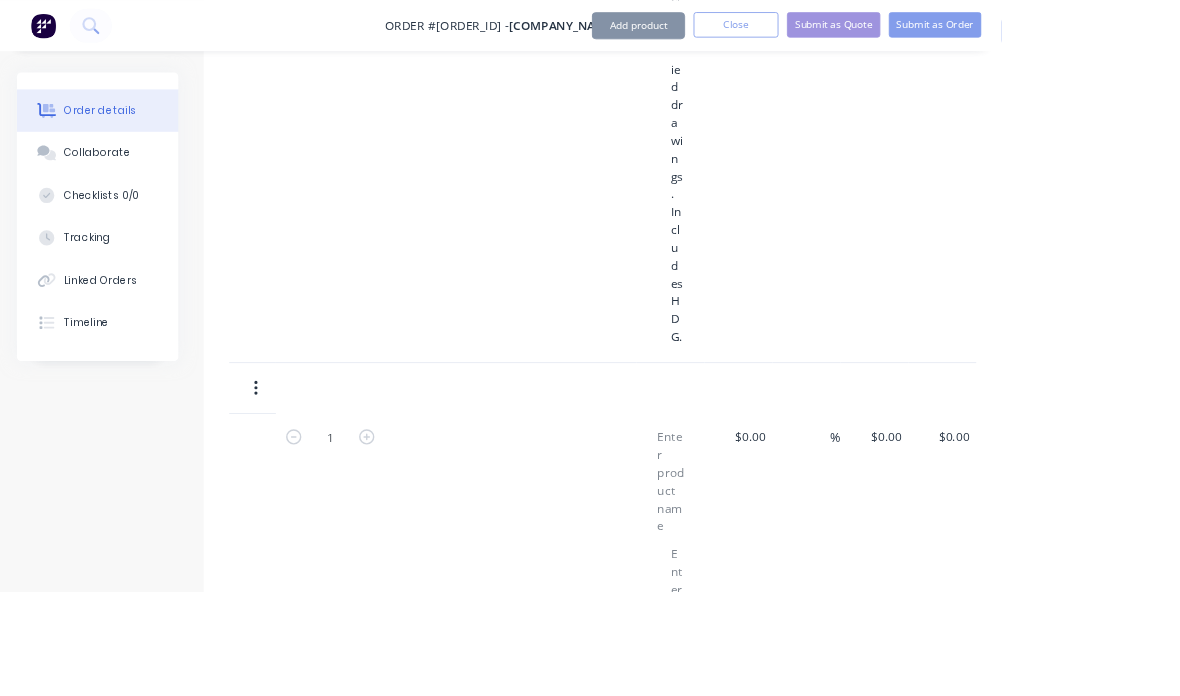 scroll, scrollTop: 1057, scrollLeft: 0, axis: vertical 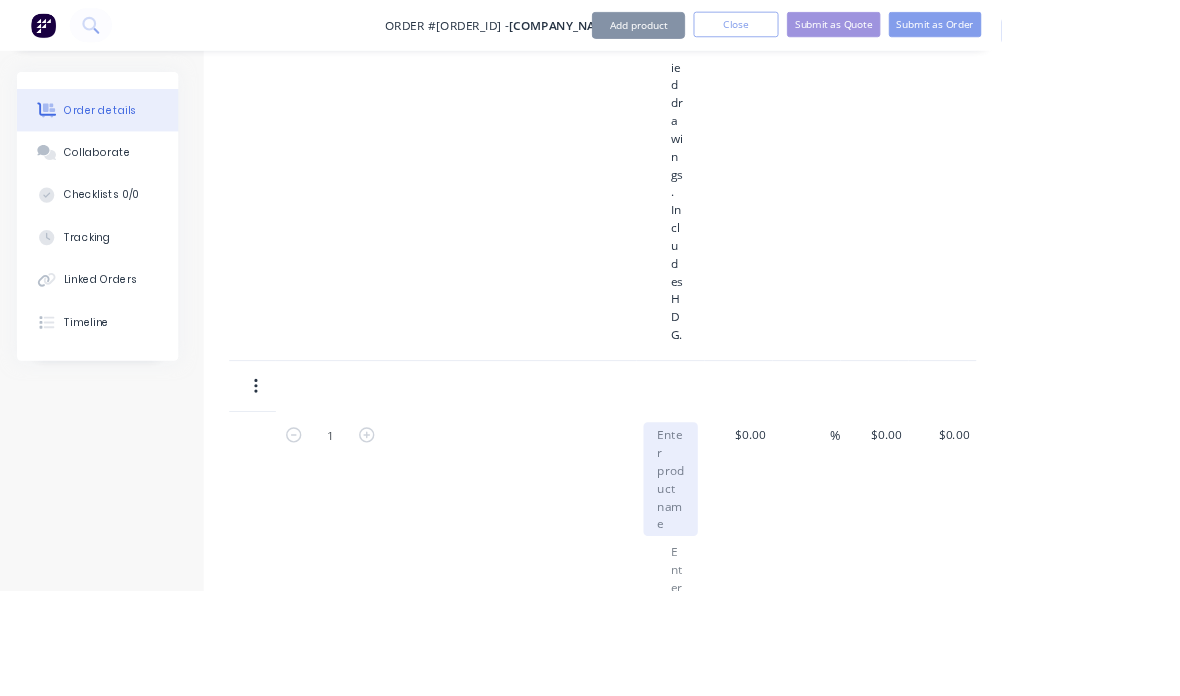 click at bounding box center (790, 564) 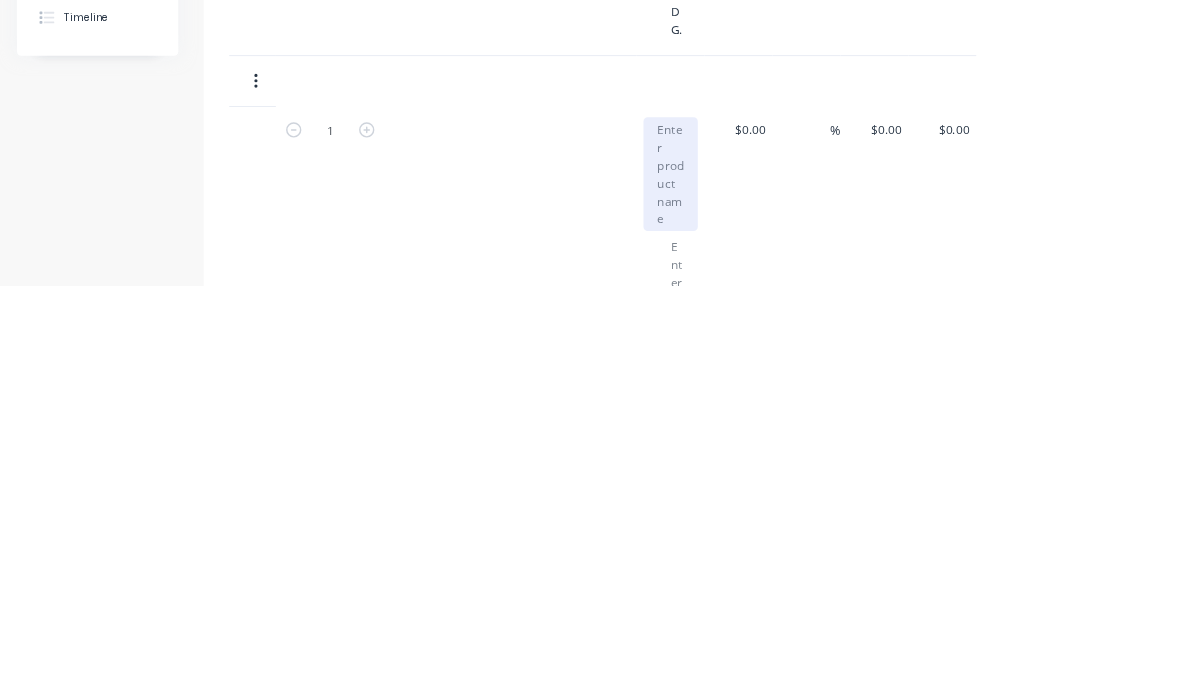 type 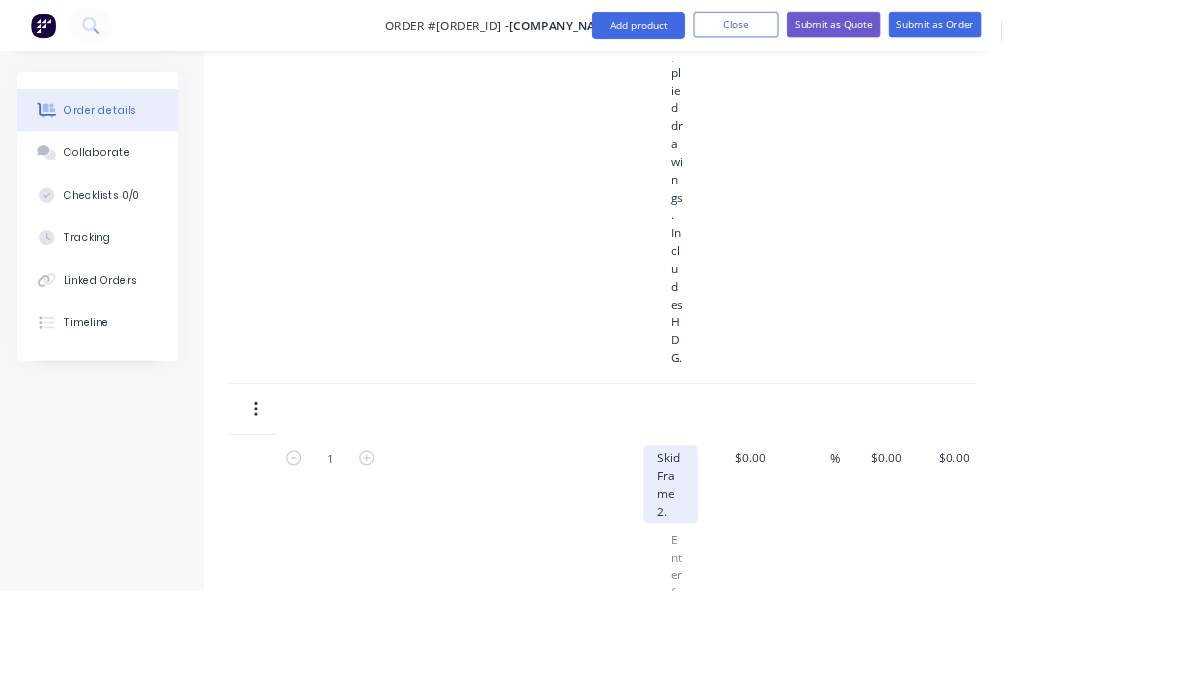 scroll, scrollTop: 975, scrollLeft: 0, axis: vertical 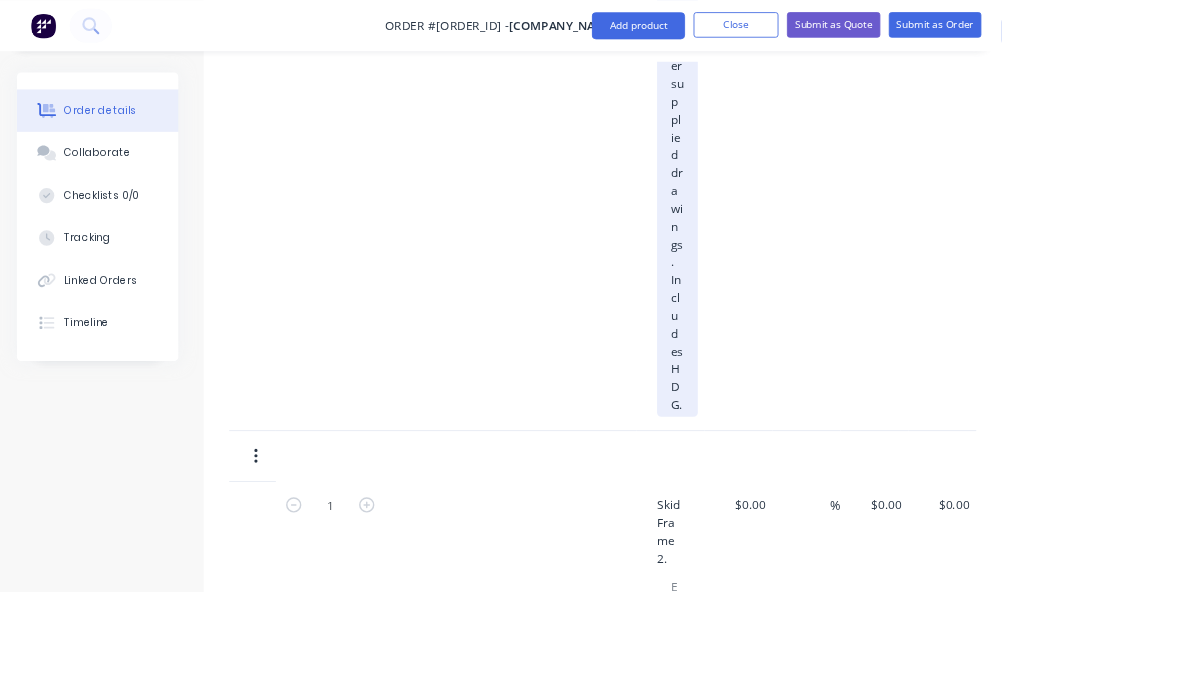 click on "Fabricated as per supplied drawings. Includes HDG." at bounding box center [798, 192] 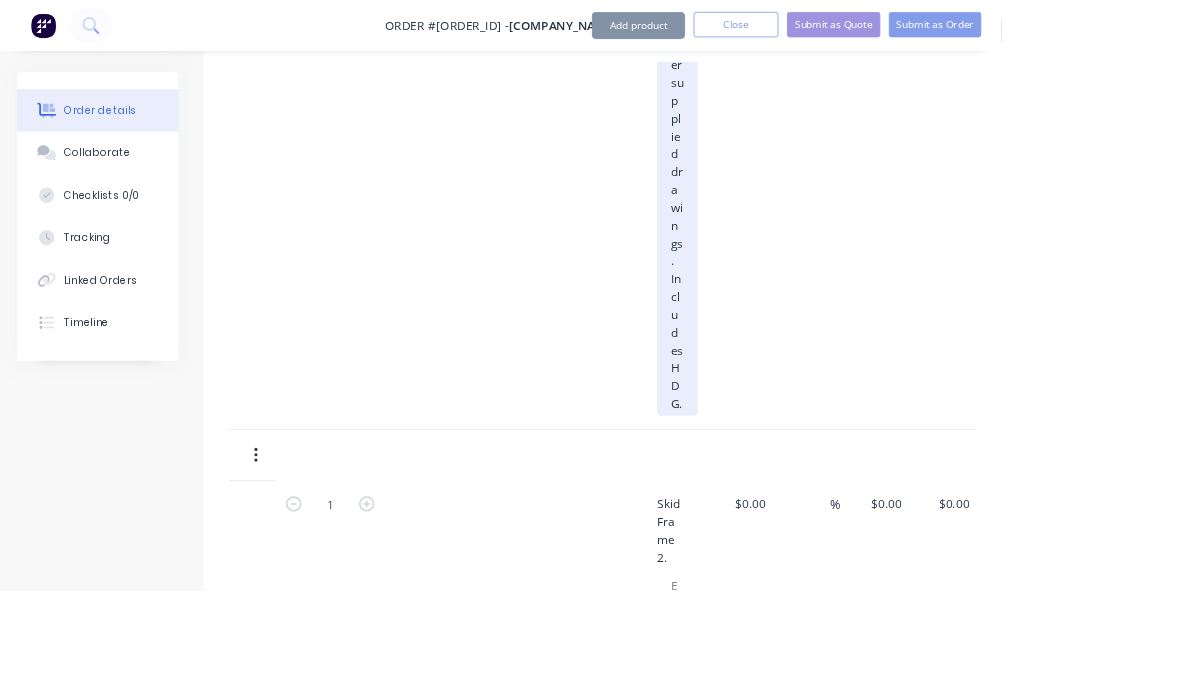 click on "Fabricated as per supplied drawings. Includes HDG." at bounding box center (798, 192) 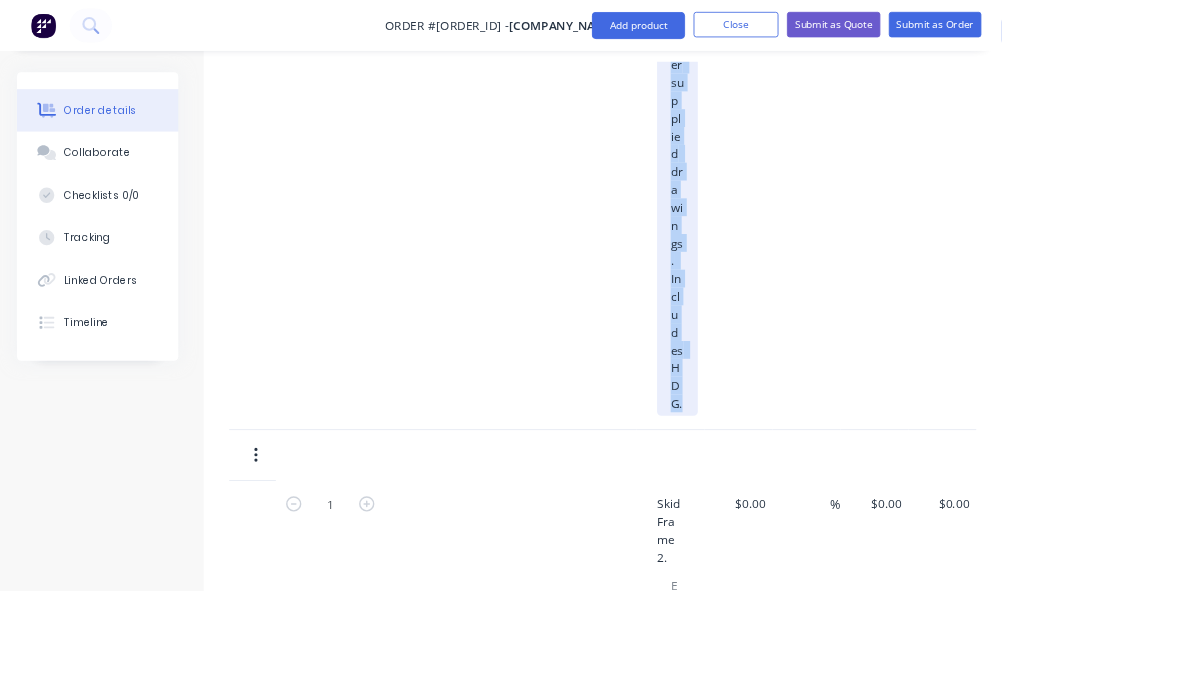 copy on "Fabricated as per supplied drawings. Includes HDG." 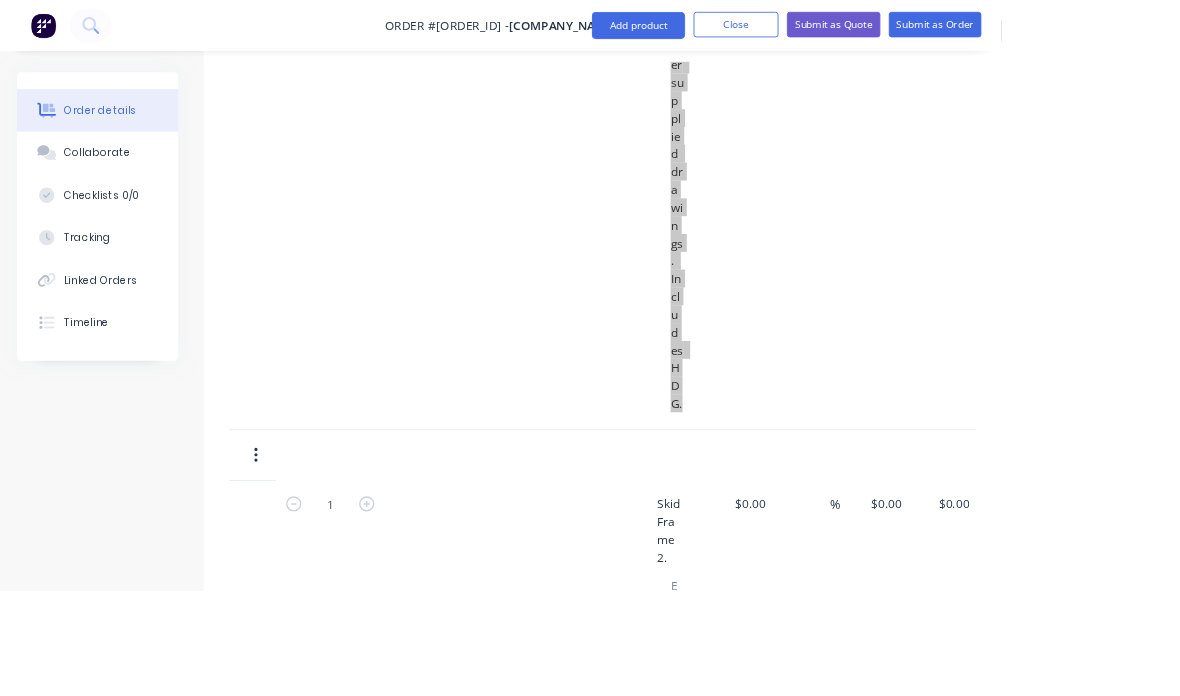 scroll, scrollTop: 1212, scrollLeft: 0, axis: vertical 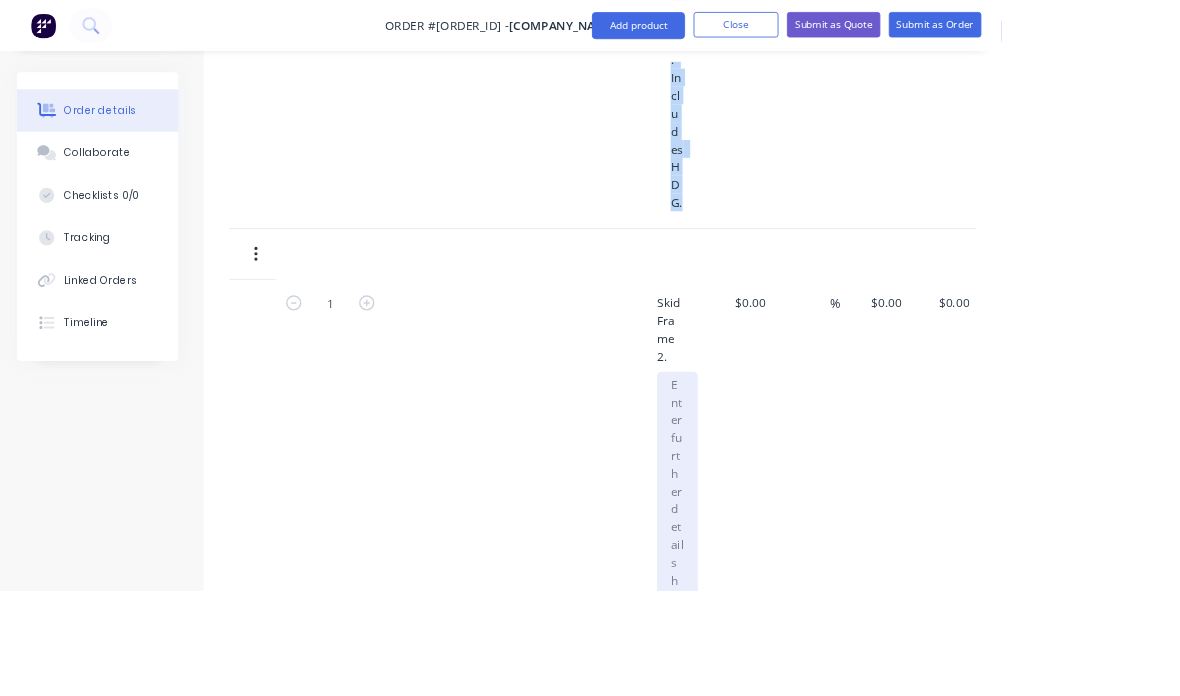 click at bounding box center [798, 589] 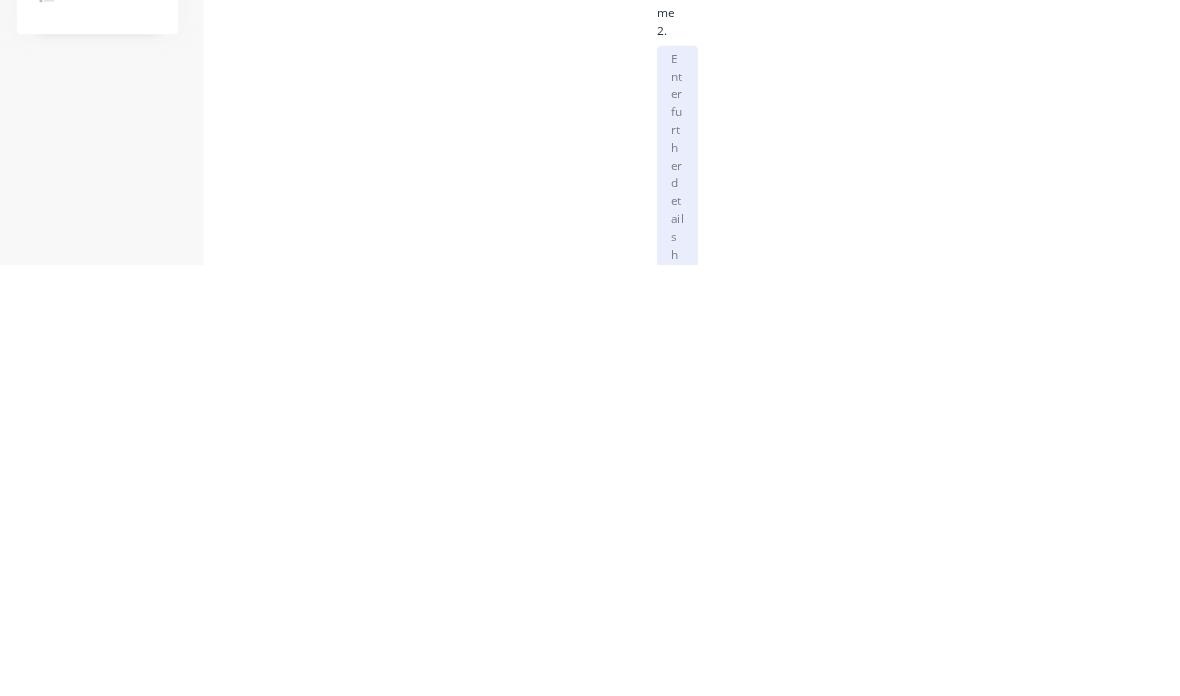 click at bounding box center [798, 589] 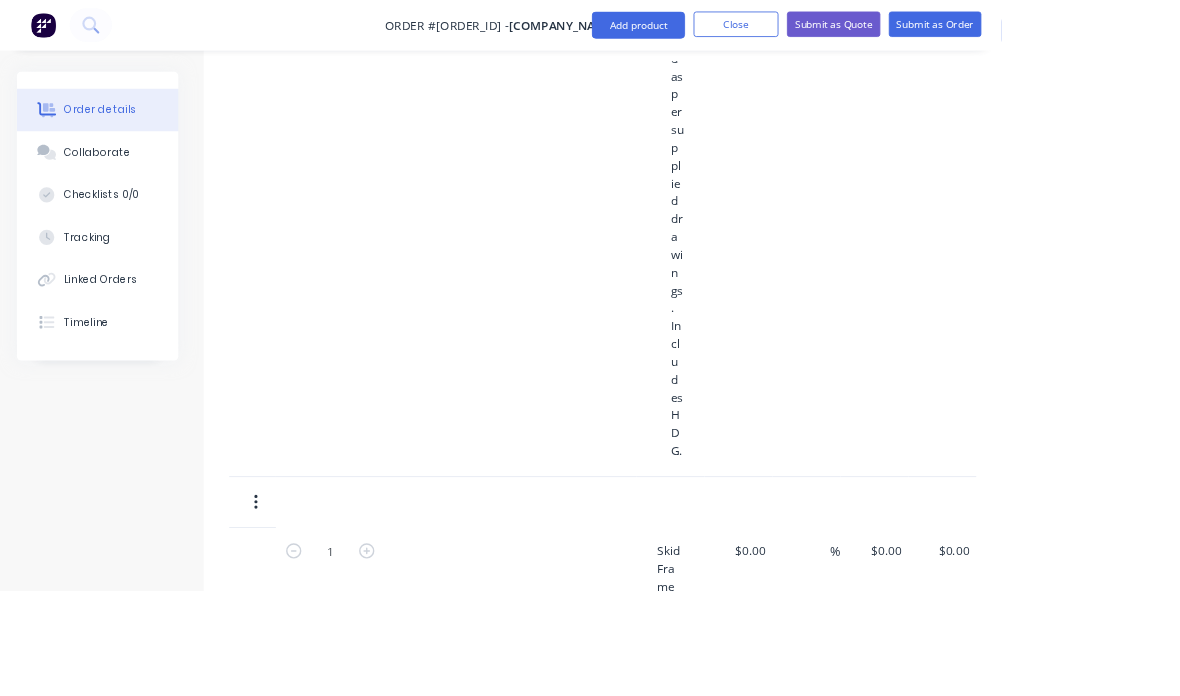 scroll, scrollTop: 1074, scrollLeft: 0, axis: vertical 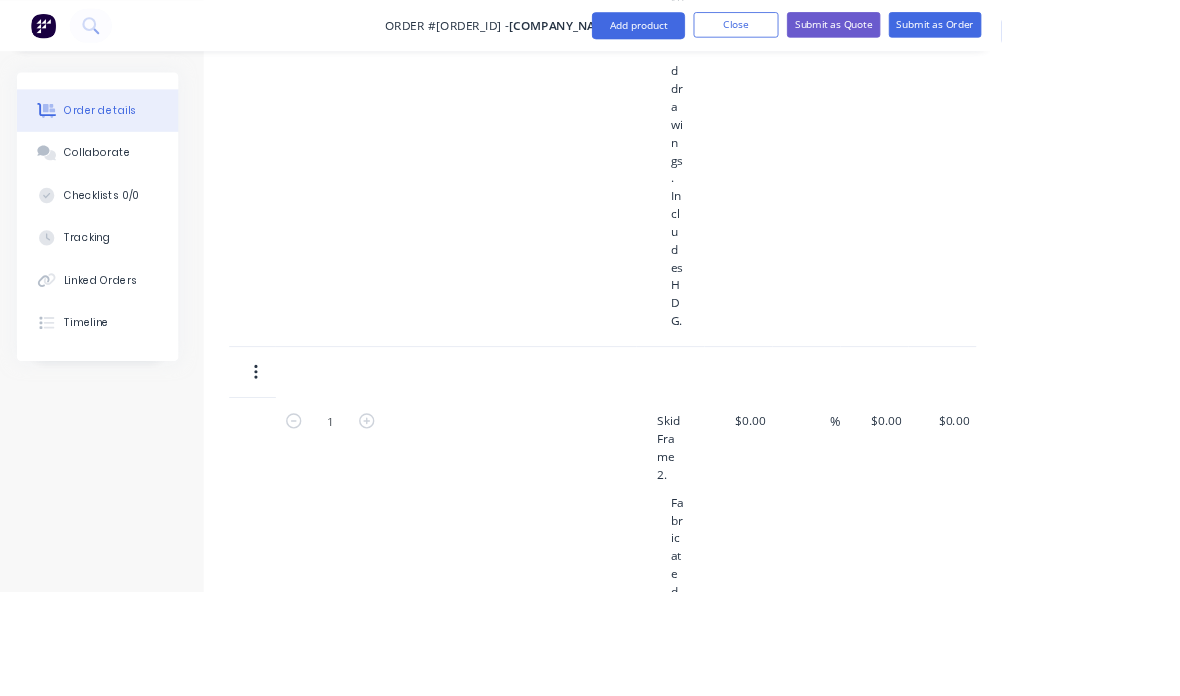click on "$0.00" at bounding box center [1047, 494] 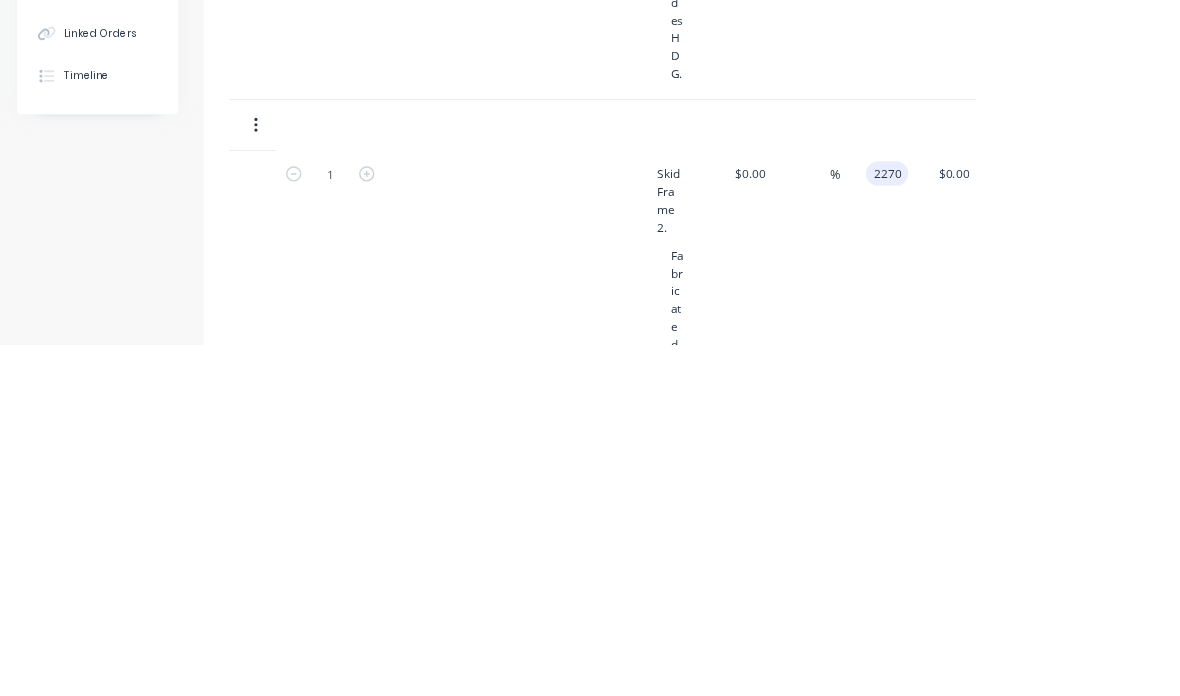 scroll, scrollTop: 1364, scrollLeft: 0, axis: vertical 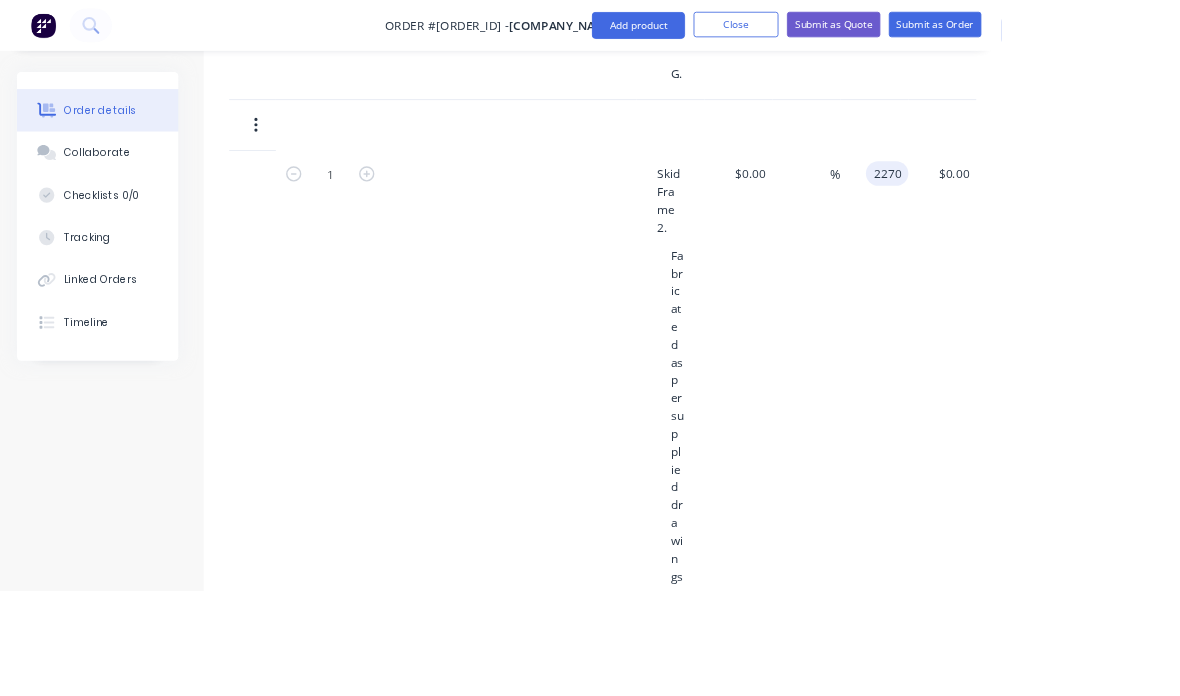 click on "1 Skid Frame 2. Fabricated as per supplied drawings. Includes HDG. $0.00 $0.00 % 2270 2270 $0.00 $0.00" at bounding box center [805, 569] 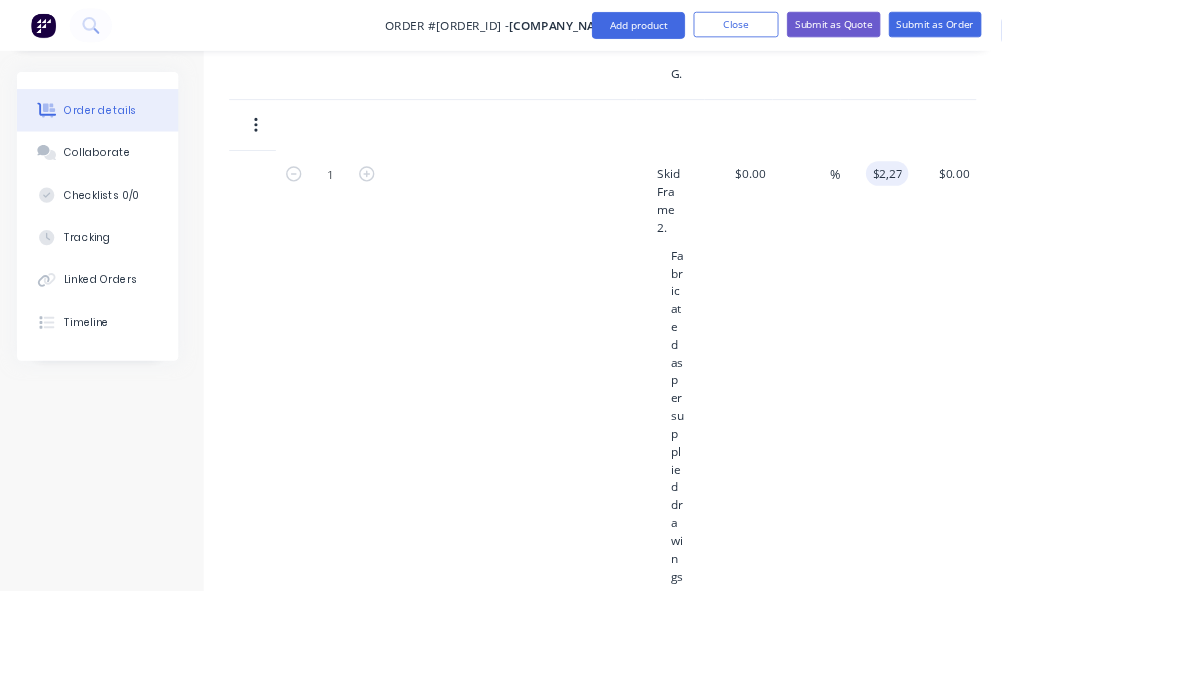 type on "$2,270.00" 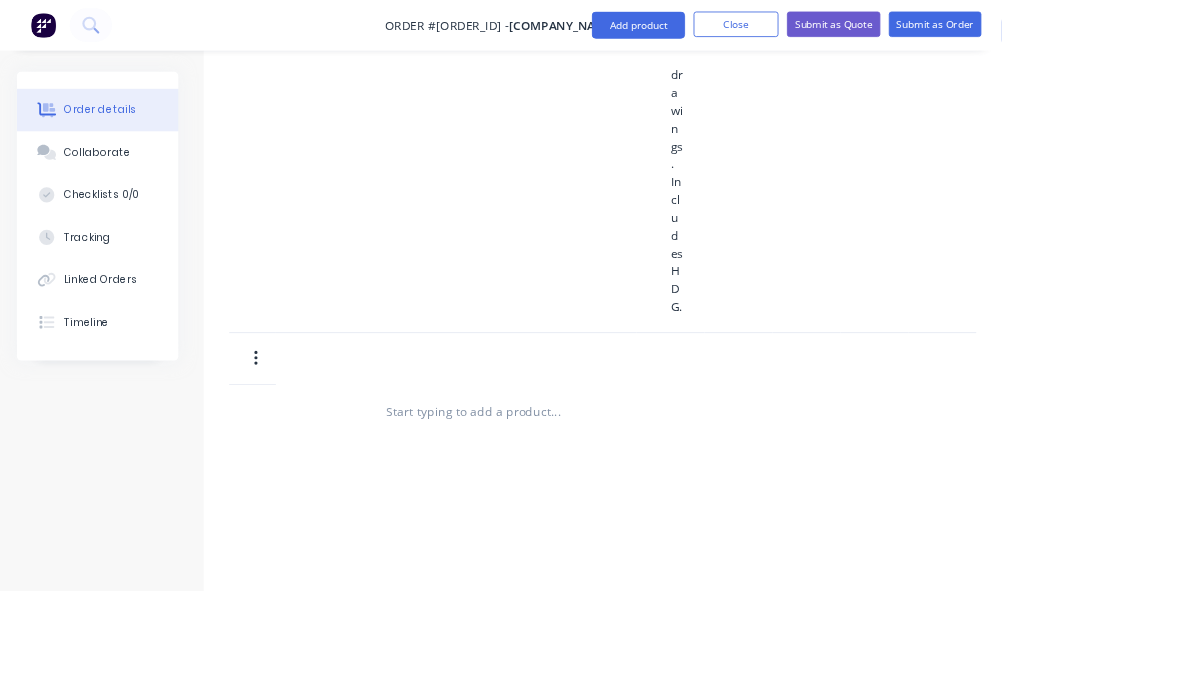 scroll, scrollTop: 1851, scrollLeft: 0, axis: vertical 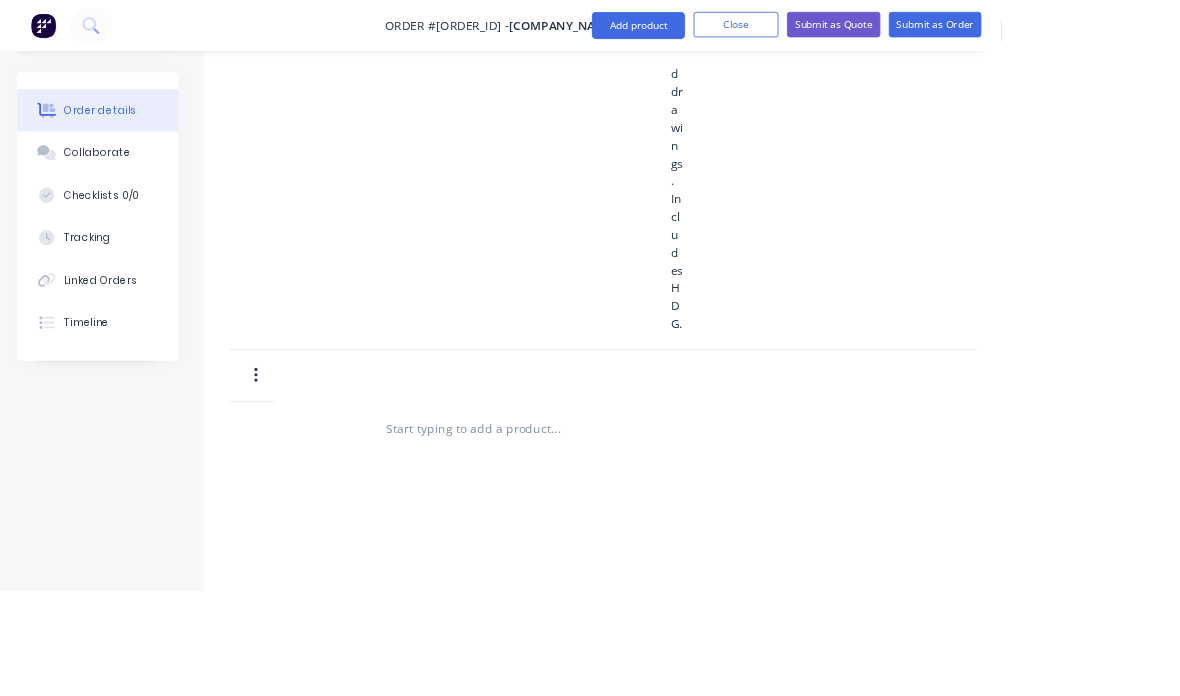 click on "Add product" at bounding box center [752, 30] 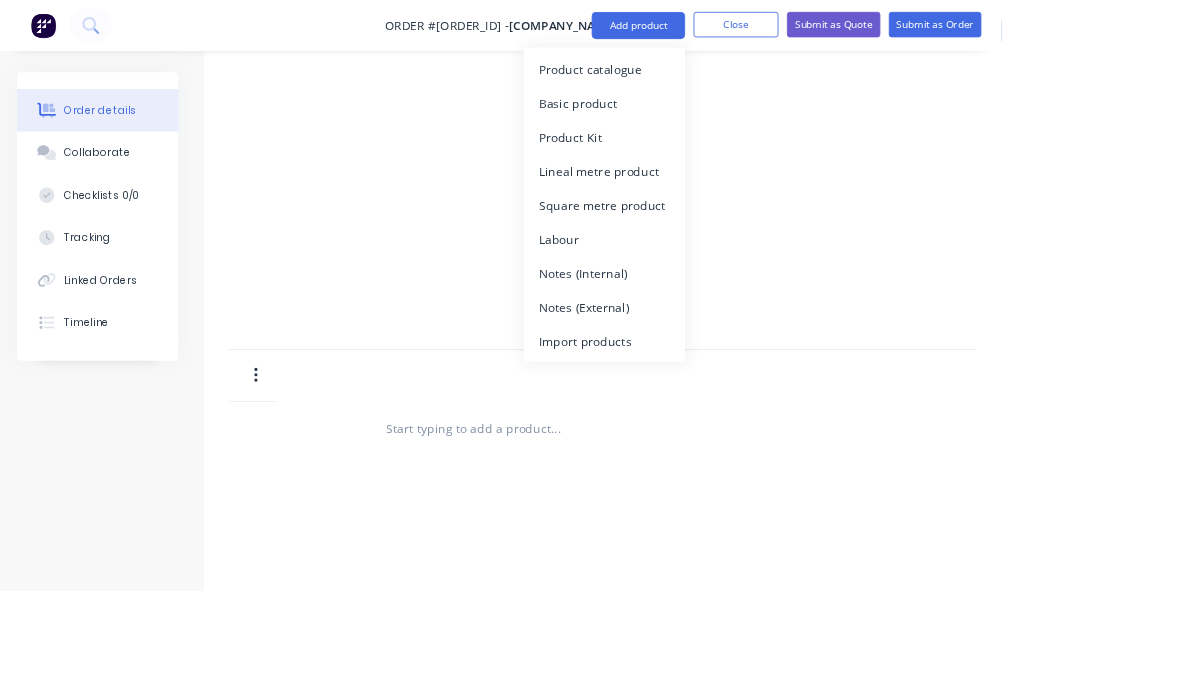 click on "Basic product" at bounding box center (712, 121) 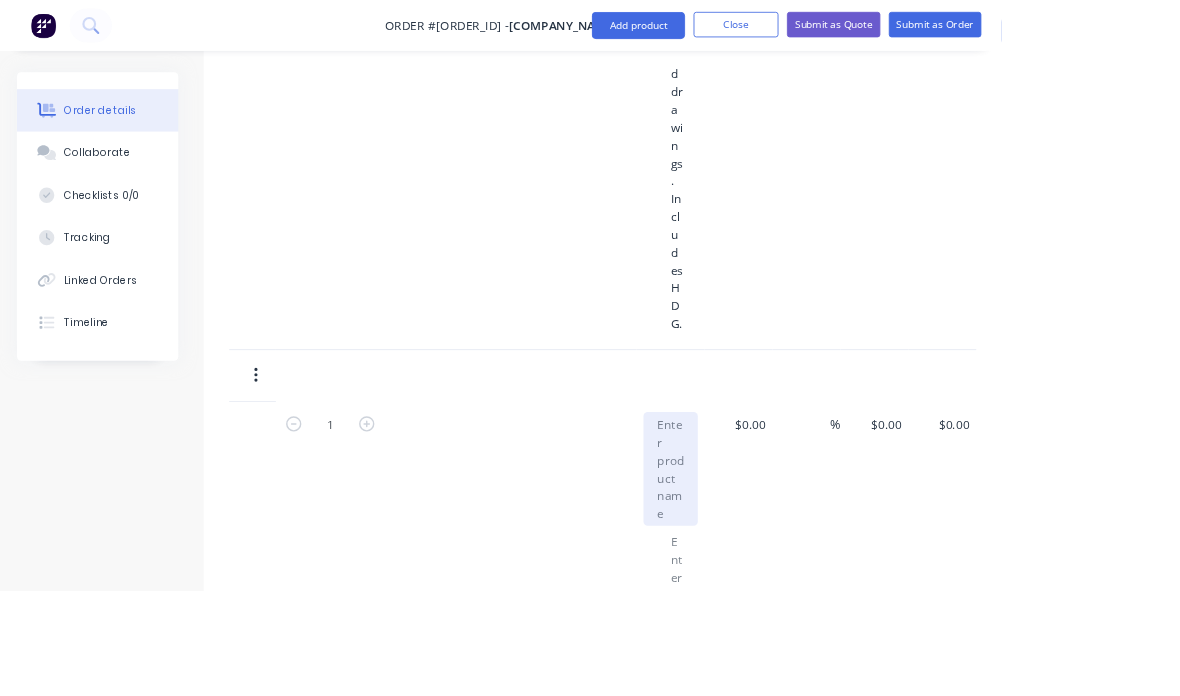 click at bounding box center (790, 552) 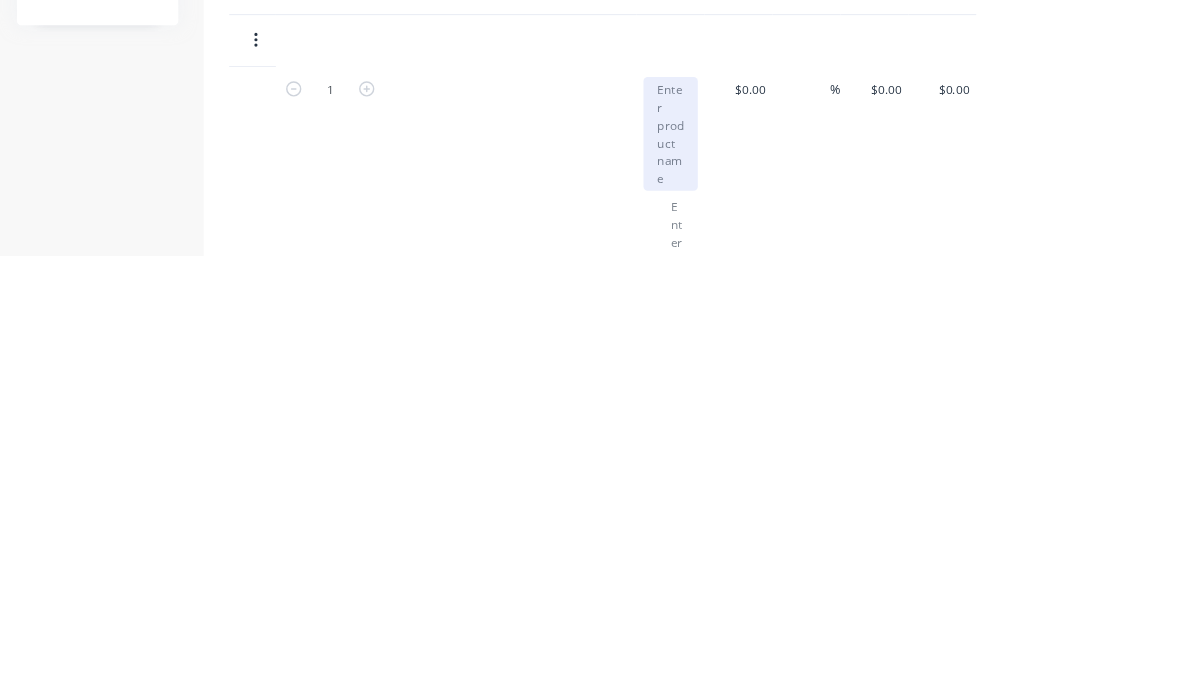 type 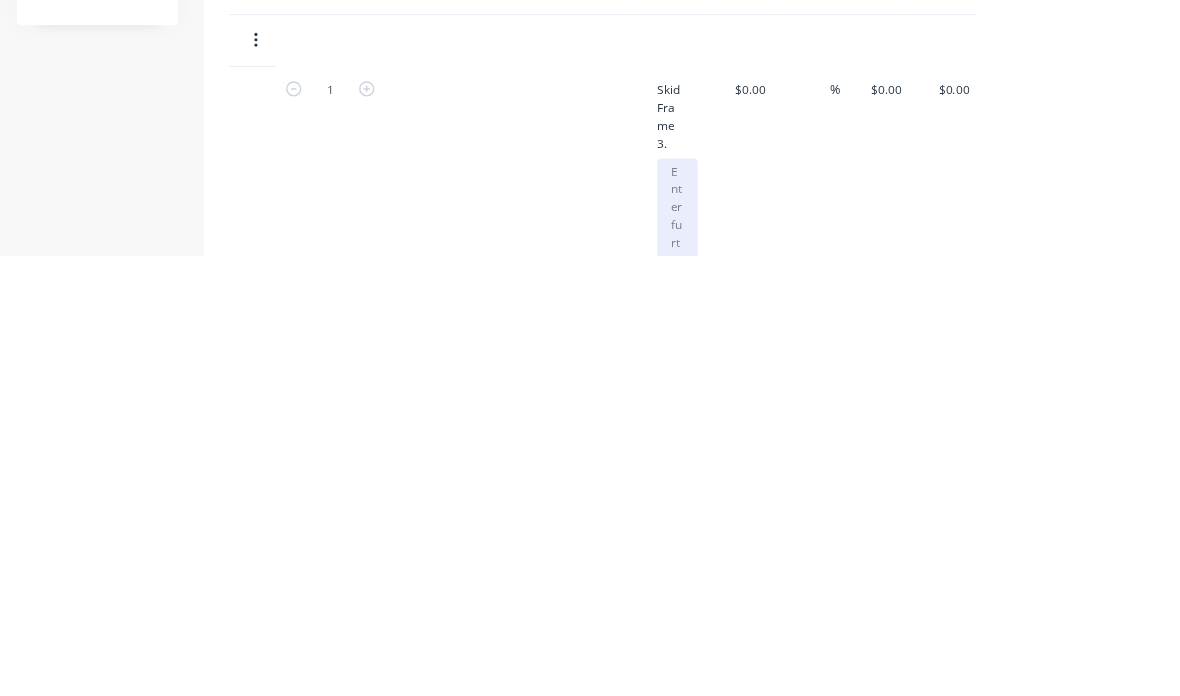 click at bounding box center [798, 733] 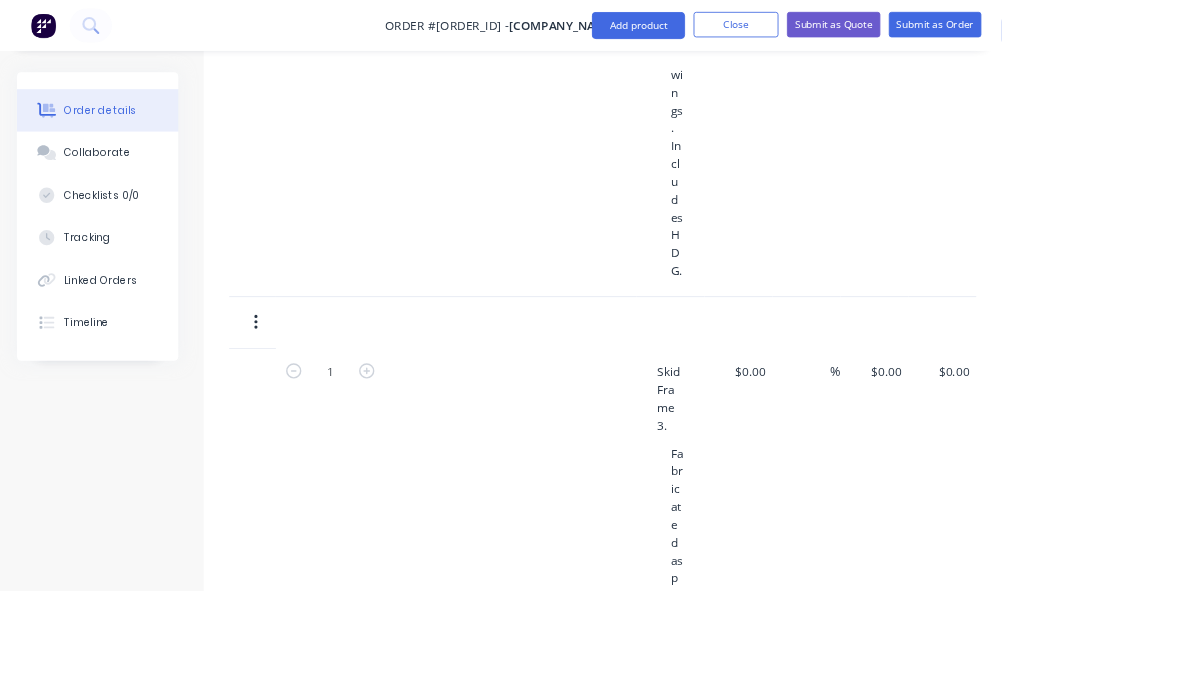 scroll, scrollTop: 1914, scrollLeft: 0, axis: vertical 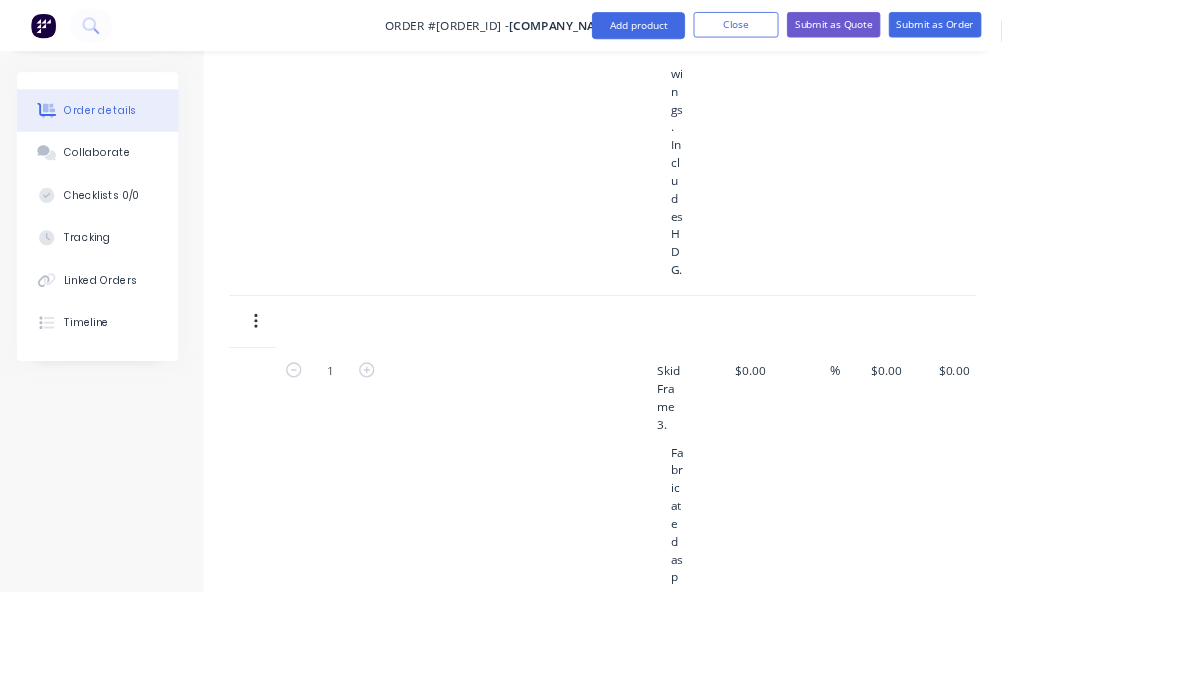 click on "$0.00" at bounding box center (1047, 436) 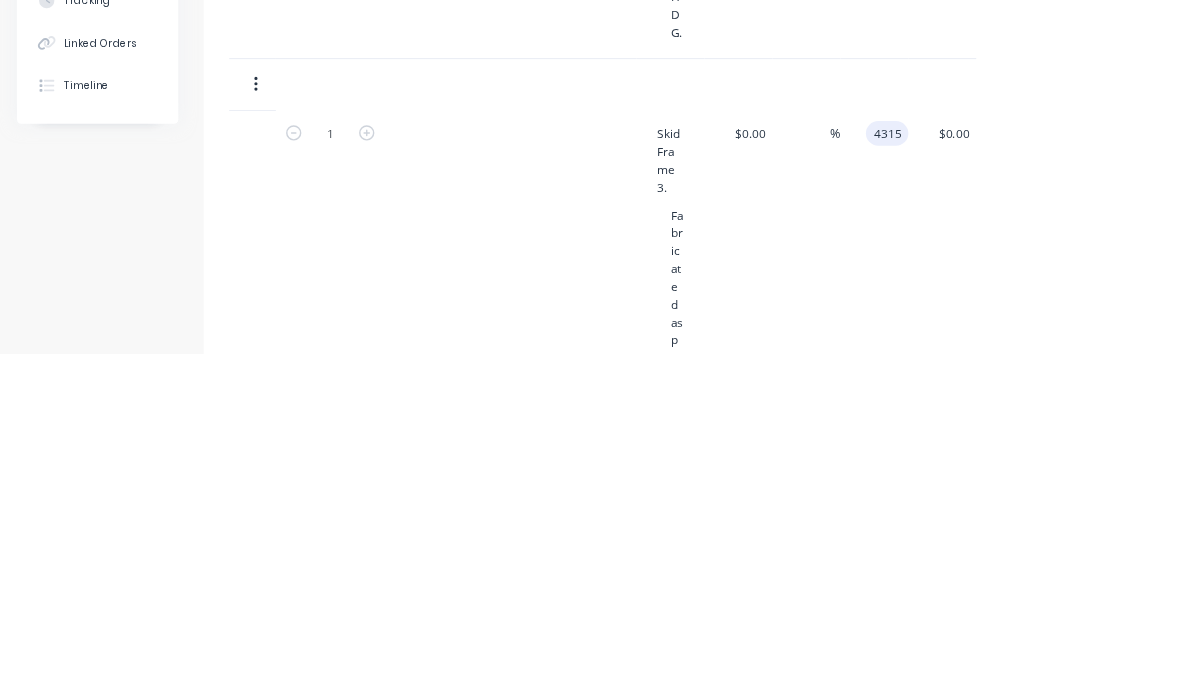 scroll, scrollTop: 2193, scrollLeft: 0, axis: vertical 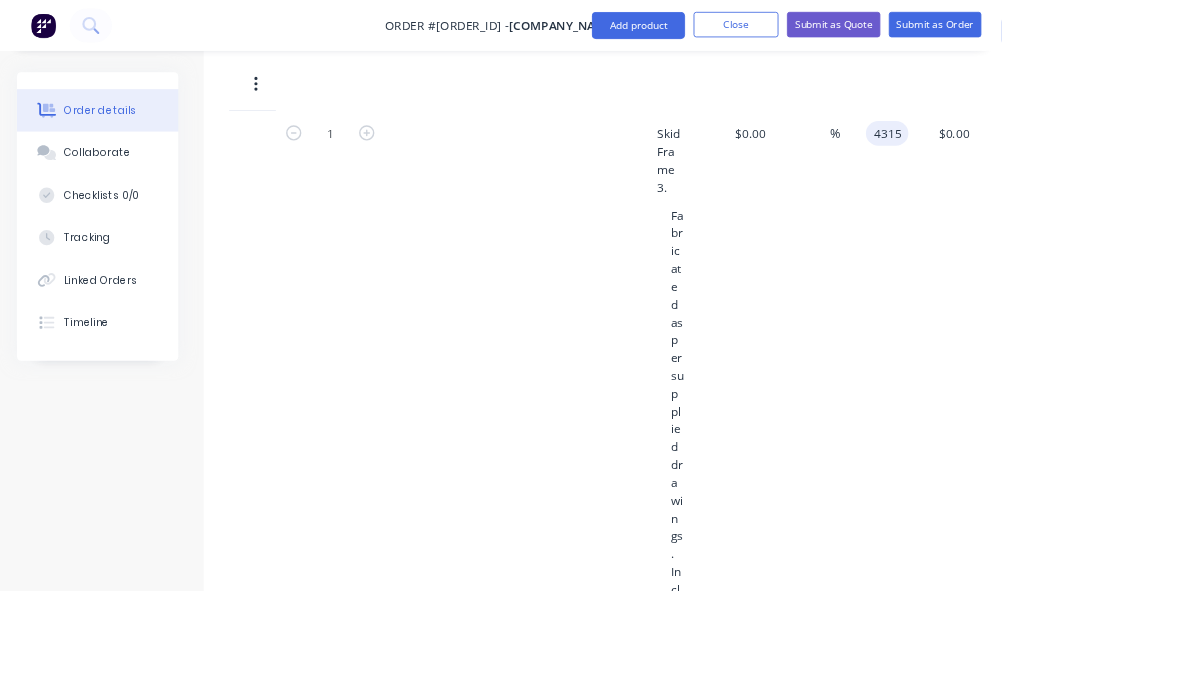 click on "Add product" at bounding box center [752, 30] 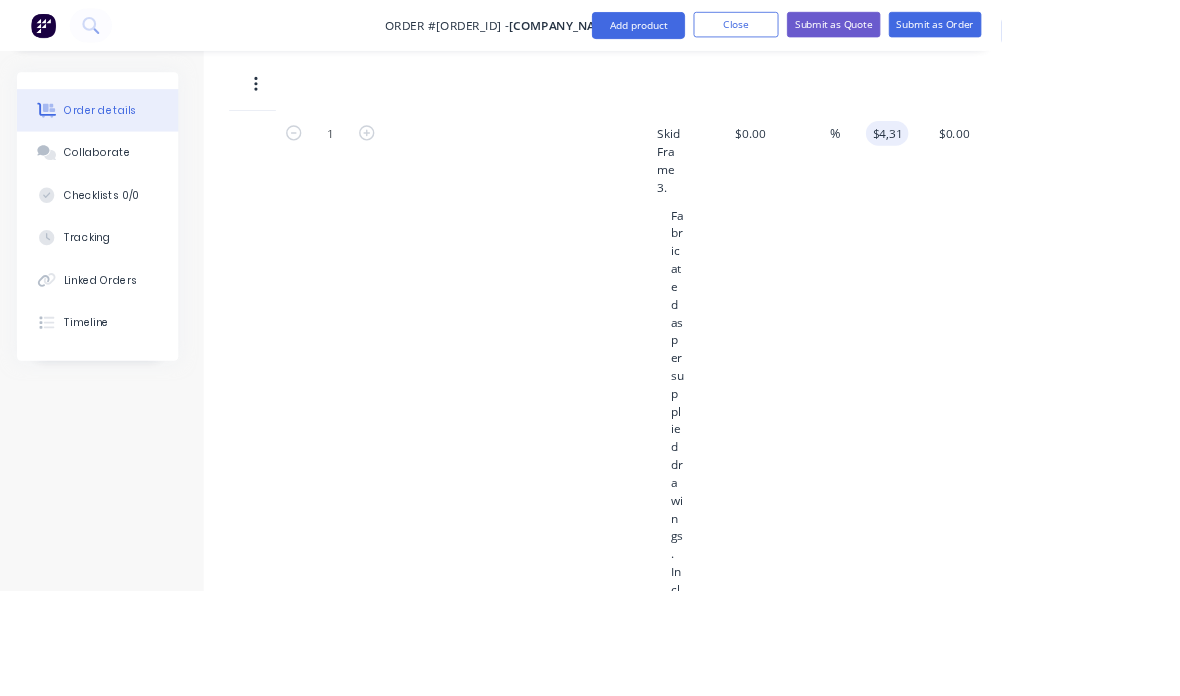 type on "$4,315.00" 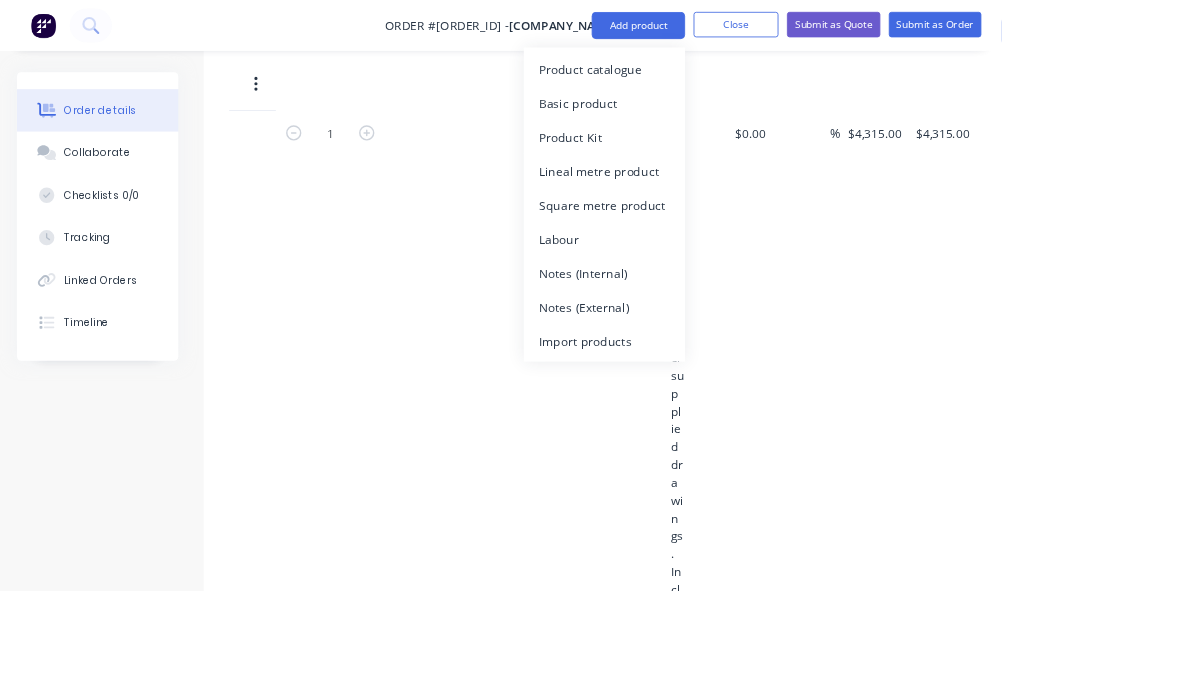 click on "Basic product" at bounding box center (712, 121) 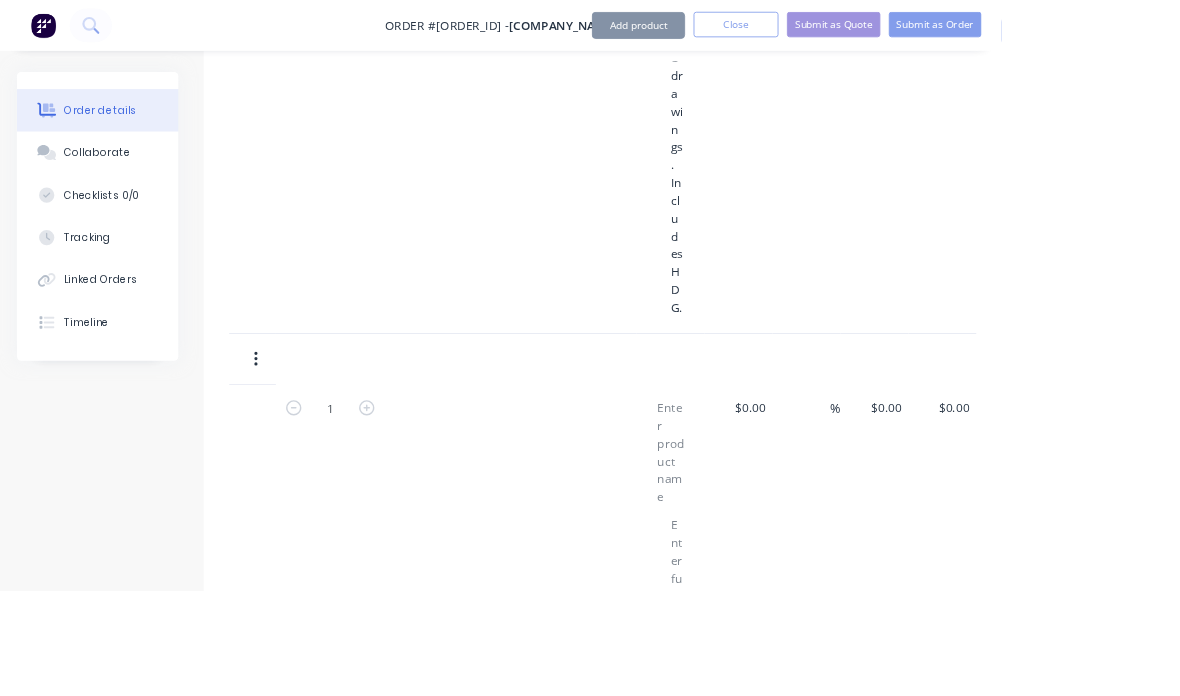 scroll, scrollTop: 2698, scrollLeft: 0, axis: vertical 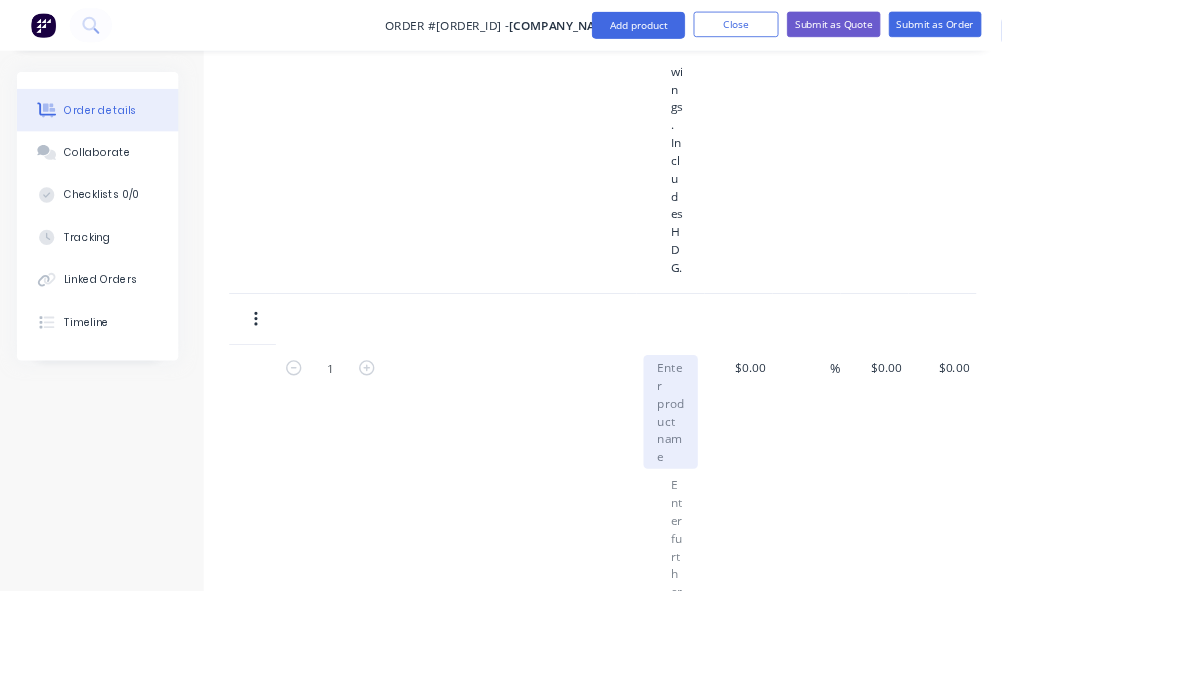 click at bounding box center (790, 486) 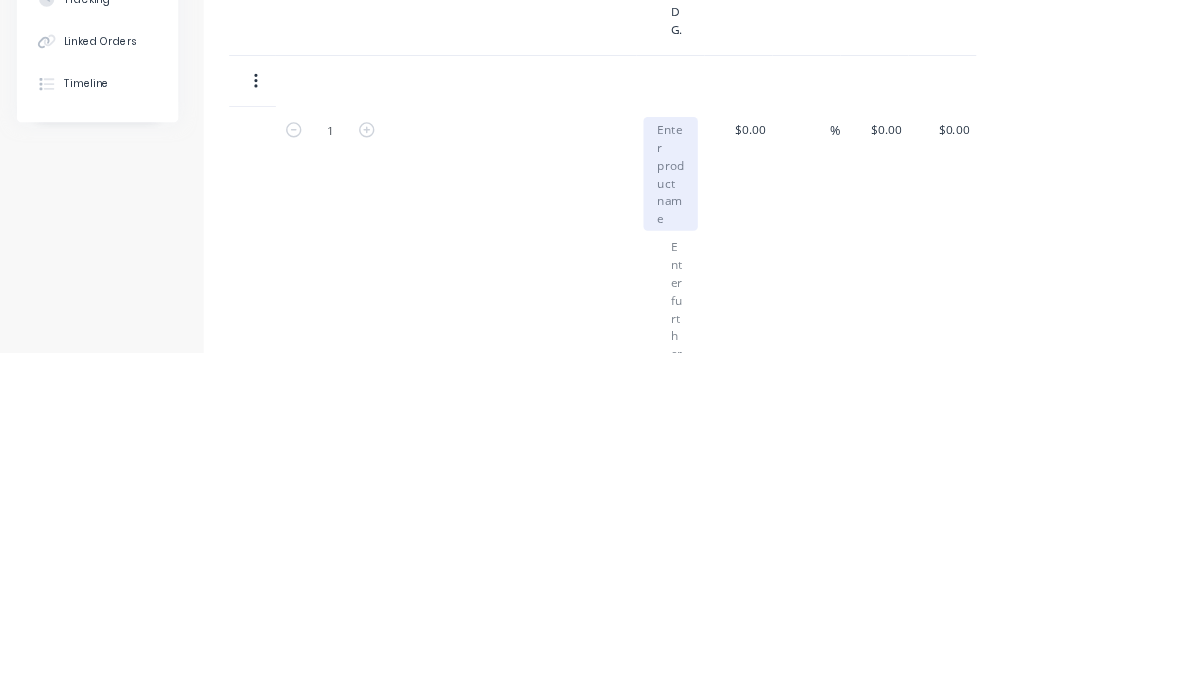 type 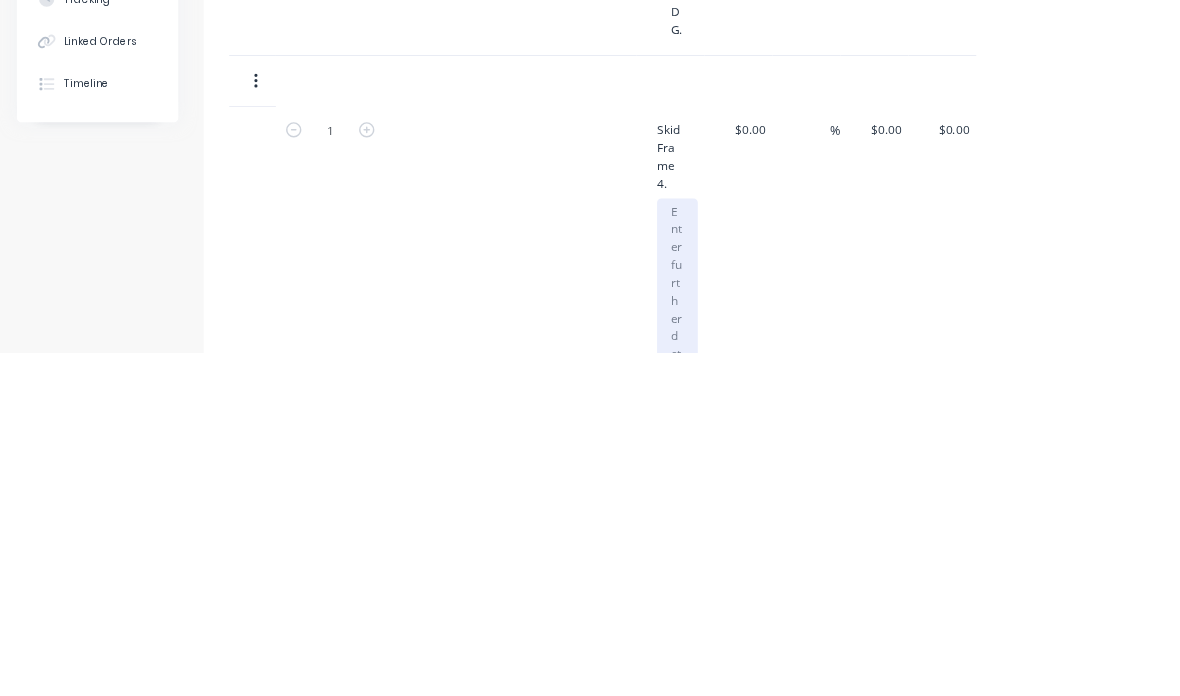 click at bounding box center [798, 666] 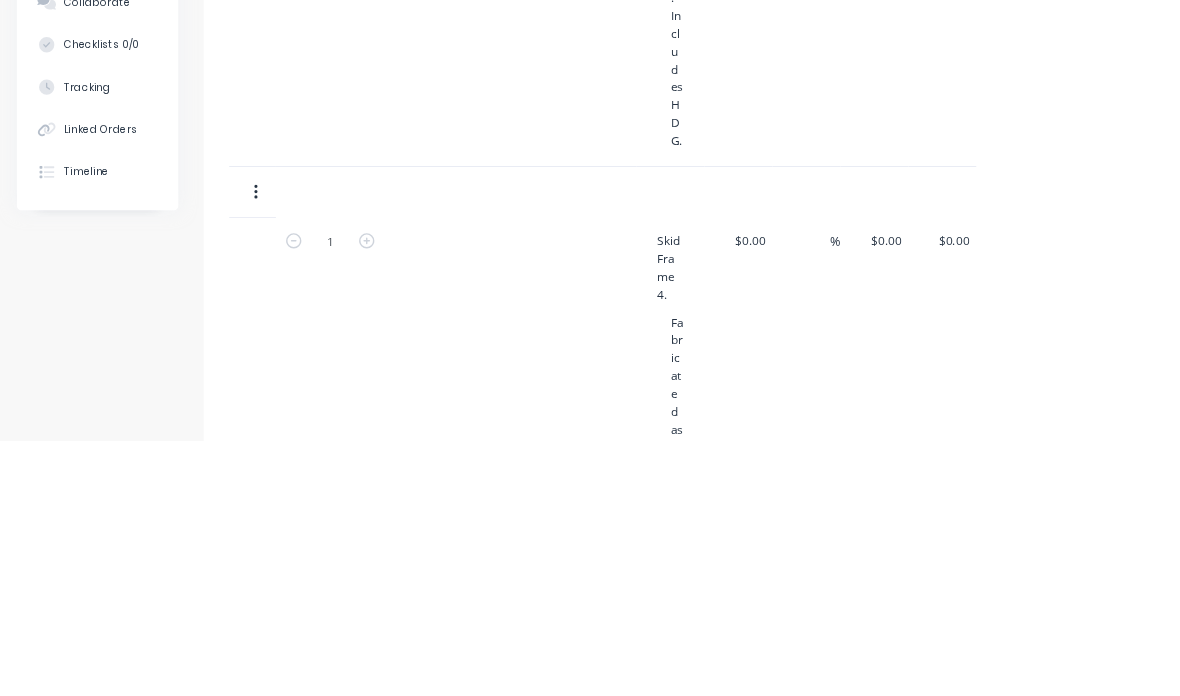scroll, scrollTop: 2635, scrollLeft: 0, axis: vertical 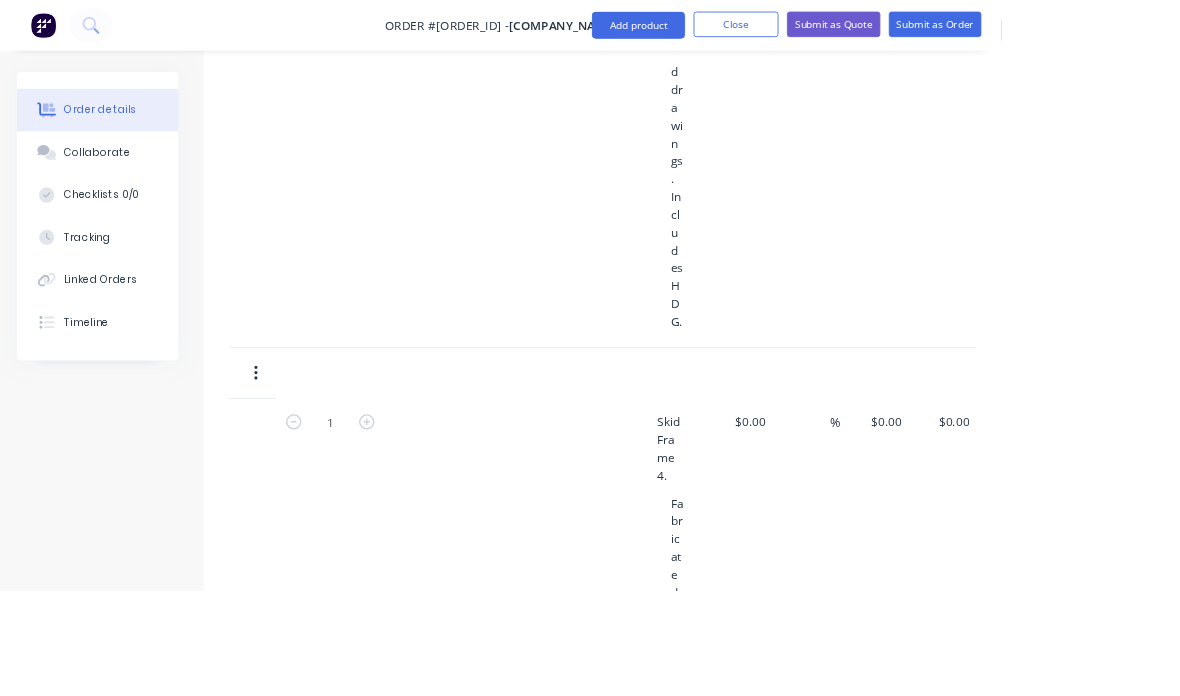 click on "$0.00 $0.00" at bounding box center (1043, 496) 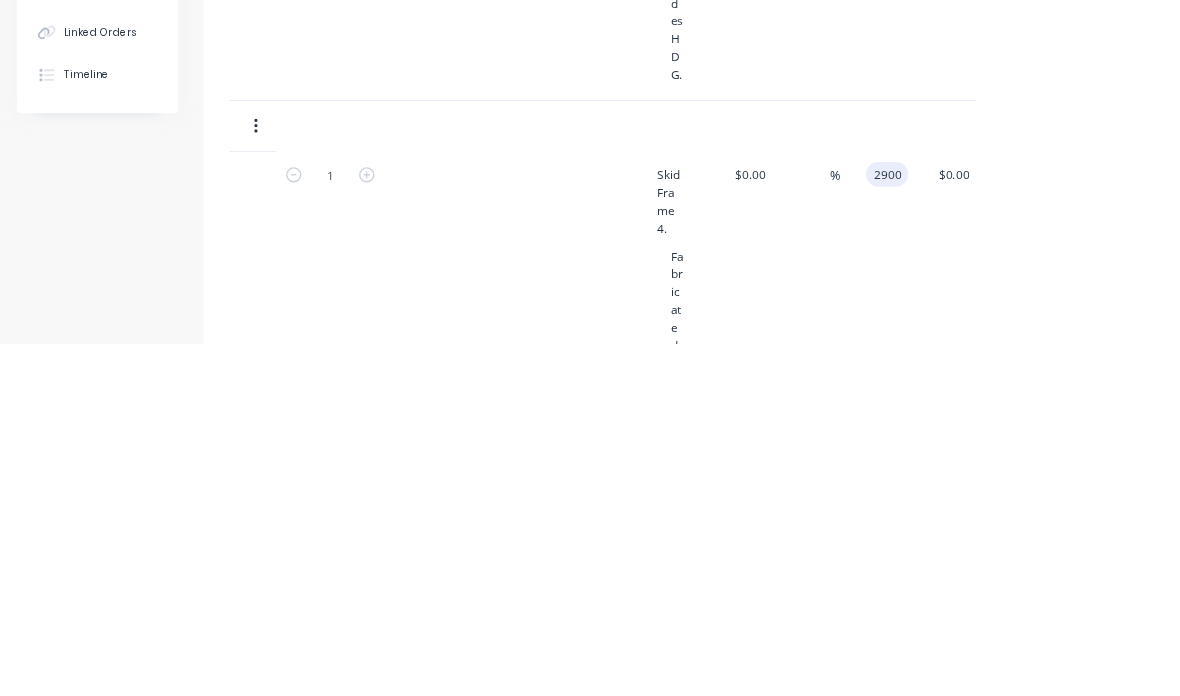scroll, scrollTop: 2927, scrollLeft: 0, axis: vertical 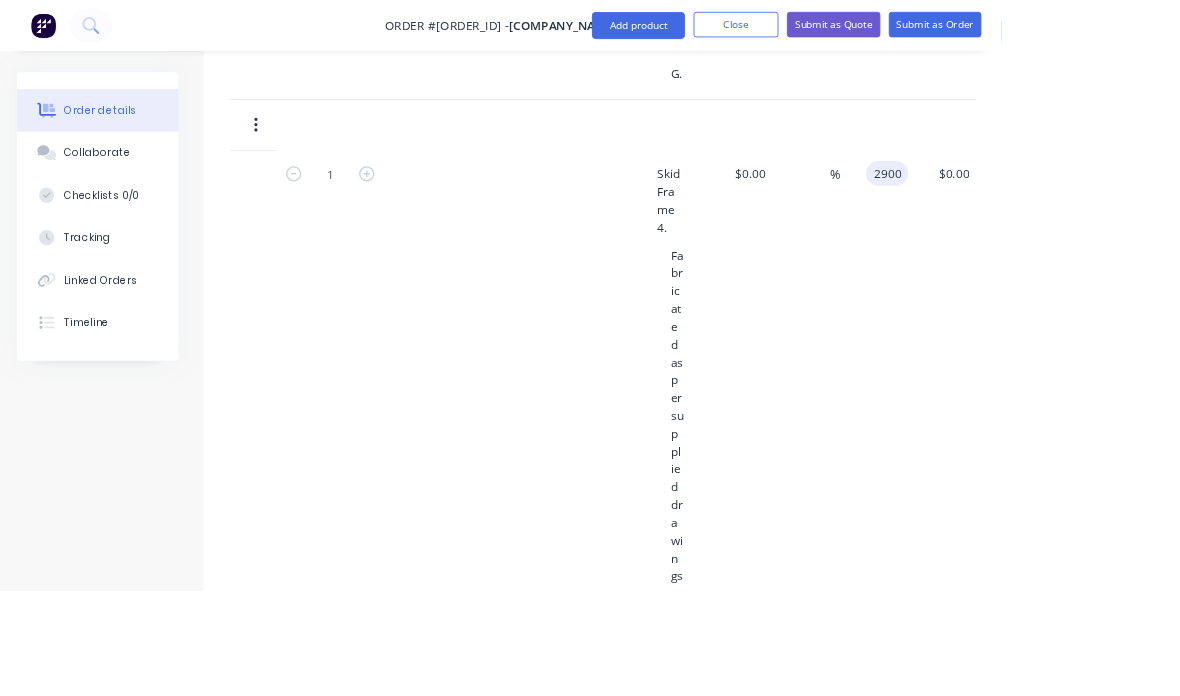 click on "1 Skid Frame 4. Fabricated as per supplied drawings. Includes HDG. $0.00 $0.00 % 2900 2900 $0.00 $0.00" at bounding box center [805, 569] 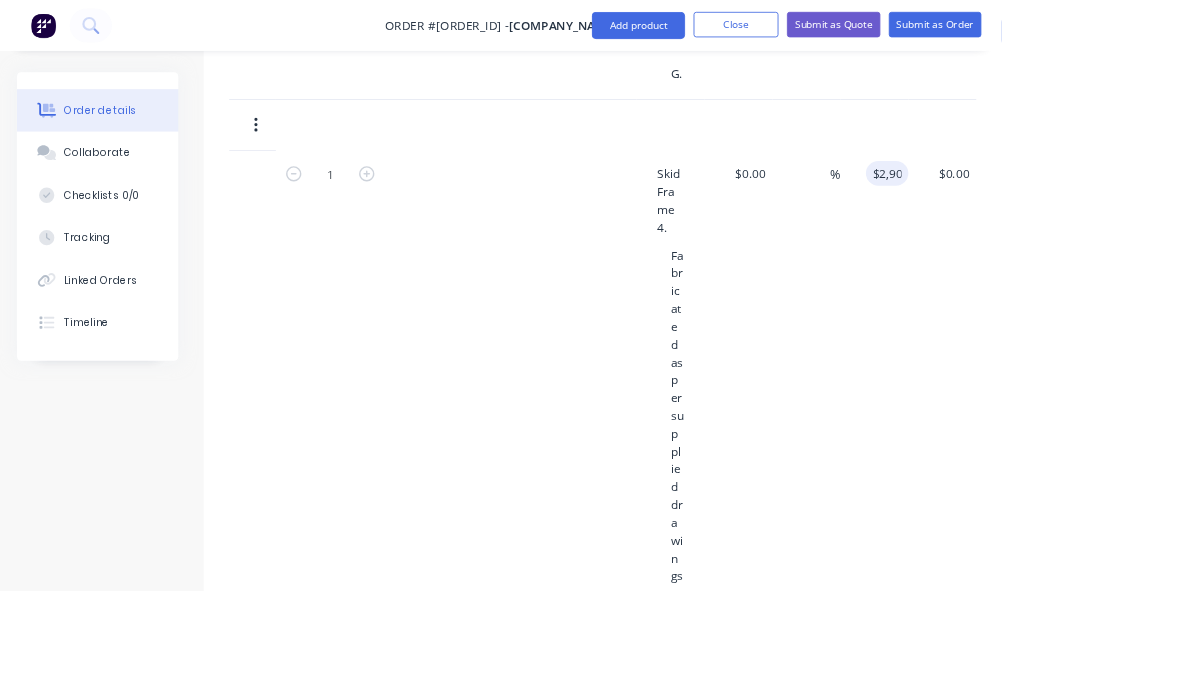 type on "$2,900.00" 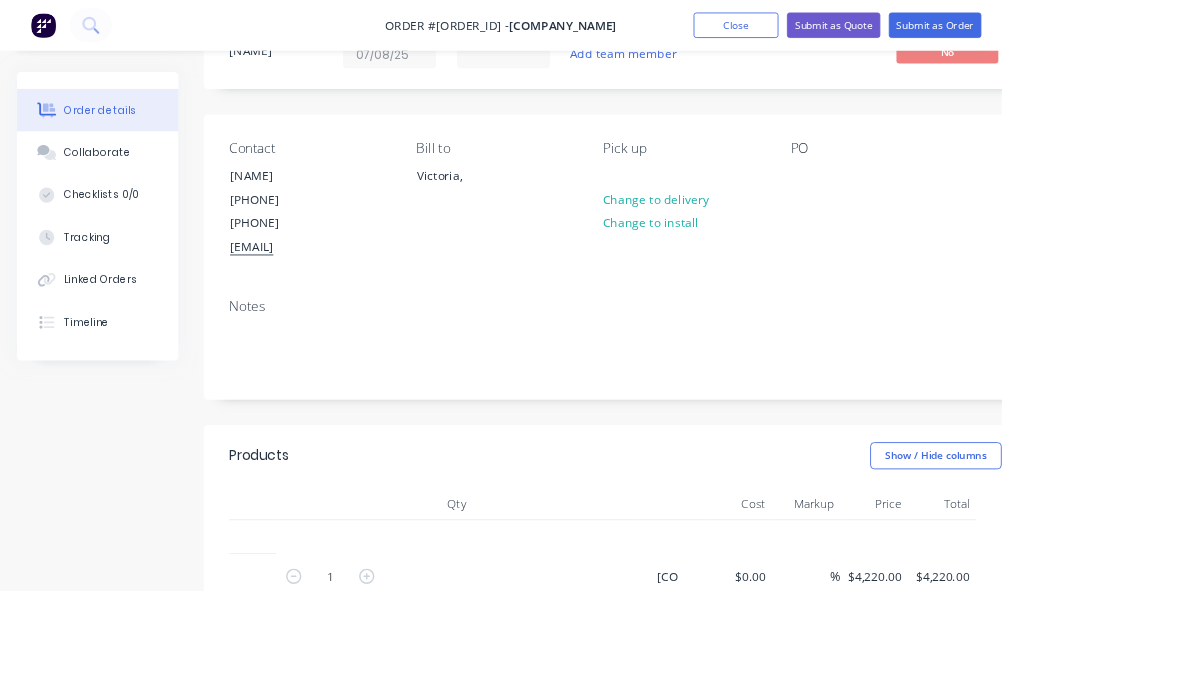 scroll, scrollTop: 88, scrollLeft: 0, axis: vertical 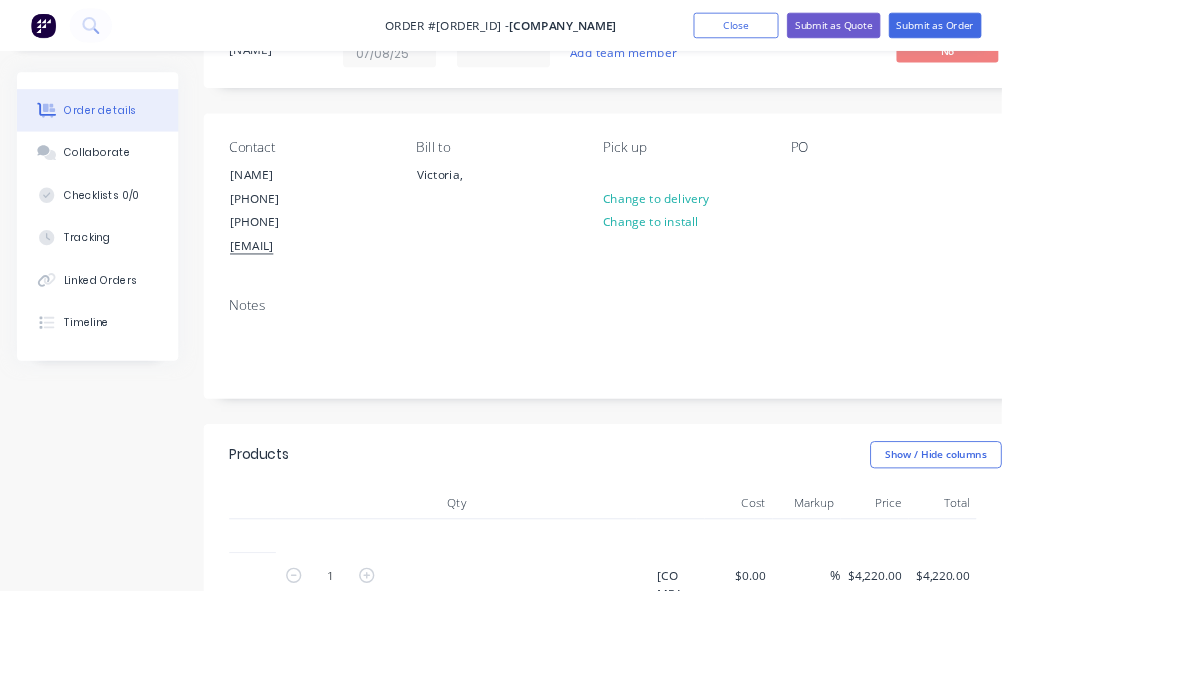 click on "Submit as Quote" at bounding box center (982, 30) 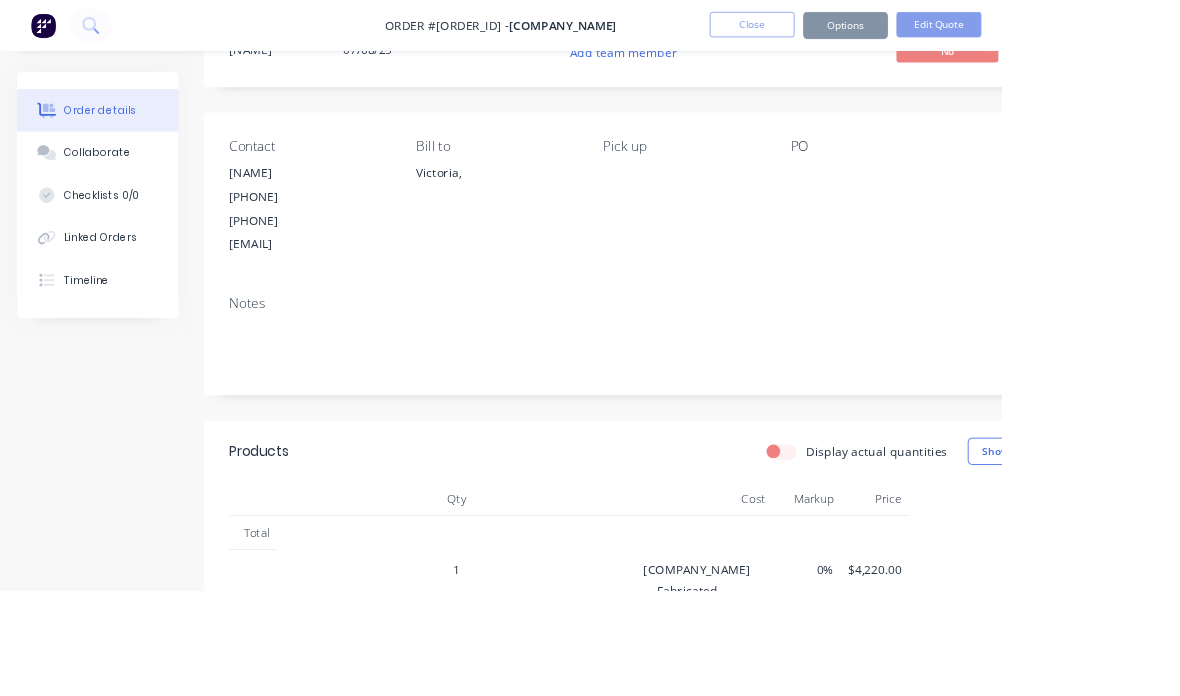 scroll, scrollTop: 0, scrollLeft: 0, axis: both 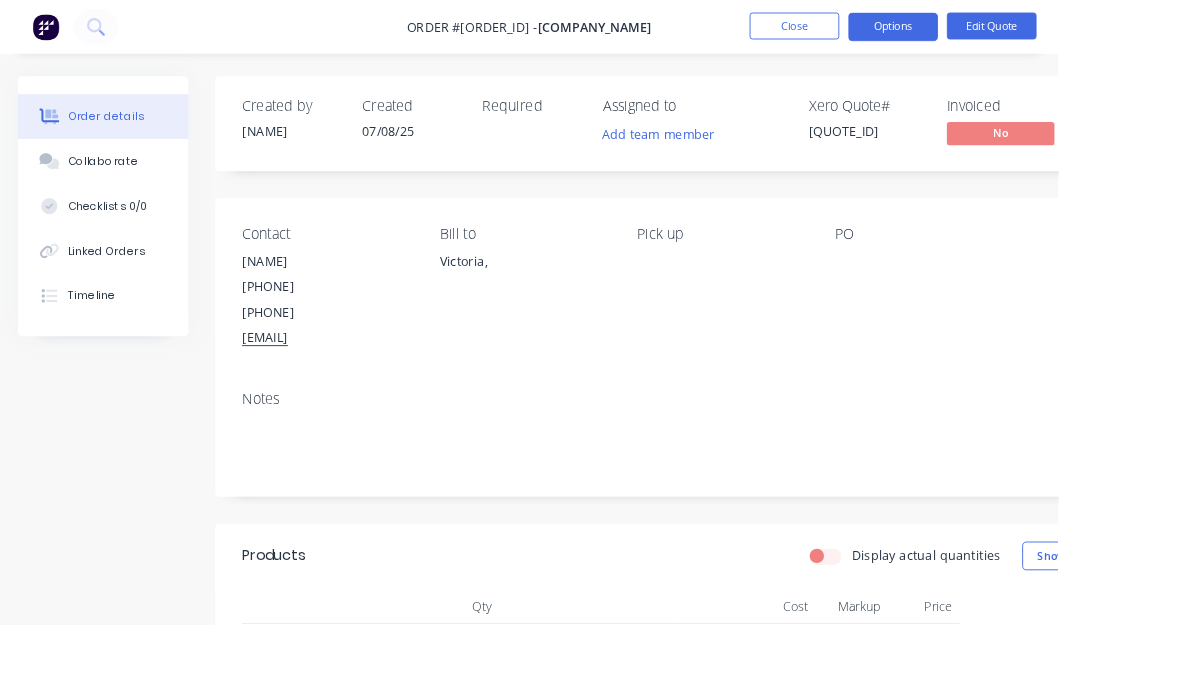 click on "Options" at bounding box center [996, 30] 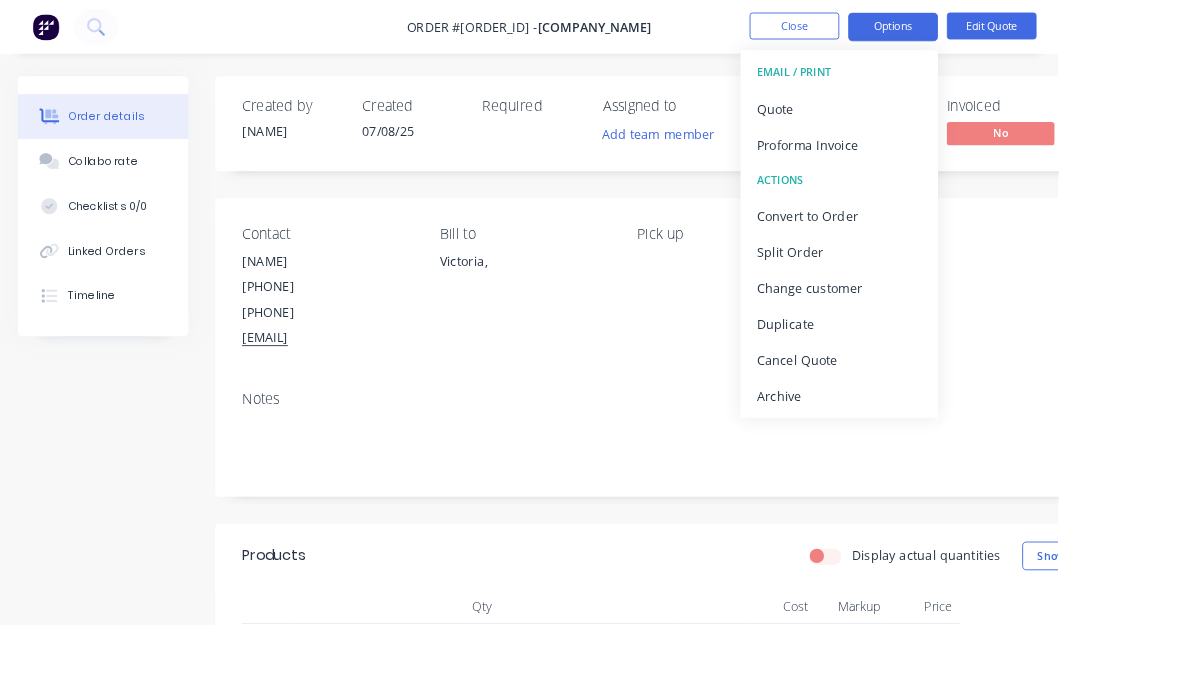 click on "Quote" at bounding box center [936, 121] 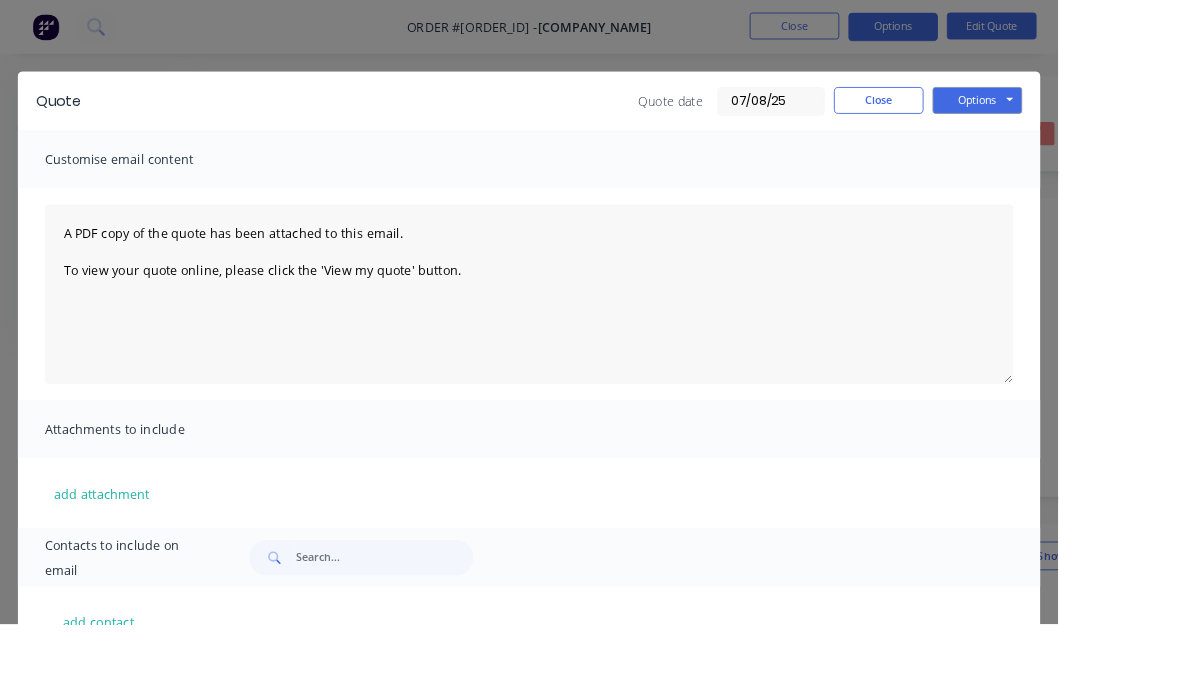 click on "Options" at bounding box center [1090, 112] 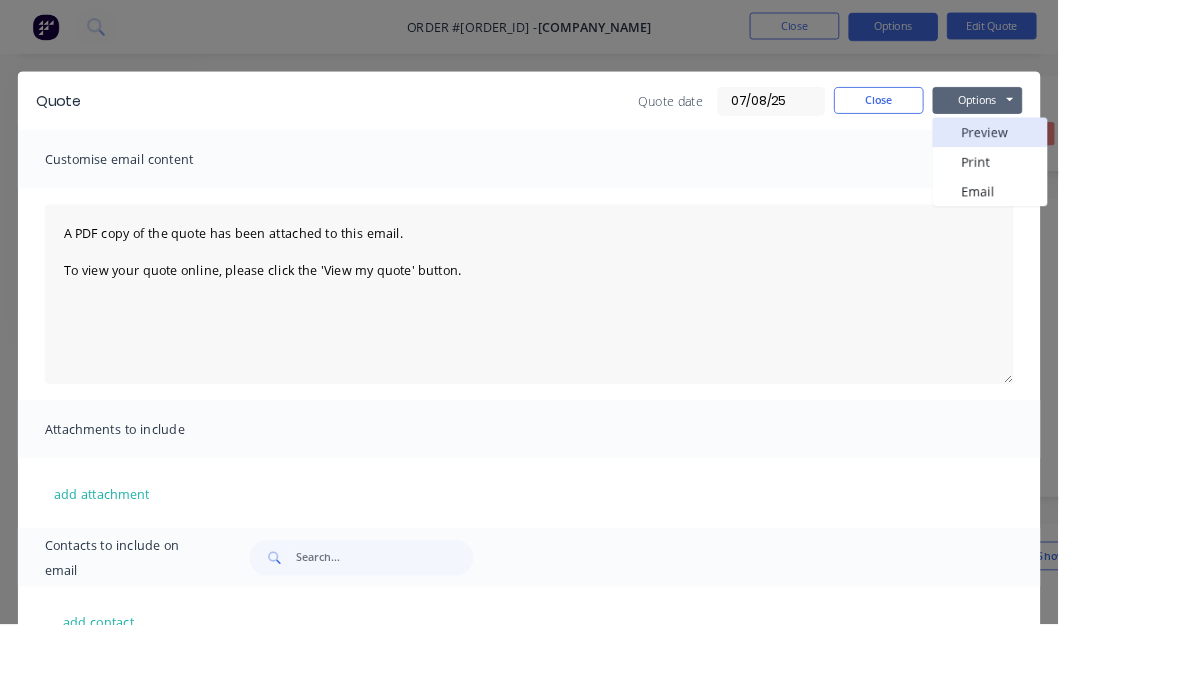 click on "Preview" at bounding box center [1104, 147] 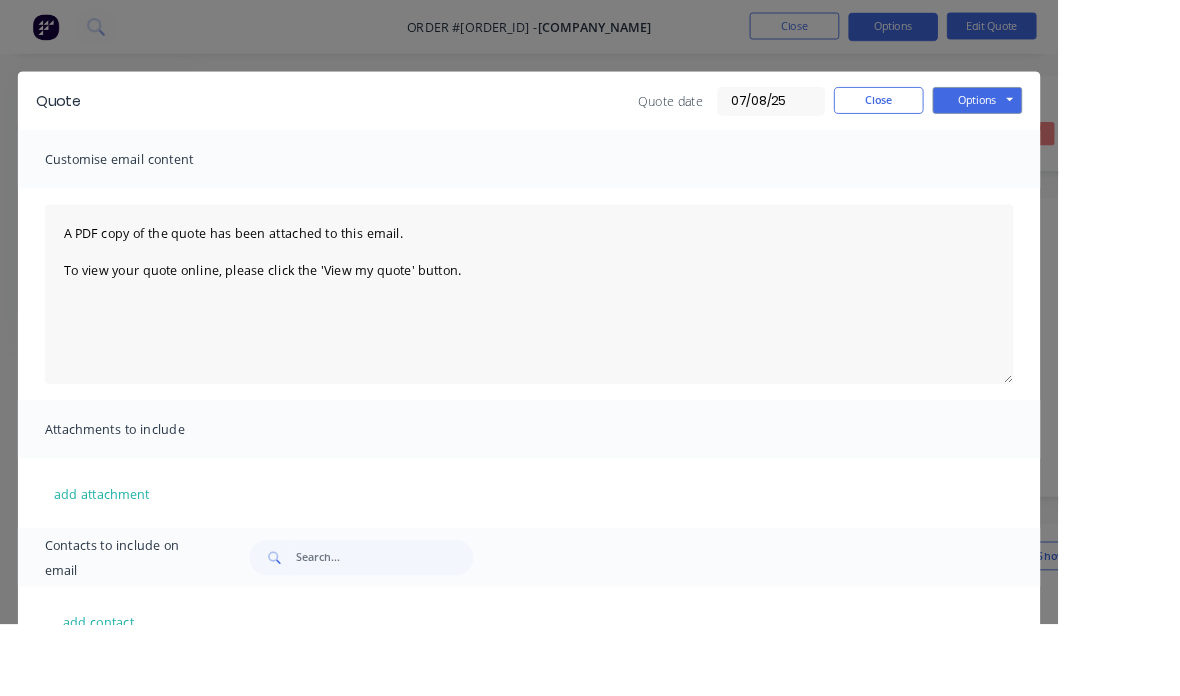 click on "Close" at bounding box center (980, 112) 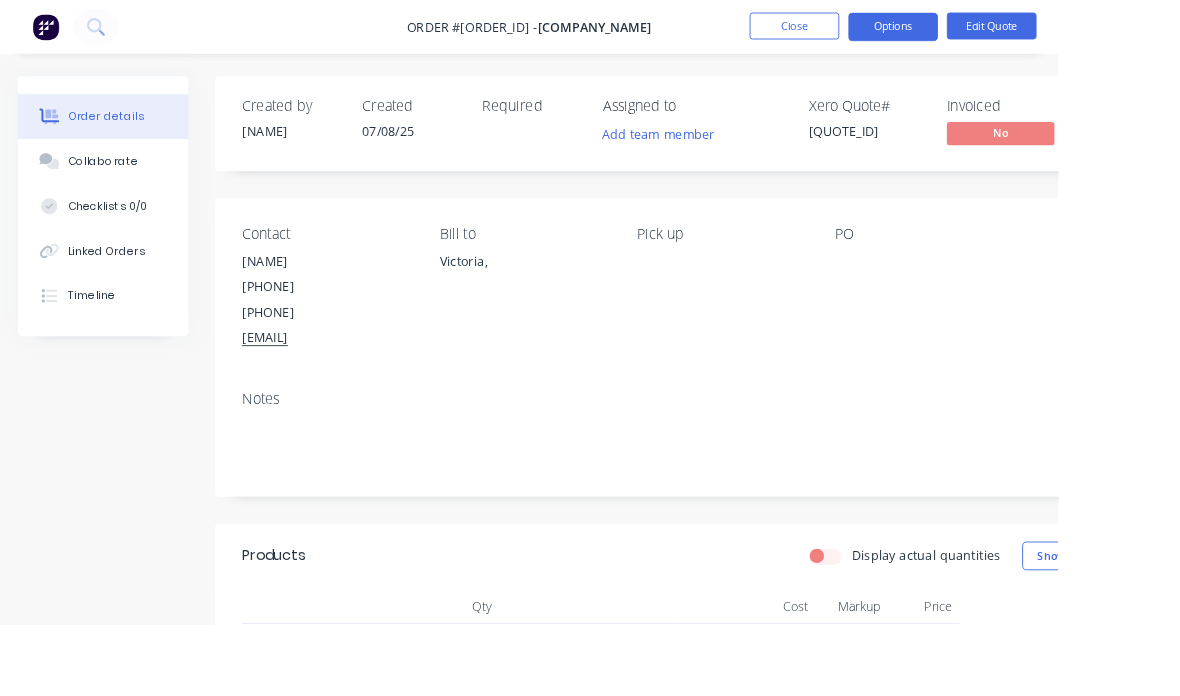 click on "Edit Quote" at bounding box center [1106, 29] 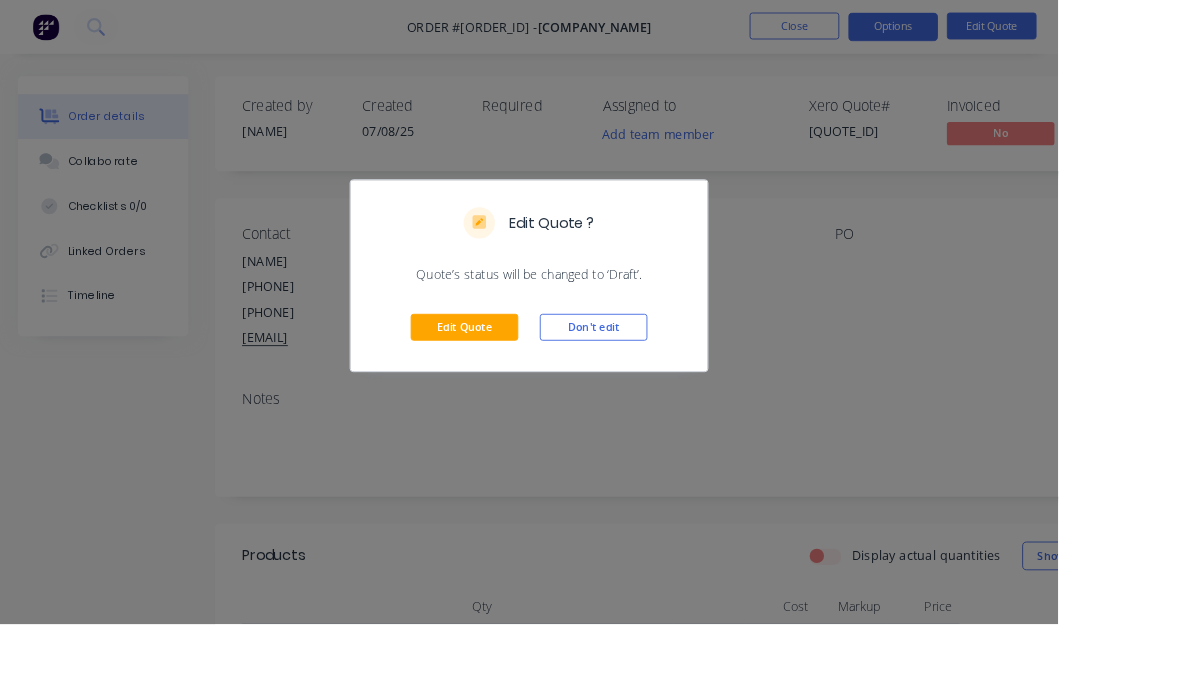 click on "Edit Quote" at bounding box center (518, 365) 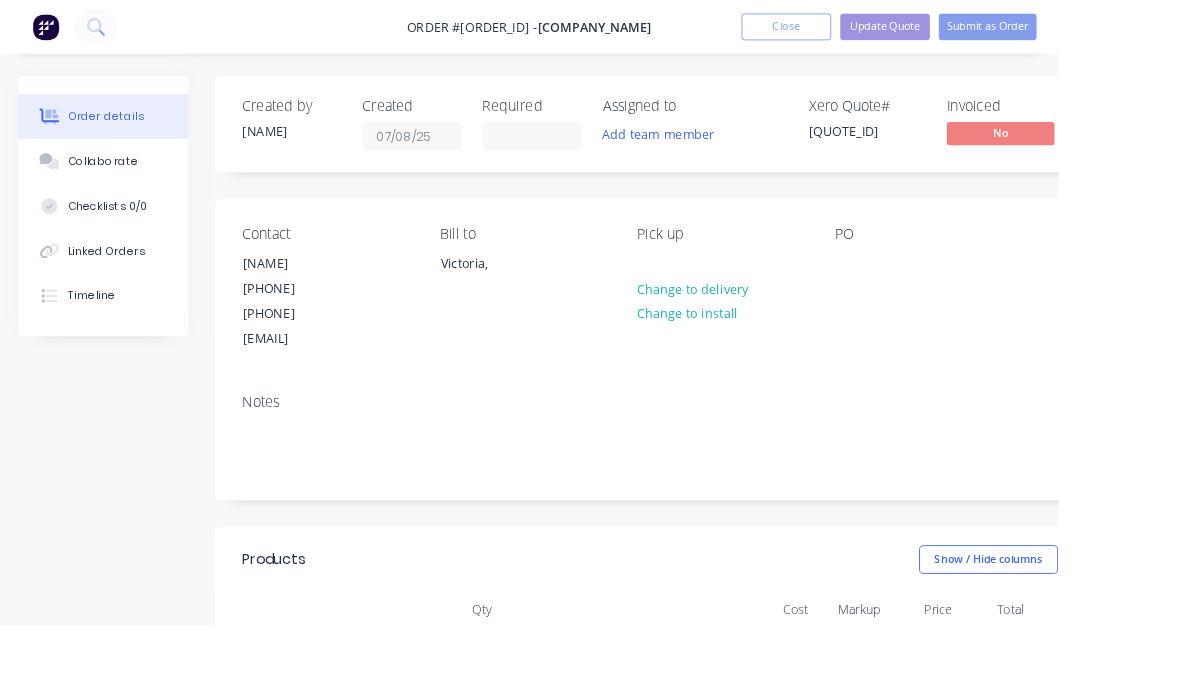 type on "$4,220.00" 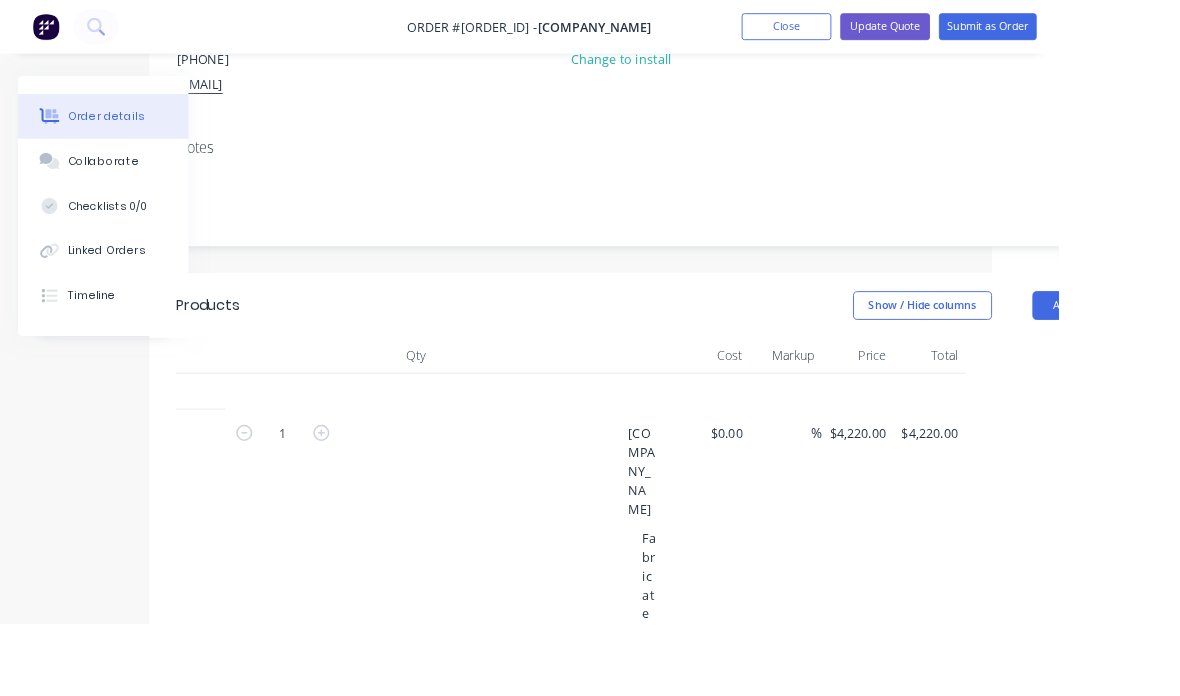 scroll, scrollTop: 284, scrollLeft: 74, axis: both 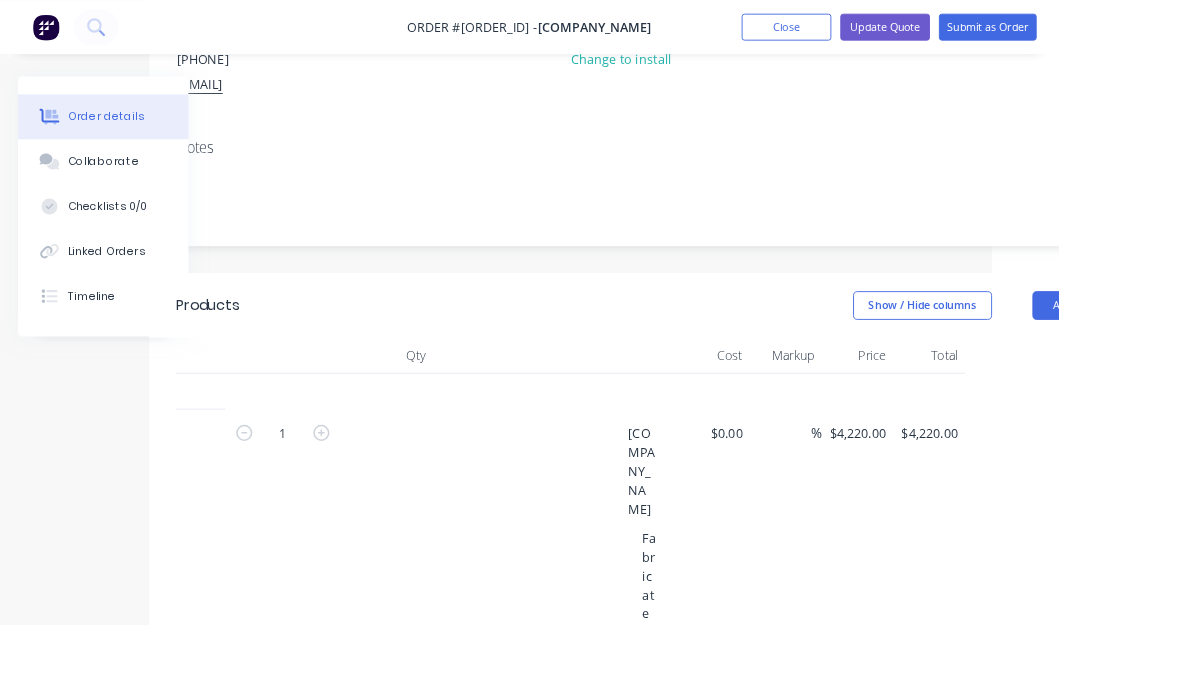 click on "$4,220.00" at bounding box center (959, 482) 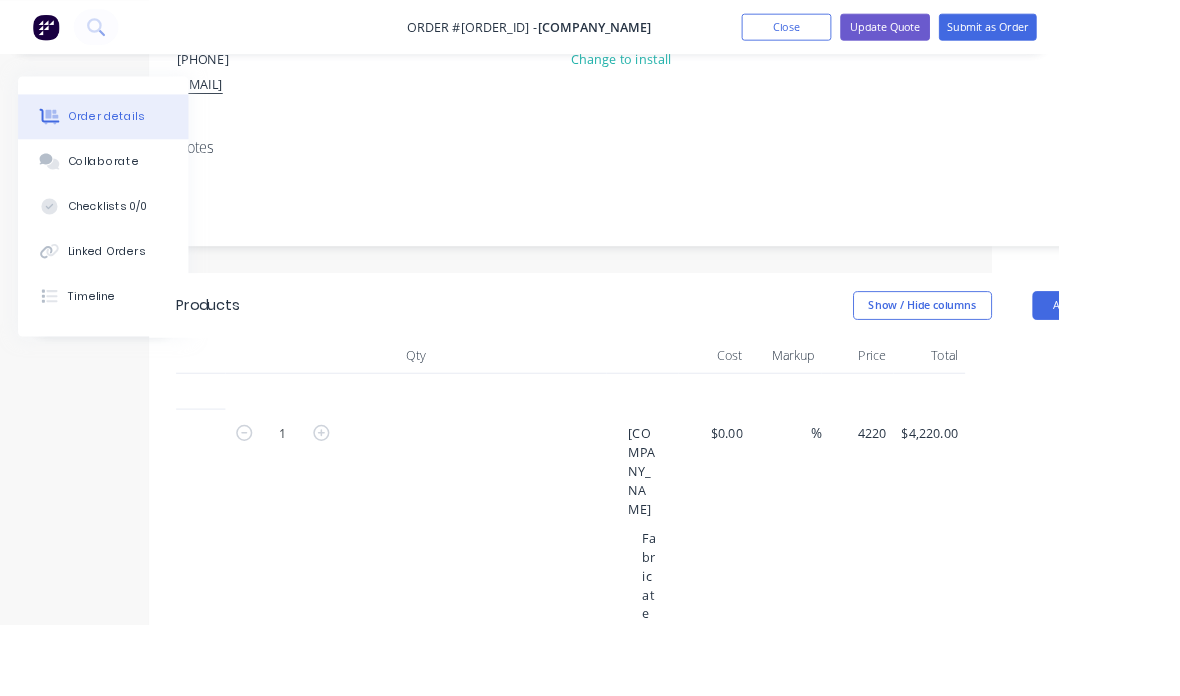 scroll, scrollTop: 284, scrollLeft: 74, axis: both 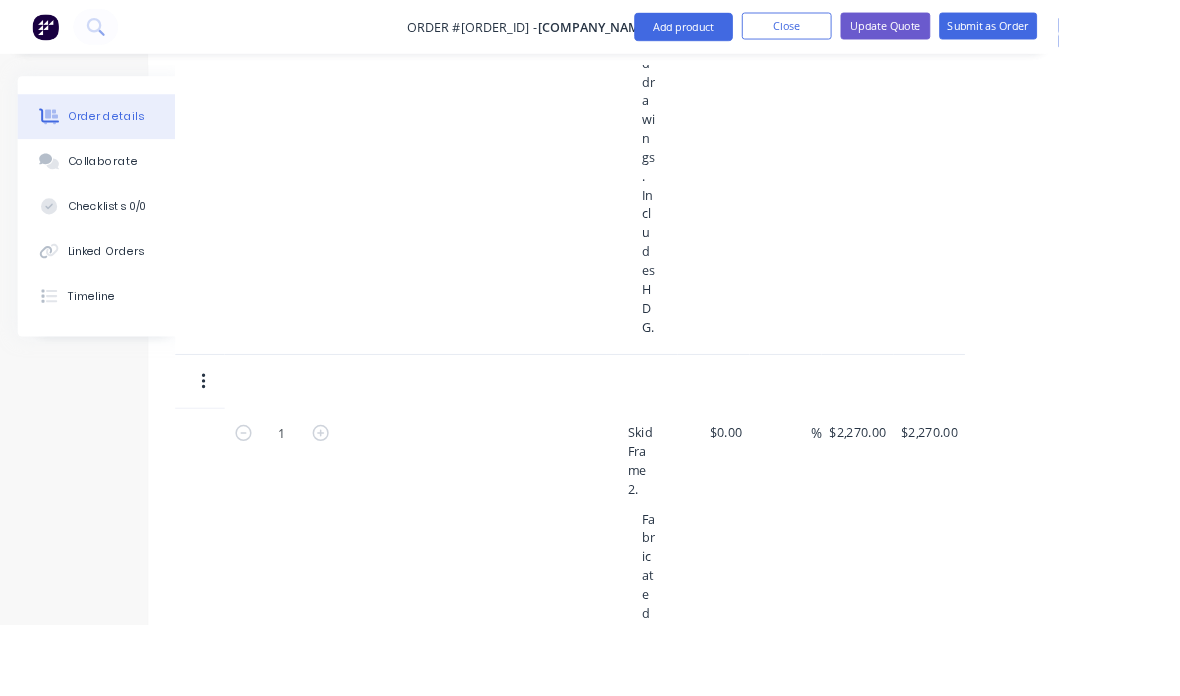 click on "Order #[ORDER_ID] - [COMPANY_NAME] Add product Close Update Quote Submit as Order Order details Collaborate Checklists 0/0 Linked Orders Timeline Order details Collaborate Checklists Tracking Linked Orders Timeline Created by [NAME] Created [DATE] Required Assigned to Add team member Xero Quote #[QUOTE_ID] Invoiced No Status Draft Contact [NAME] ([PHONE]) [PHONE] [EMAIL] Bill to [STATE], Pick up Change to delivery Change to install PO Notes Products Show / Hide columns Add product Qty Cost Markup Price Total 1 Skid Frame 1. Fabricated as per supplied drawings. Includes HDG. $0.00 $0.00 % 4420 4420 $4,220.00 $4,220.00 1 Skid Frame 2. Fabricated as per supplied drawings. Includes HDG. $0.00 $0.00 % $2,270.00 $2,270.00 $2,270.00 $2,270.00 1 Skid Frame 3. Fabricated as per supplied drawings. Includes HDG. $0.00 $0.00 % $4,315.00 $4,315.00 $4,315.00 $4,315.00 1 Skid Frame 4. $0.00 $0.00 % $2,900.00 $2,900.00 $2,900.00" at bounding box center (516, 1145) 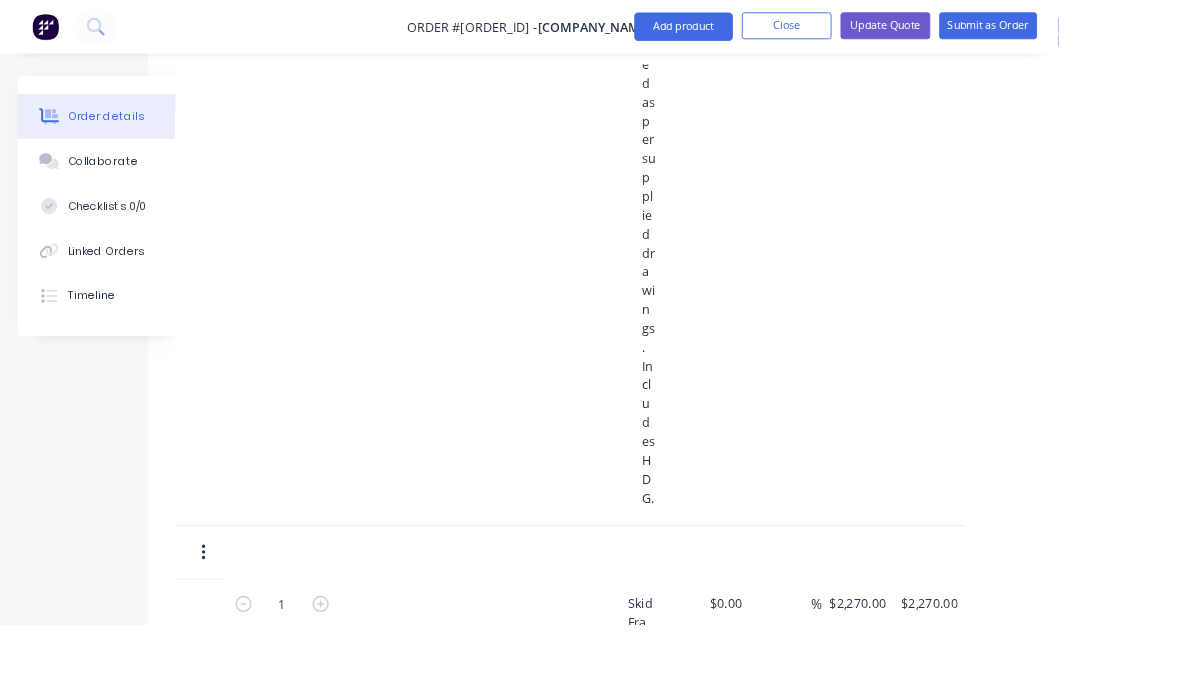 scroll, scrollTop: 892, scrollLeft: 74, axis: both 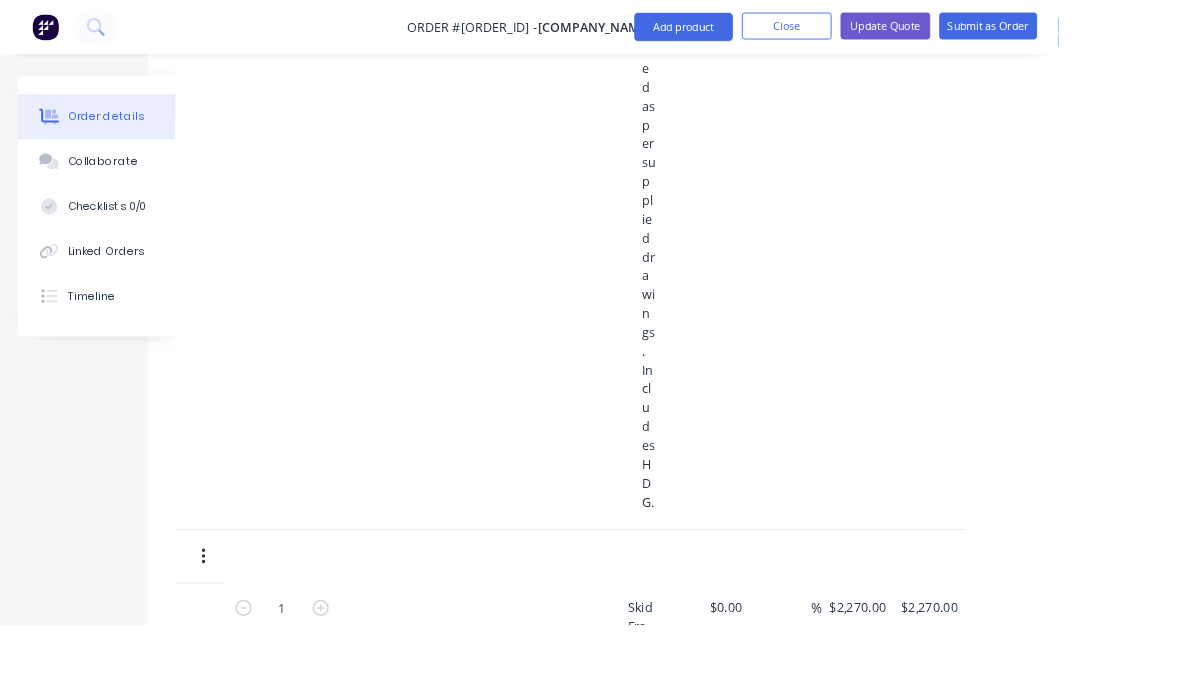 click on "$2,270.00" at bounding box center [959, 676] 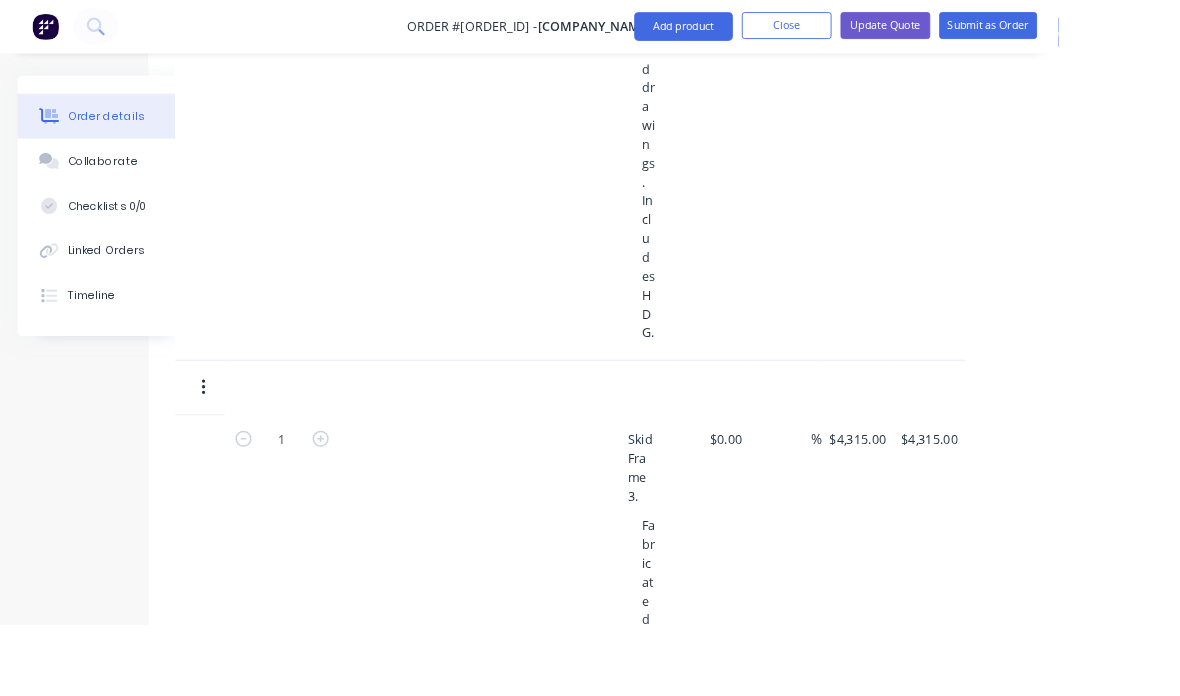 scroll, scrollTop: 1863, scrollLeft: 74, axis: both 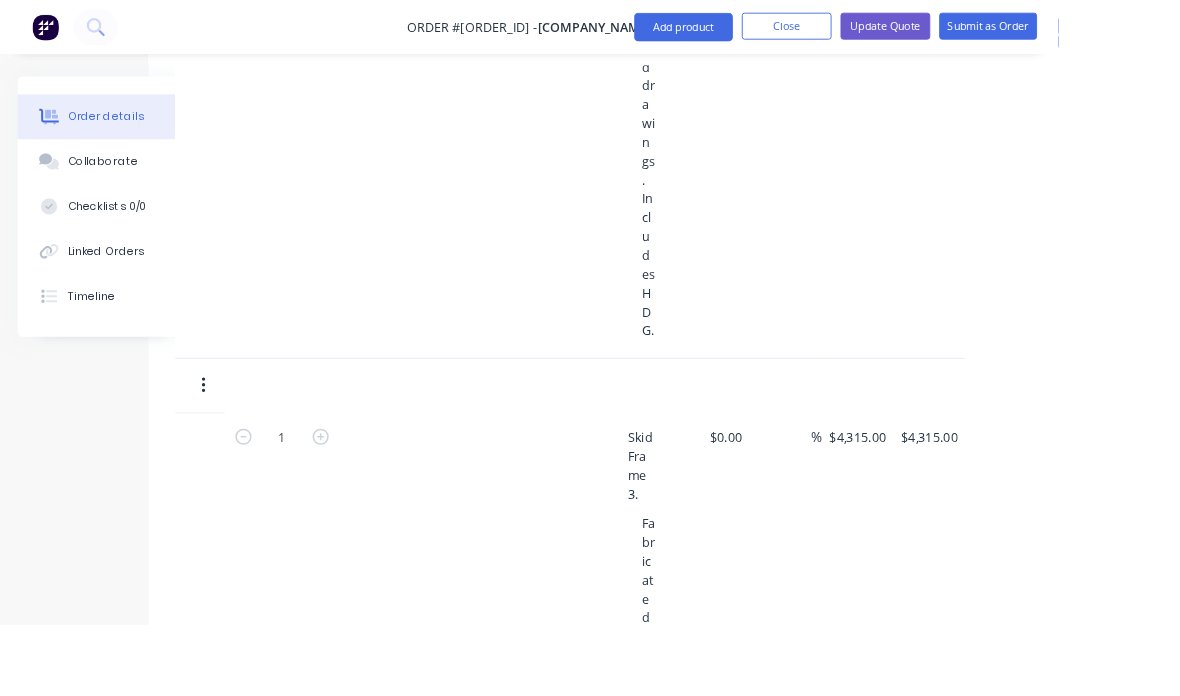 click on "$4,315.00" at bounding box center (959, 487) 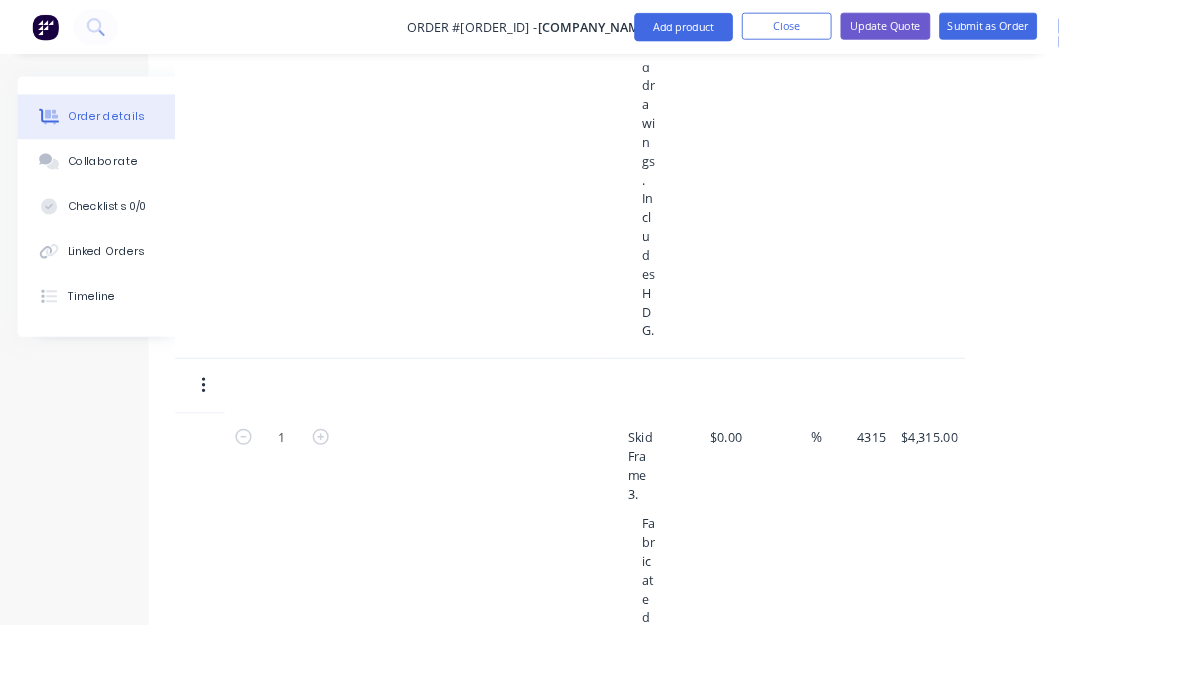 type on "$2,390.00" 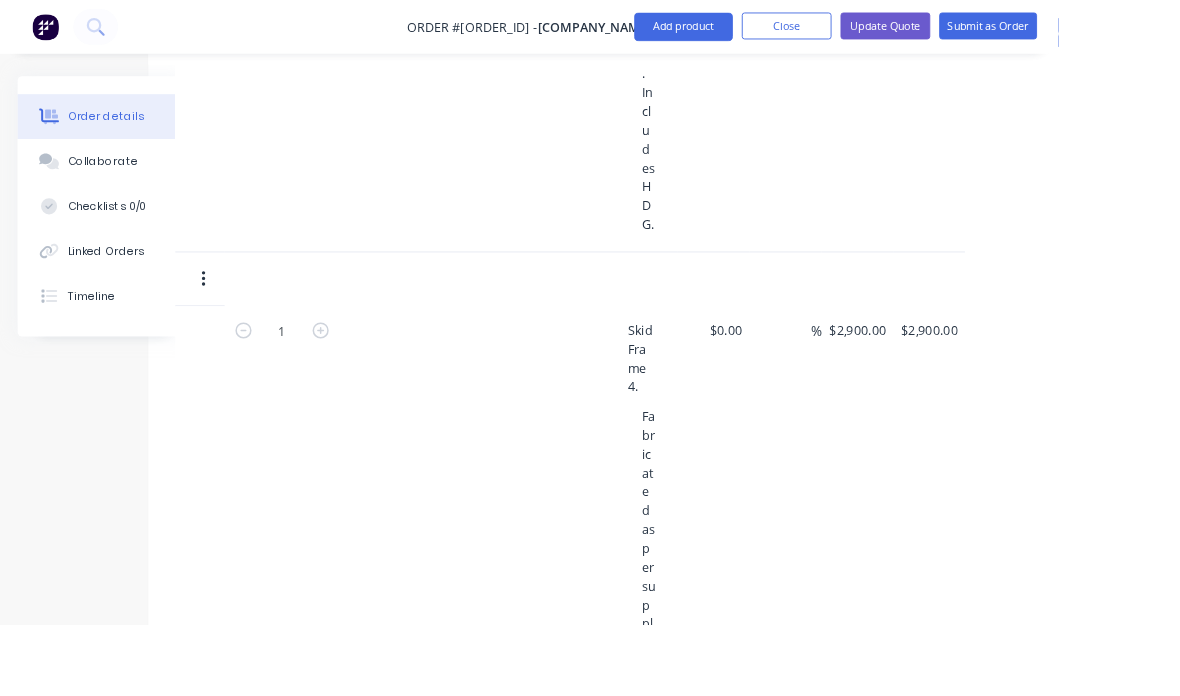 scroll, scrollTop: 2764, scrollLeft: 74, axis: both 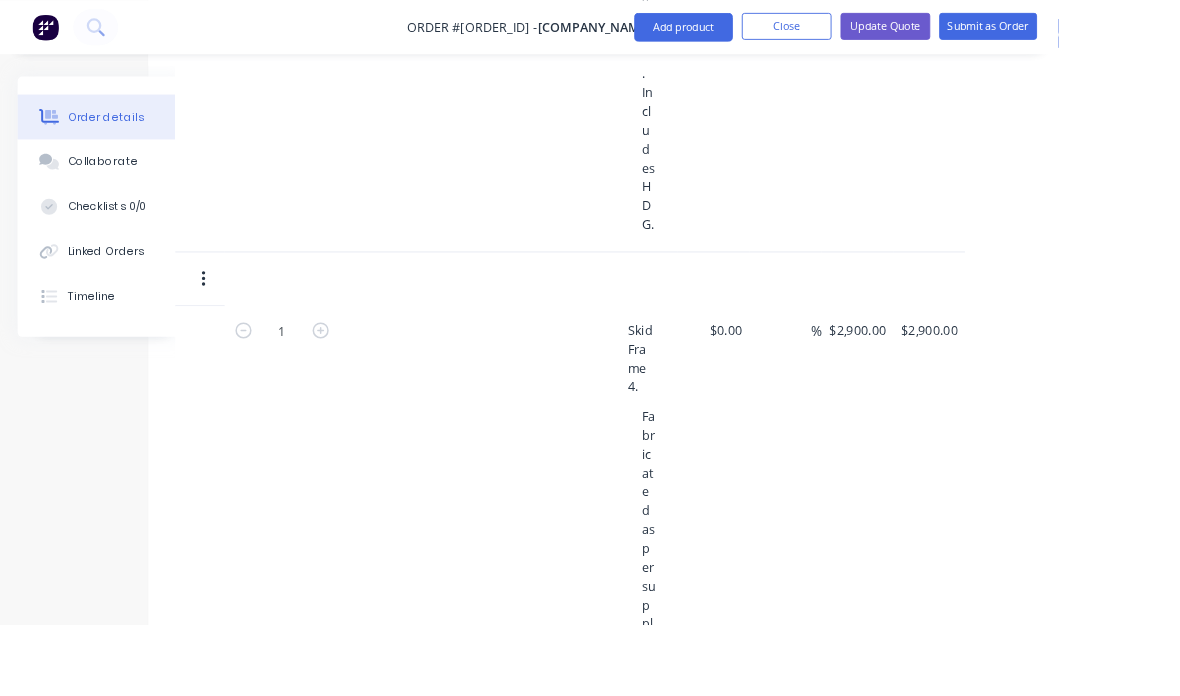 click on "Order #[ORDER_ID] - [COMPANY_NAME] Add product Close Update Quote Submit as Order Order details Collaborate Checklists 0/0 Linked Orders Timeline Order details Collaborate Checklists Tracking Linked Orders Timeline Created by [NAME] Created [DATE] Required Assigned to Add team member Xero Quote #[QUOTE_ID] Invoiced No Status Draft Contact [NAME] ([PHONE]) [PHONE] [EMAIL] Bill to [STATE], Pick up Change to delivery Change to install PO Notes Products Show / Hide columns Add product Qty Cost Markup Price Total 1 Skid Frame 1. Fabricated as per supplied drawings. Includes HDG. $0.00 $0.00 % $4,420.00 $4,420.00 $4,420.00 $4,420.00 1 Skid Frame 2. Fabricated as per supplied drawings. Includes HDG. $0.00 $0.00 % $2,390.00 $2,390.00 $2,390.00 $2,390.00 1 Skid Frame 3. Fabricated as per supplied drawings. Includes HDG. $0.00 $0.00 % $4,315.00 $4,315.00" at bounding box center [516, -533] 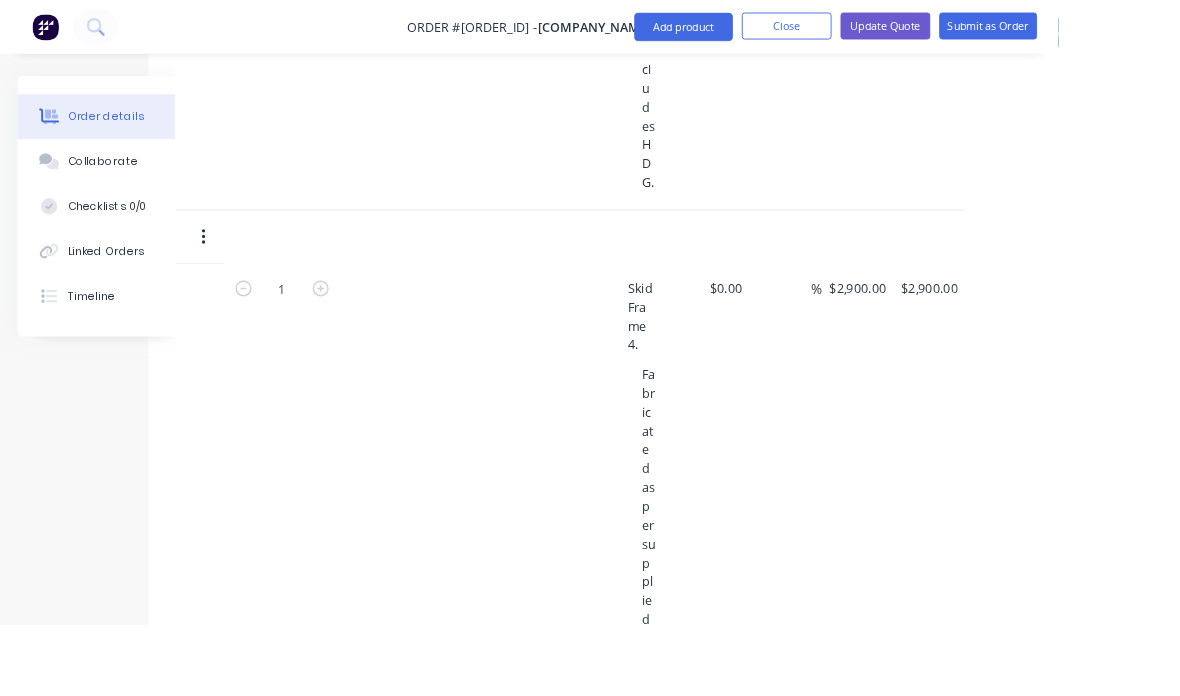 click on "$2,900.00" at bounding box center [959, 321] 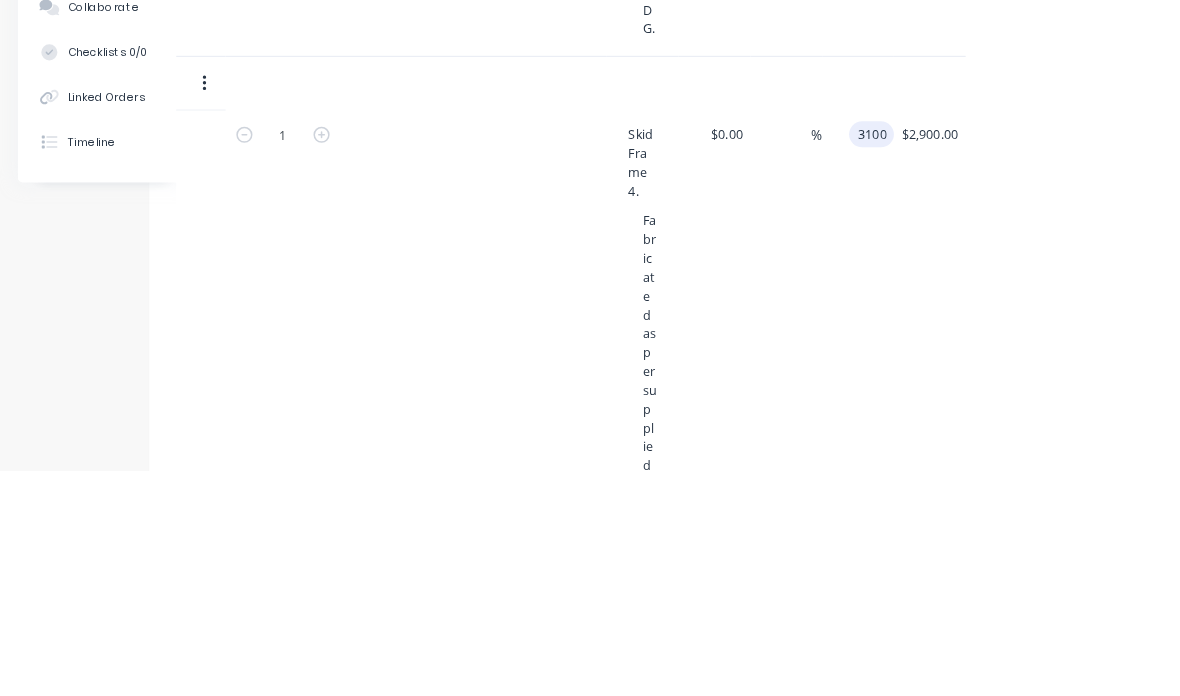 scroll, scrollTop: 2982, scrollLeft: 74, axis: both 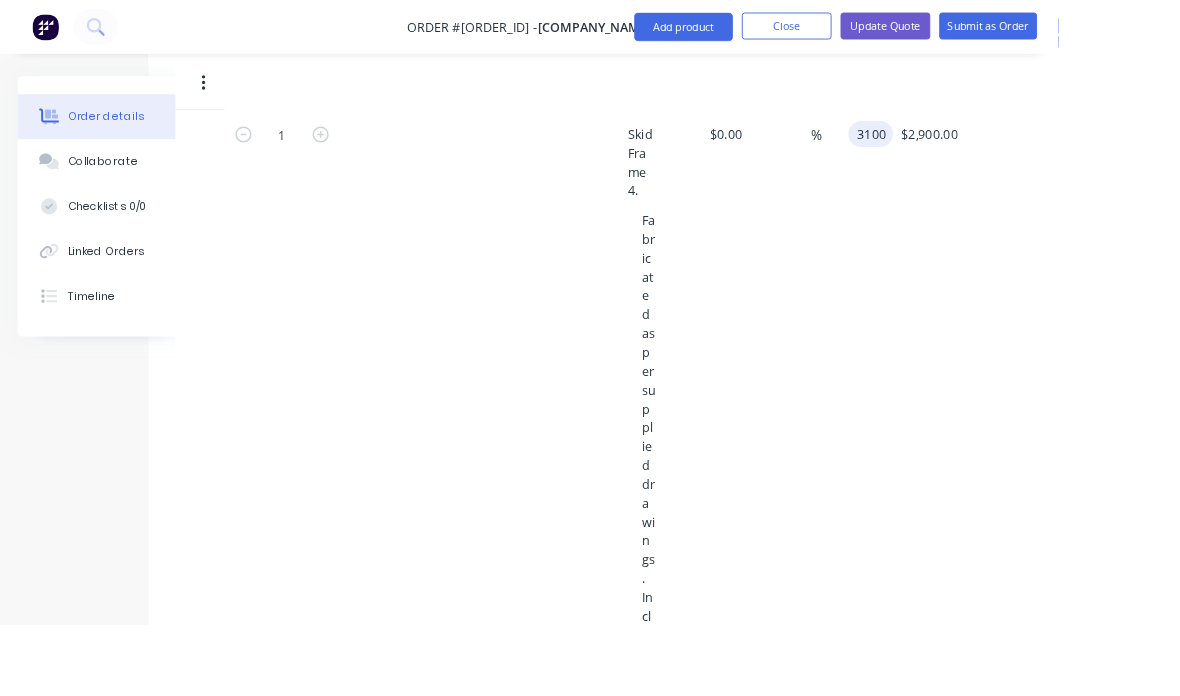 click on "$2,900.00 $2,900.00" at bounding box center [1036, 483] 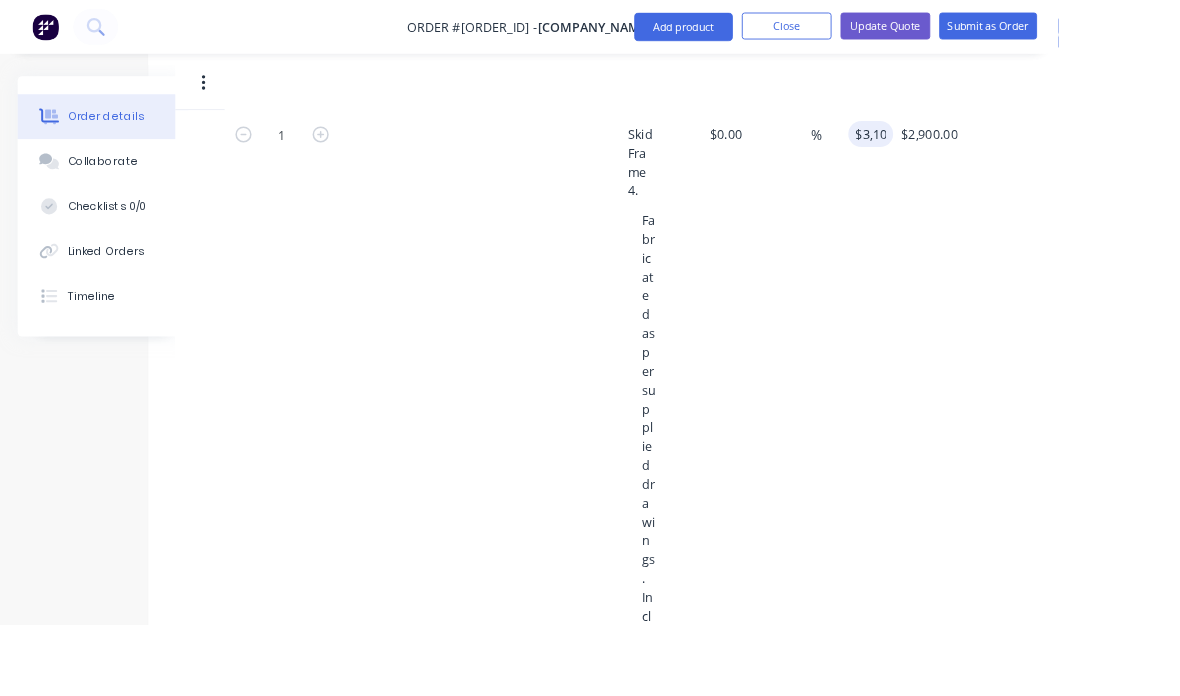 type on "$3,100.00" 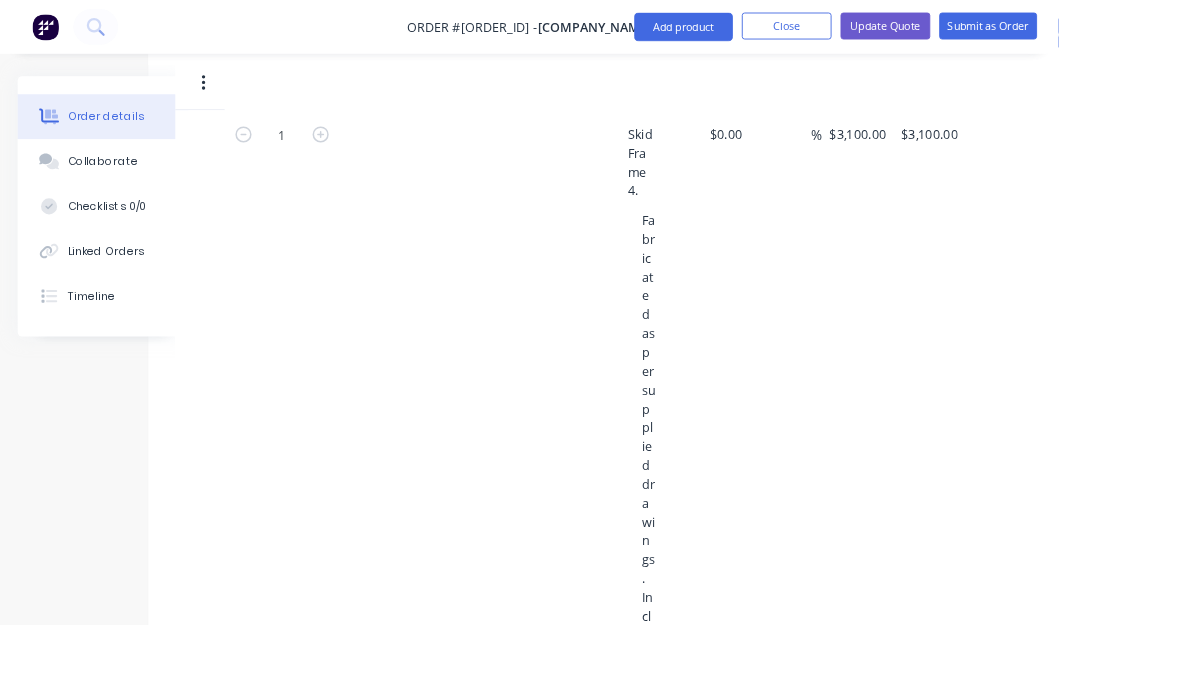 click on "Update Quote" at bounding box center (987, 29) 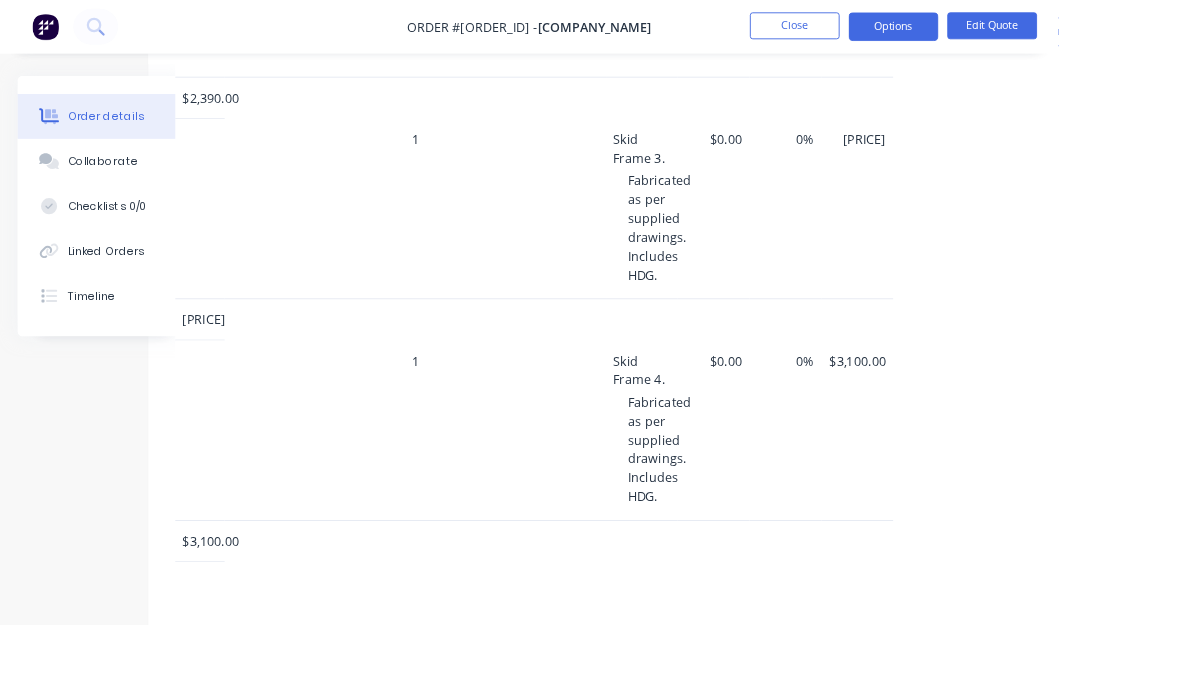 scroll, scrollTop: 979, scrollLeft: 74, axis: both 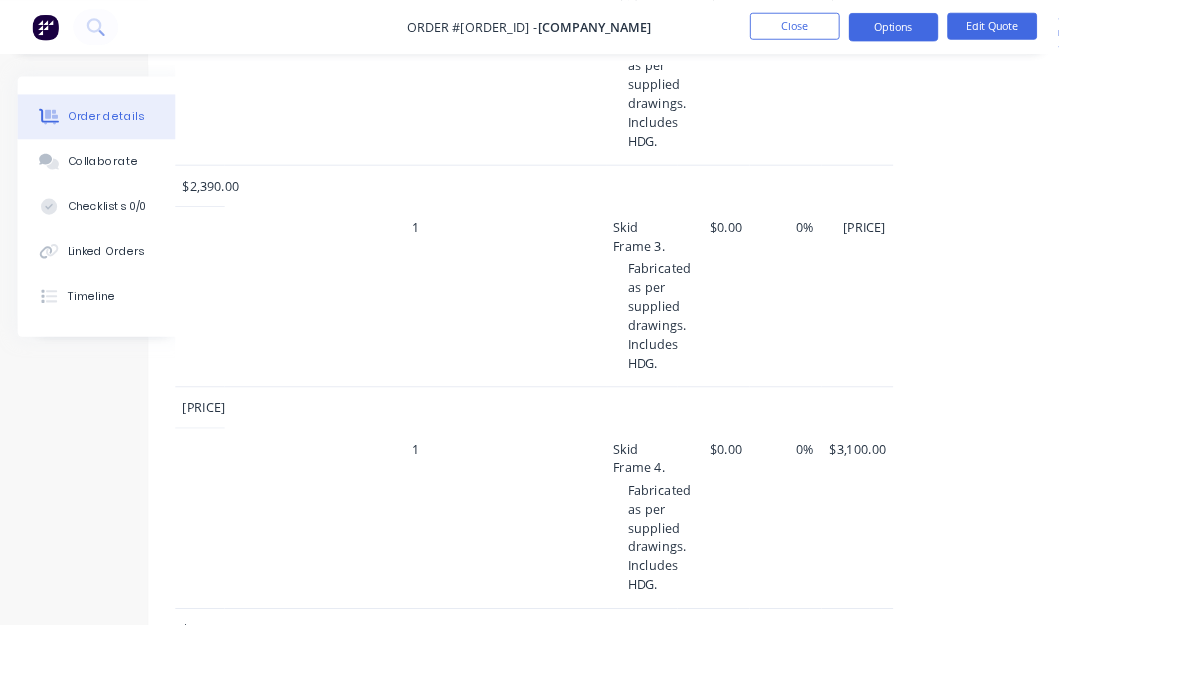 click on "Options" at bounding box center (996, 30) 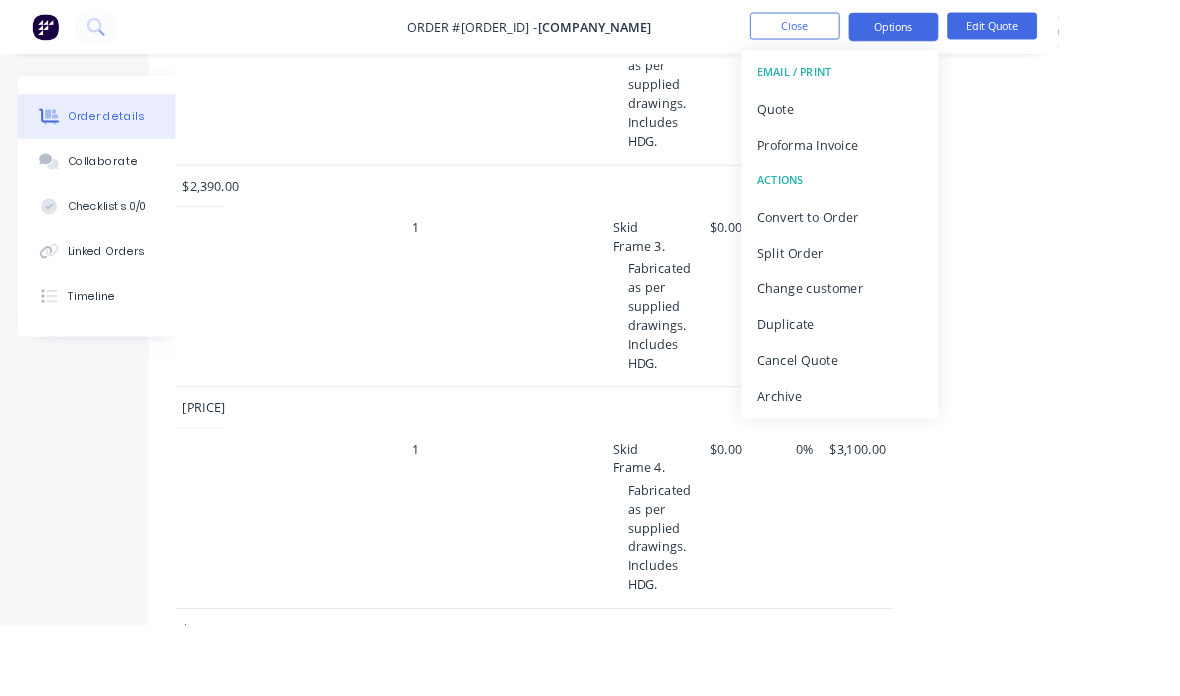 click on "Quote" at bounding box center [936, 121] 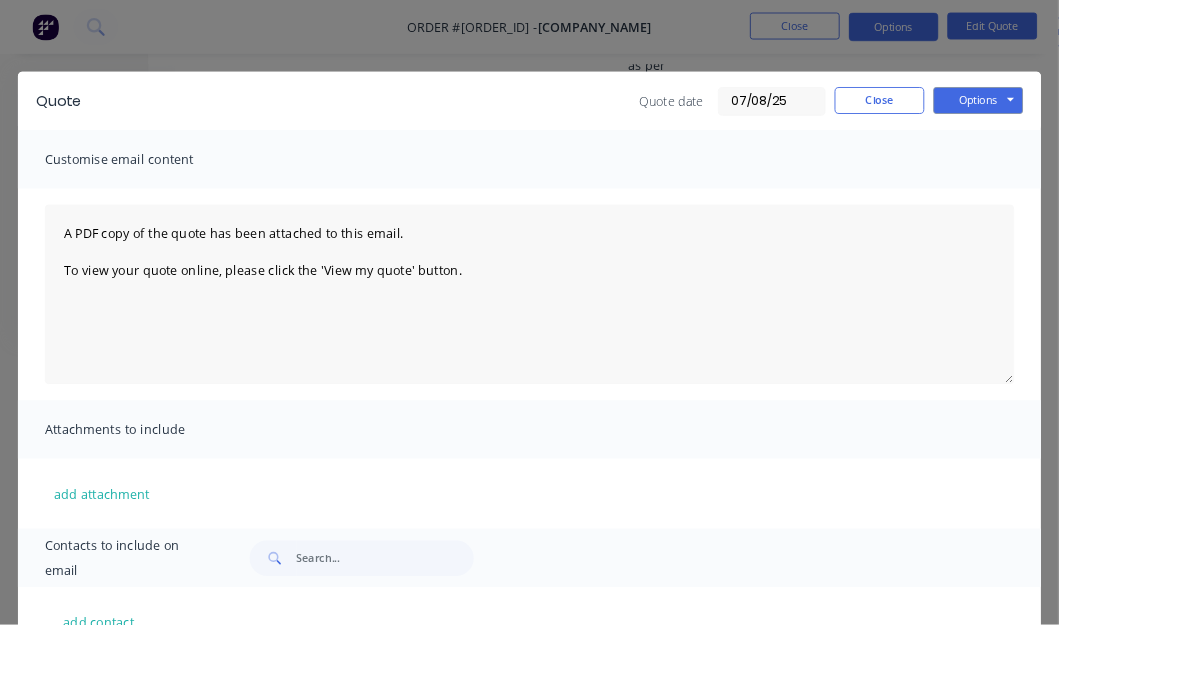 click on "Options" at bounding box center [1090, 112] 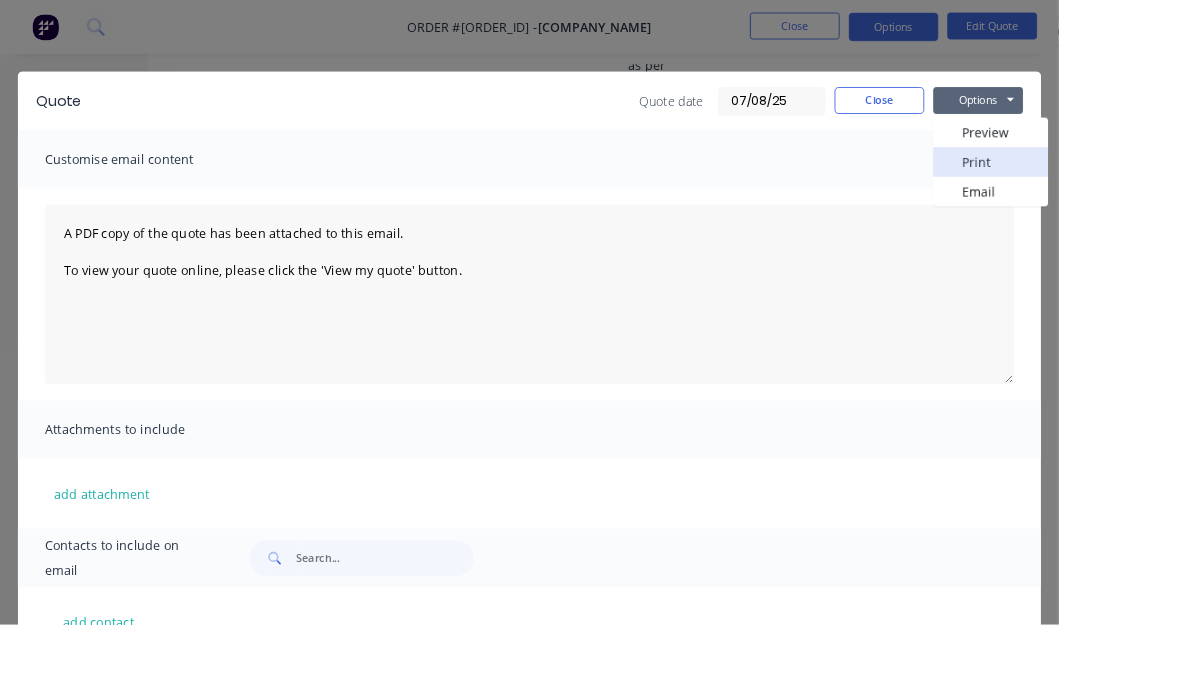 click on "Print" at bounding box center (1104, 180) 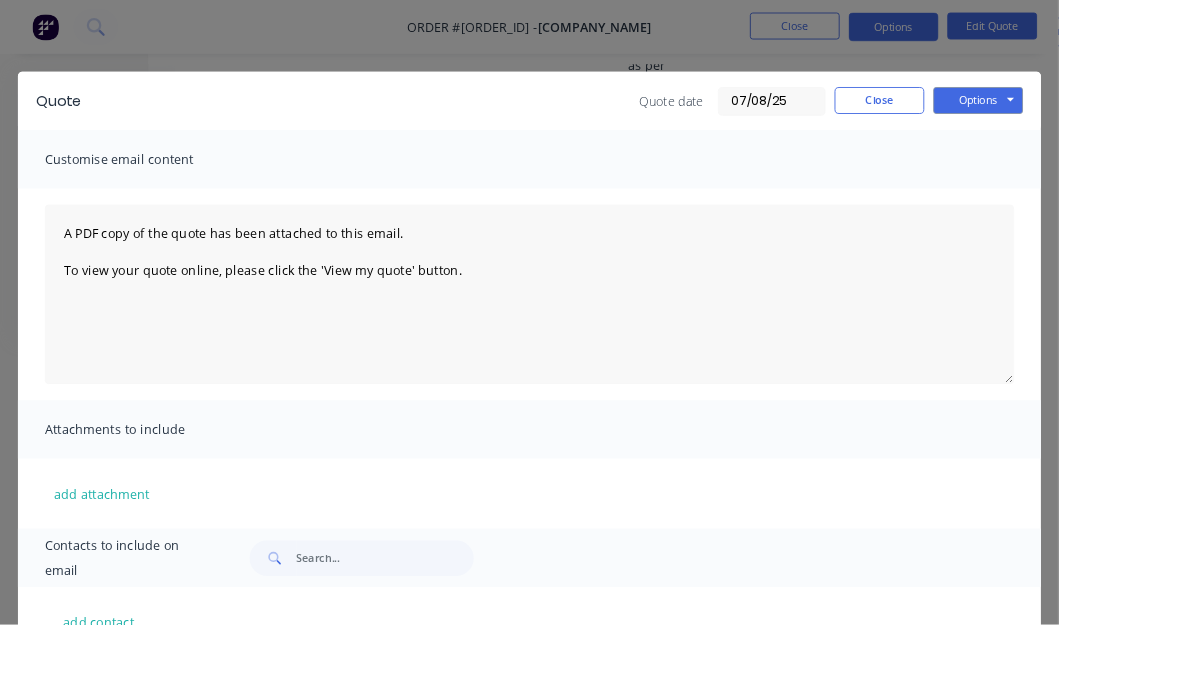 click on "Close" at bounding box center (980, 112) 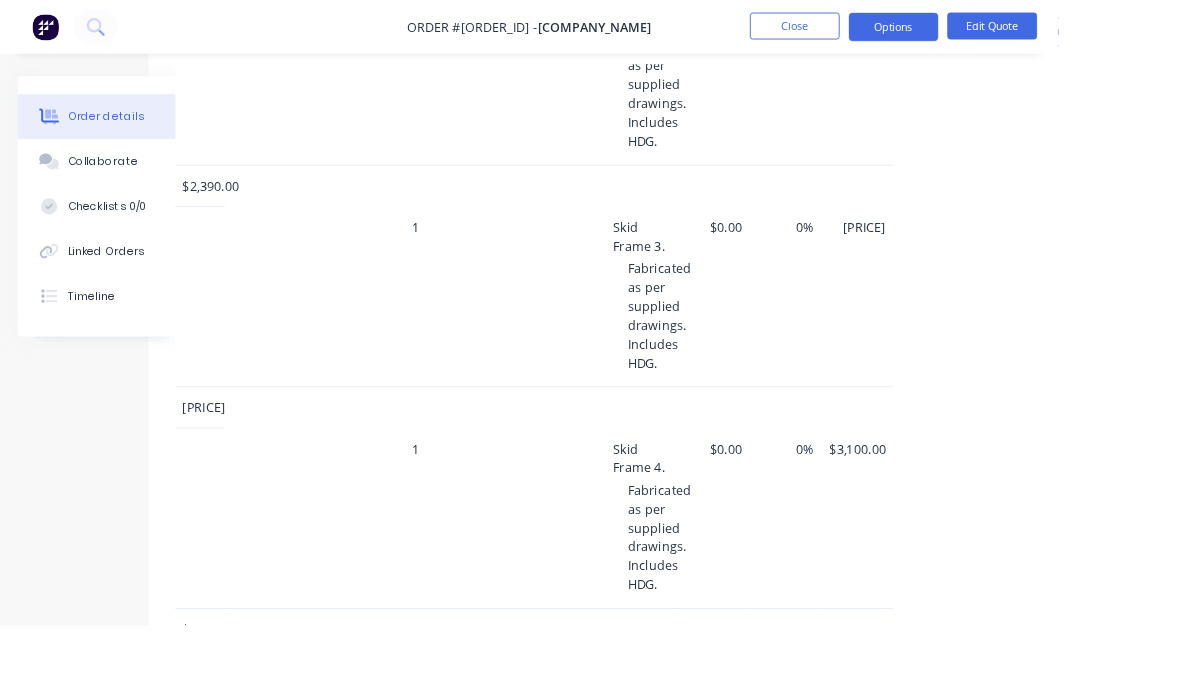 click on "Close" at bounding box center (886, 29) 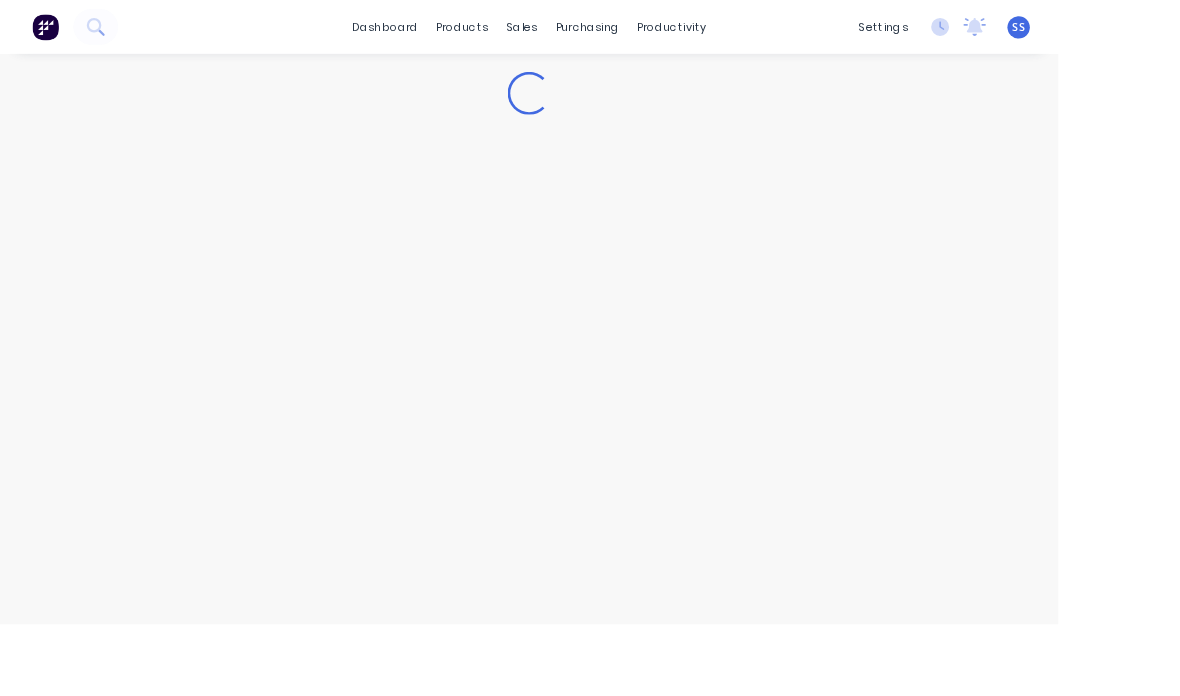 scroll, scrollTop: 0, scrollLeft: 0, axis: both 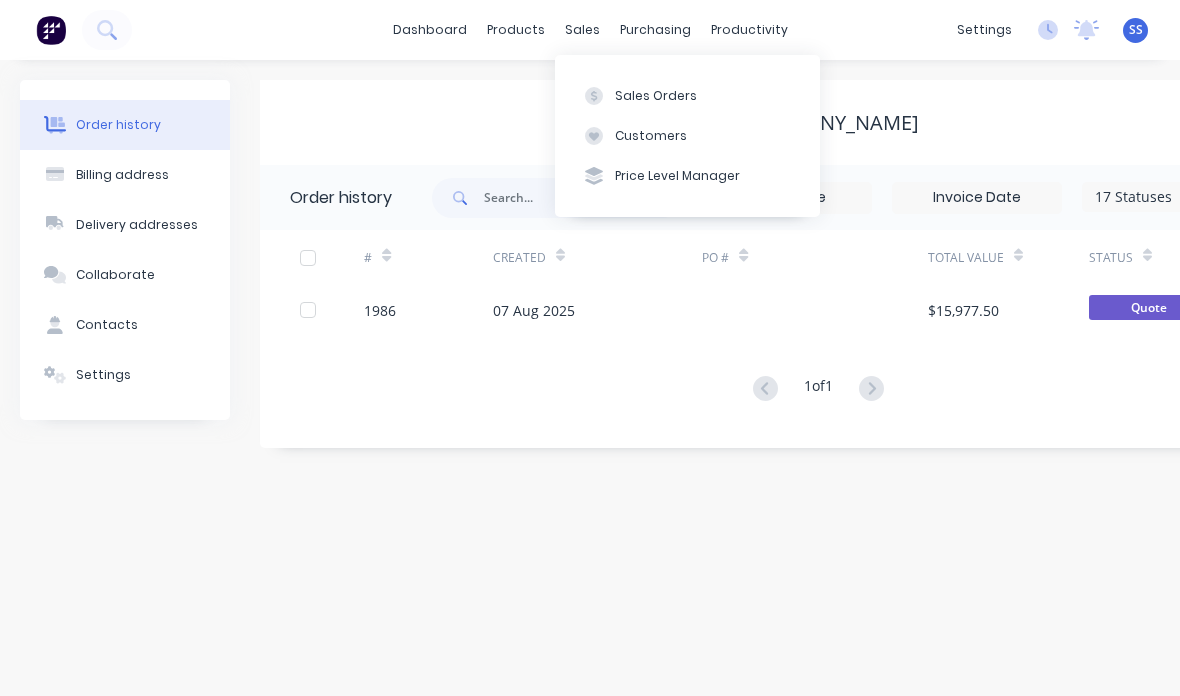 click on "Sales Orders" at bounding box center (656, 96) 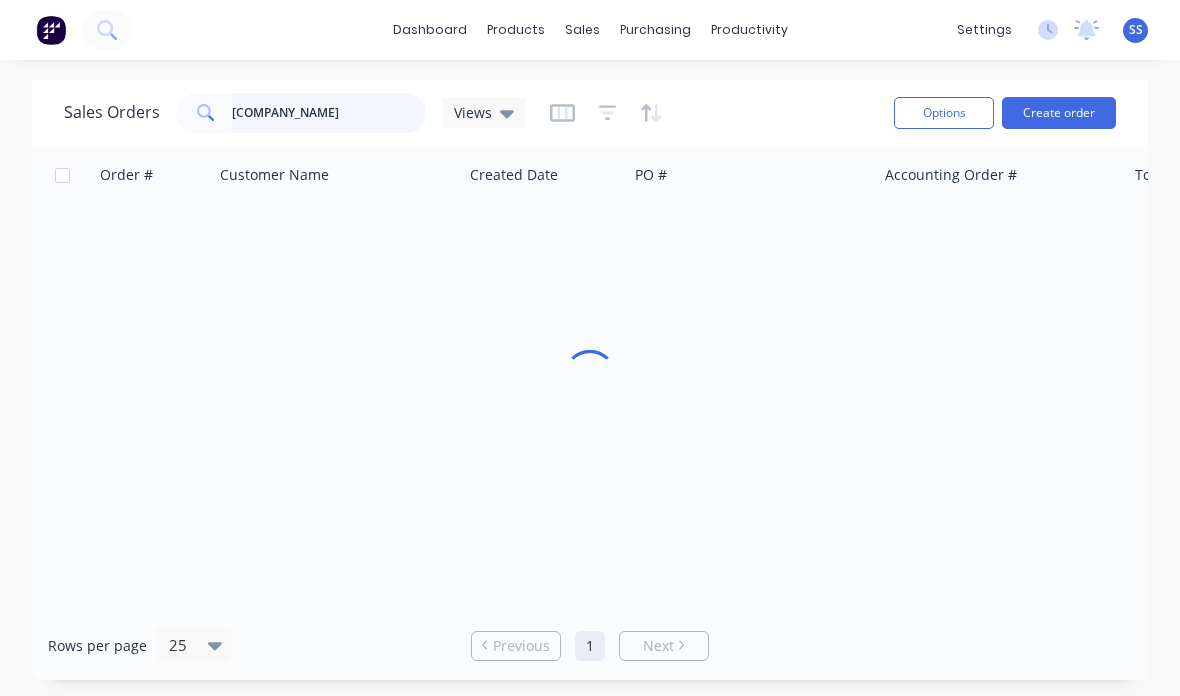 click on "[COMPANY_NAME]" at bounding box center [329, 113] 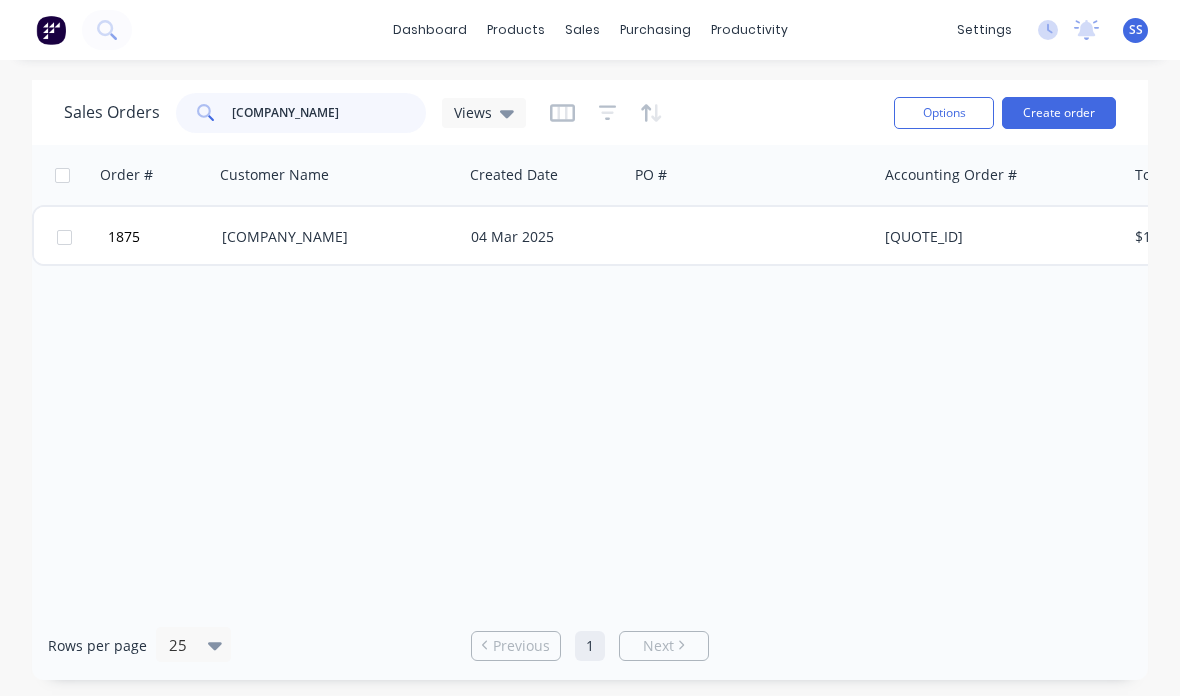 type on "B" 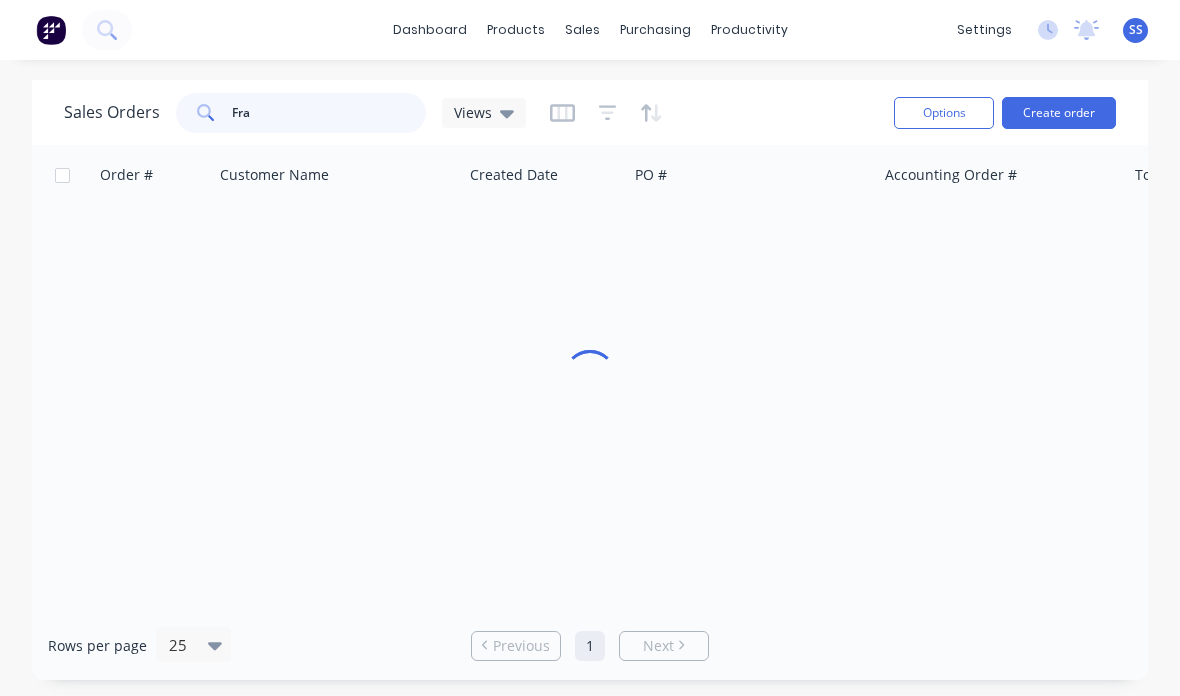 type on "[GENDER]" 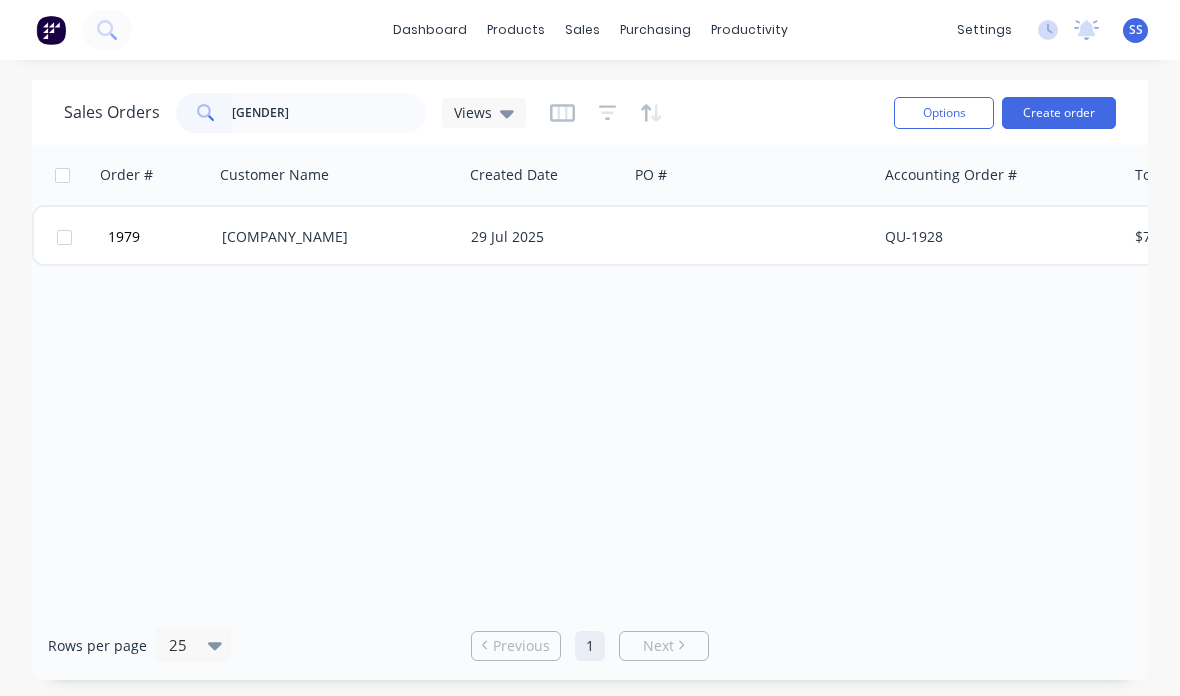 click at bounding box center [752, 237] 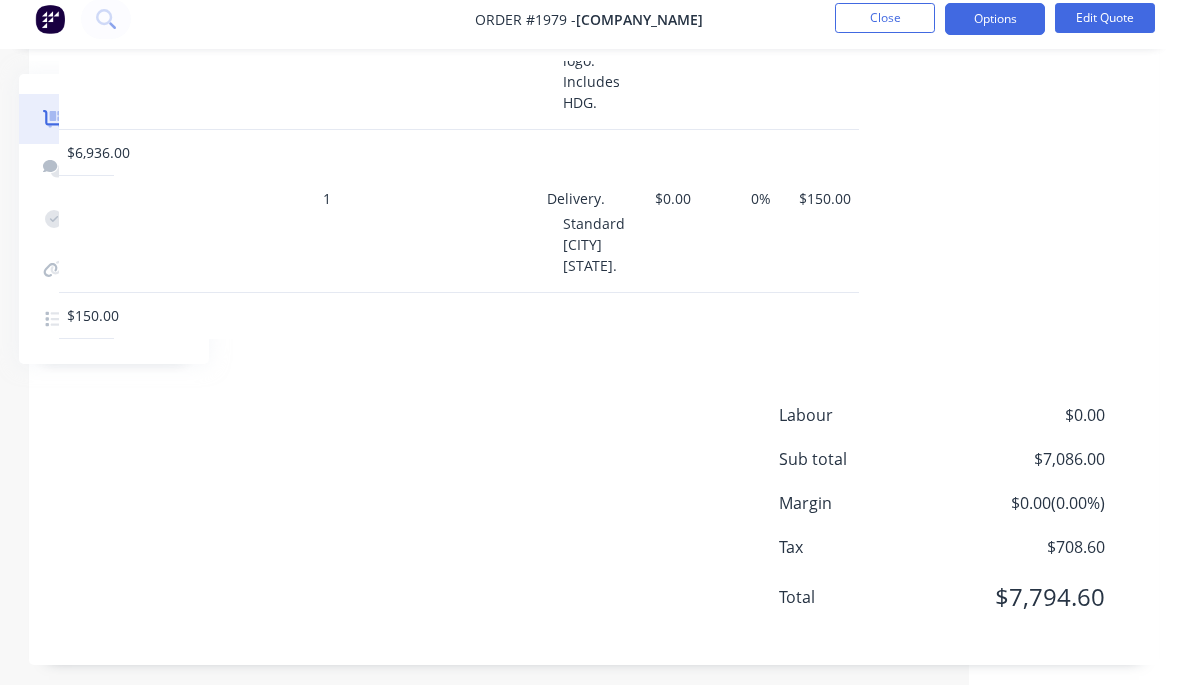 scroll, scrollTop: 932, scrollLeft: 210, axis: both 